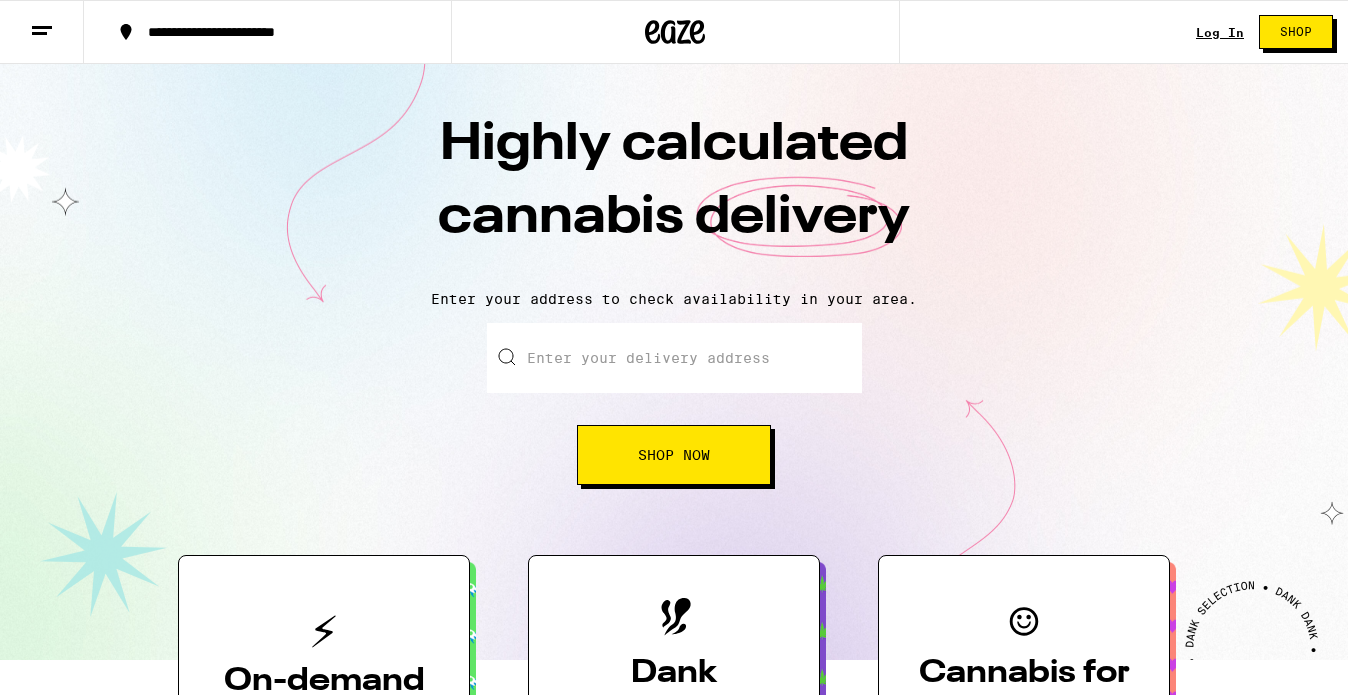 scroll, scrollTop: 0, scrollLeft: 0, axis: both 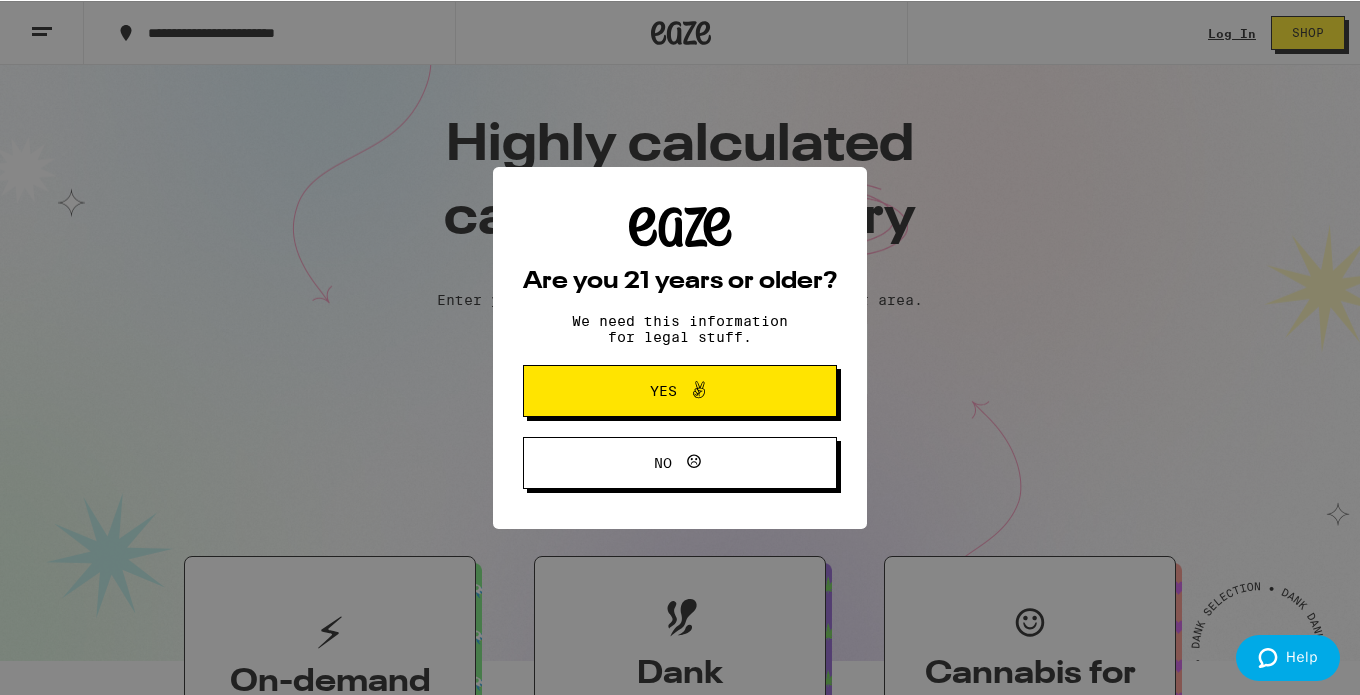 click on "Yes" at bounding box center (680, 390) 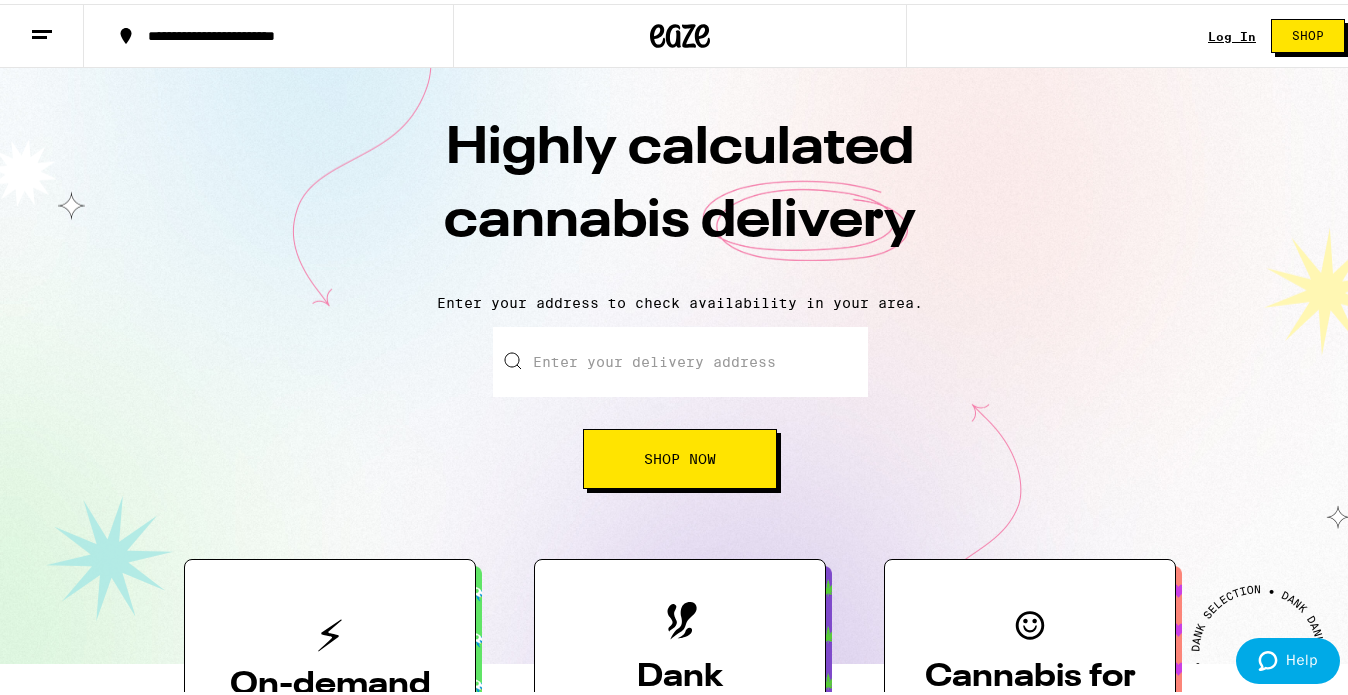 click on "Enter your delivery address" at bounding box center (680, 358) 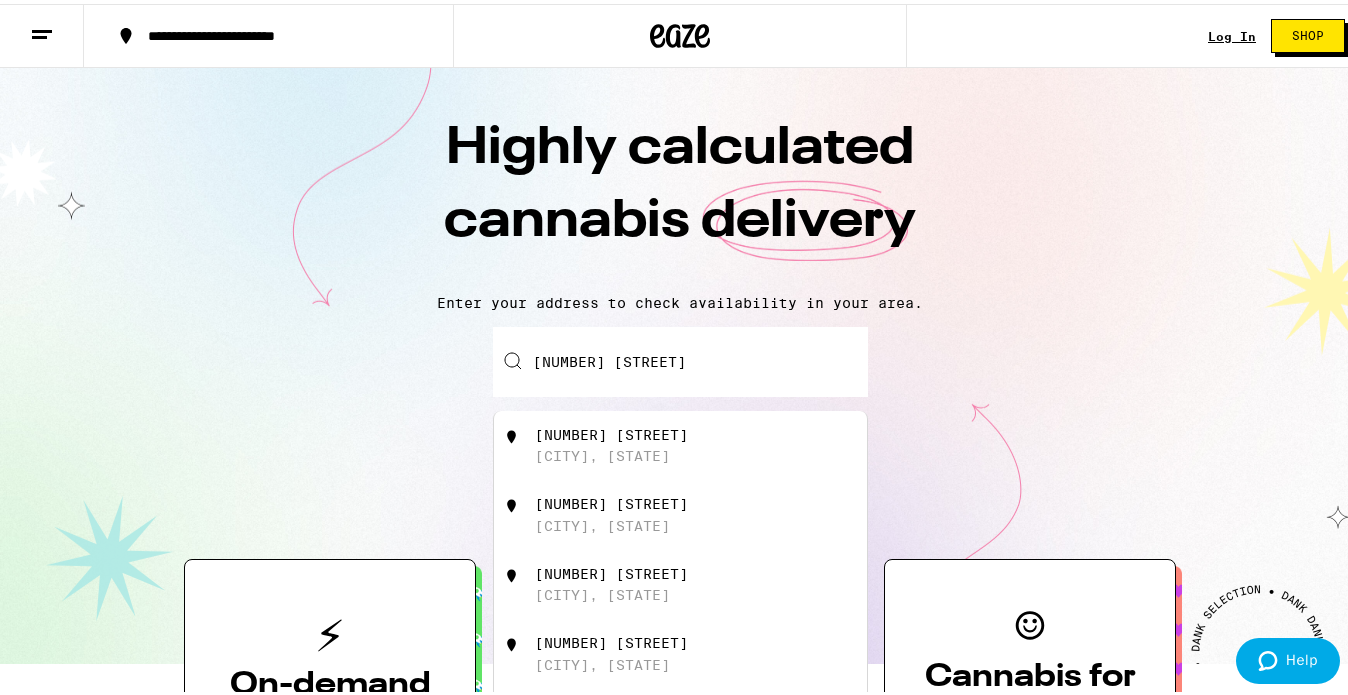 click on "[NUMBER] [STREET]" at bounding box center [611, 431] 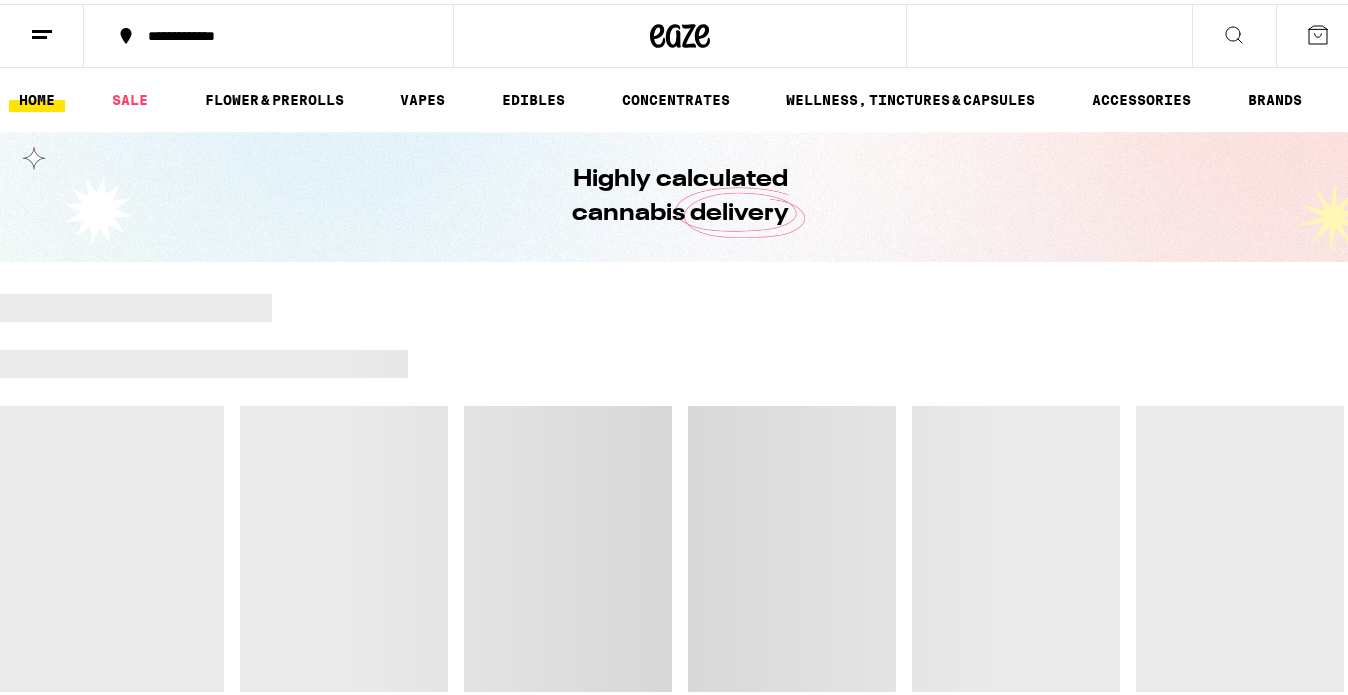 scroll, scrollTop: 0, scrollLeft: 0, axis: both 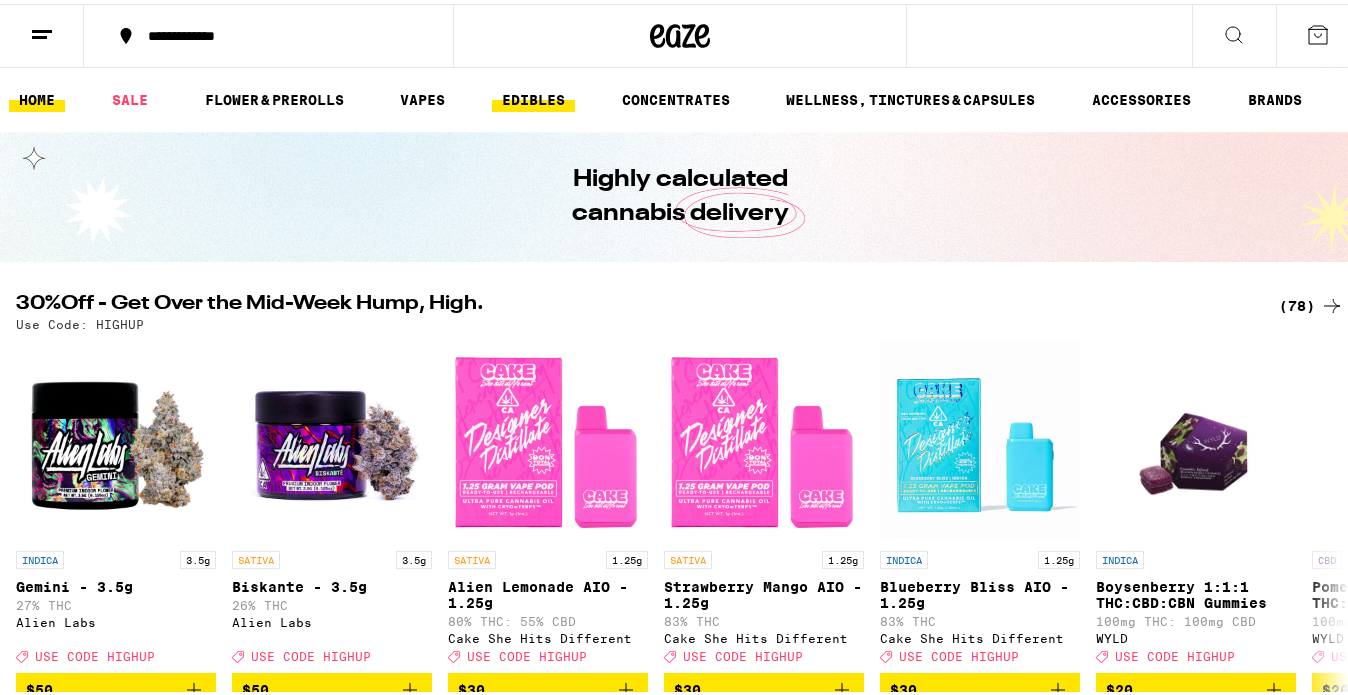 click on "EDIBLES" at bounding box center (533, 96) 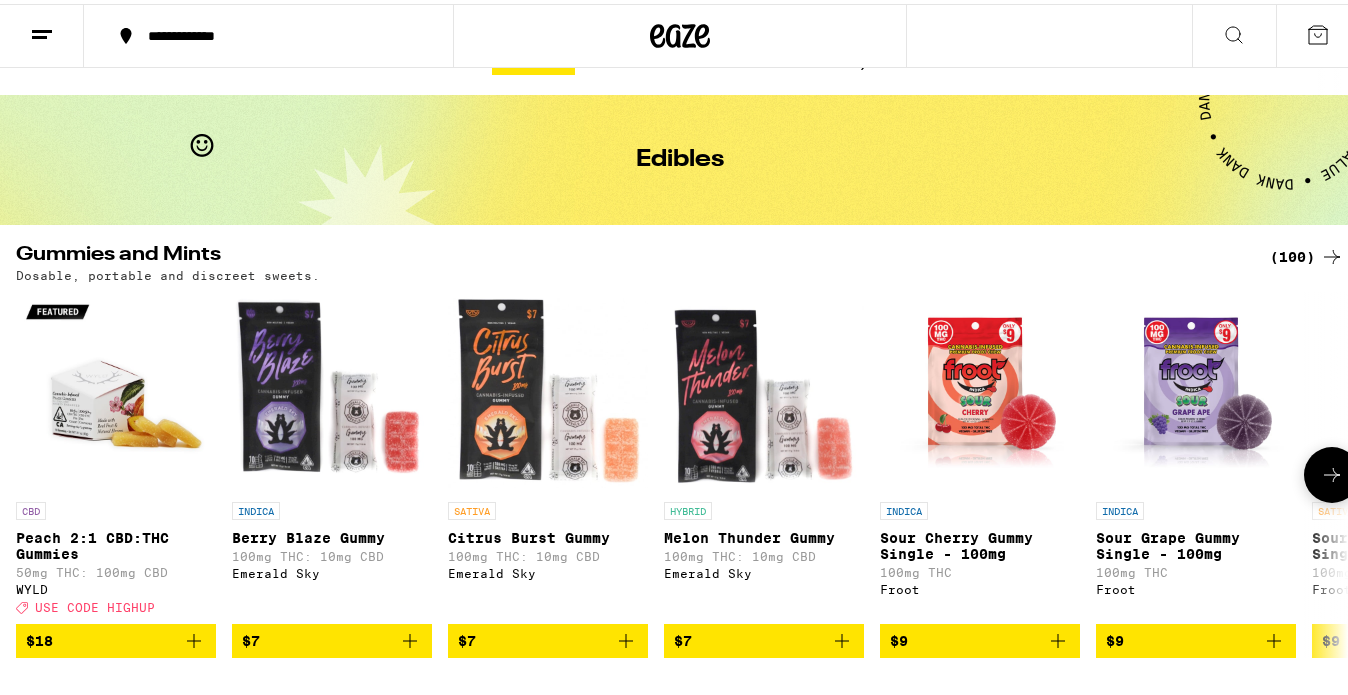 scroll, scrollTop: 122, scrollLeft: 0, axis: vertical 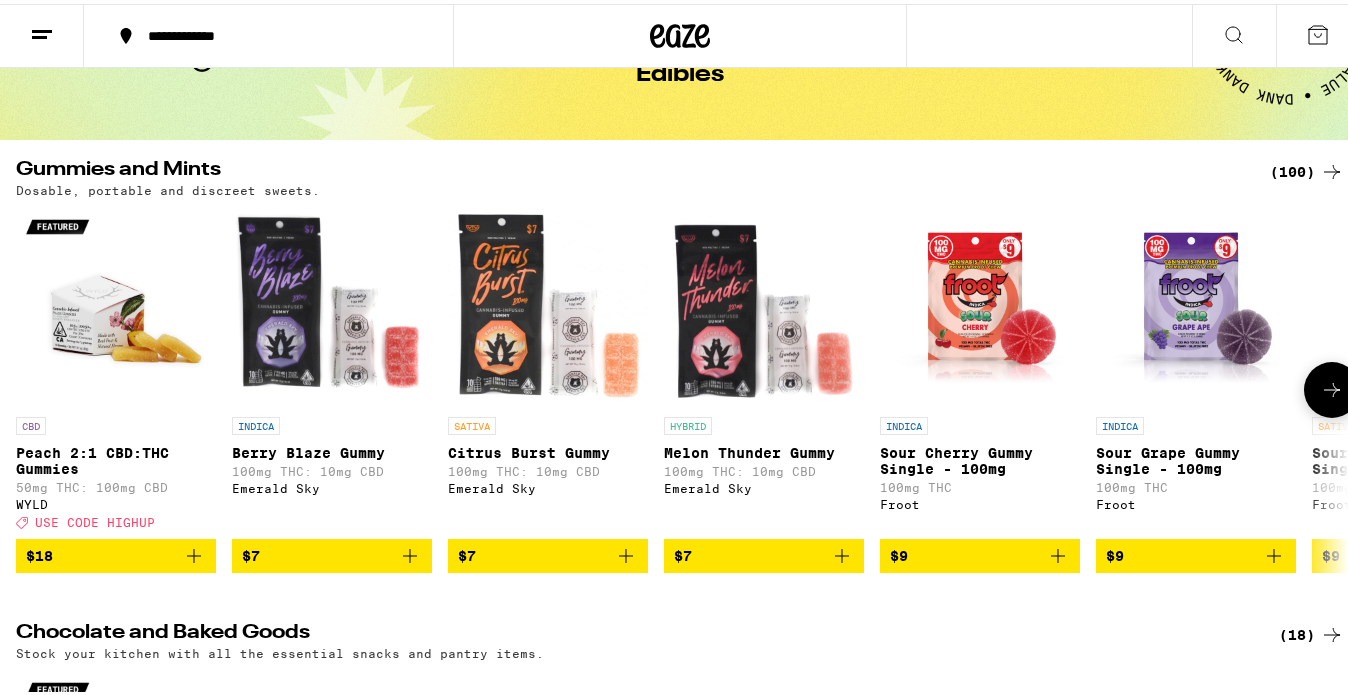 click on "USE CODE HIGHUP" at bounding box center [95, 518] 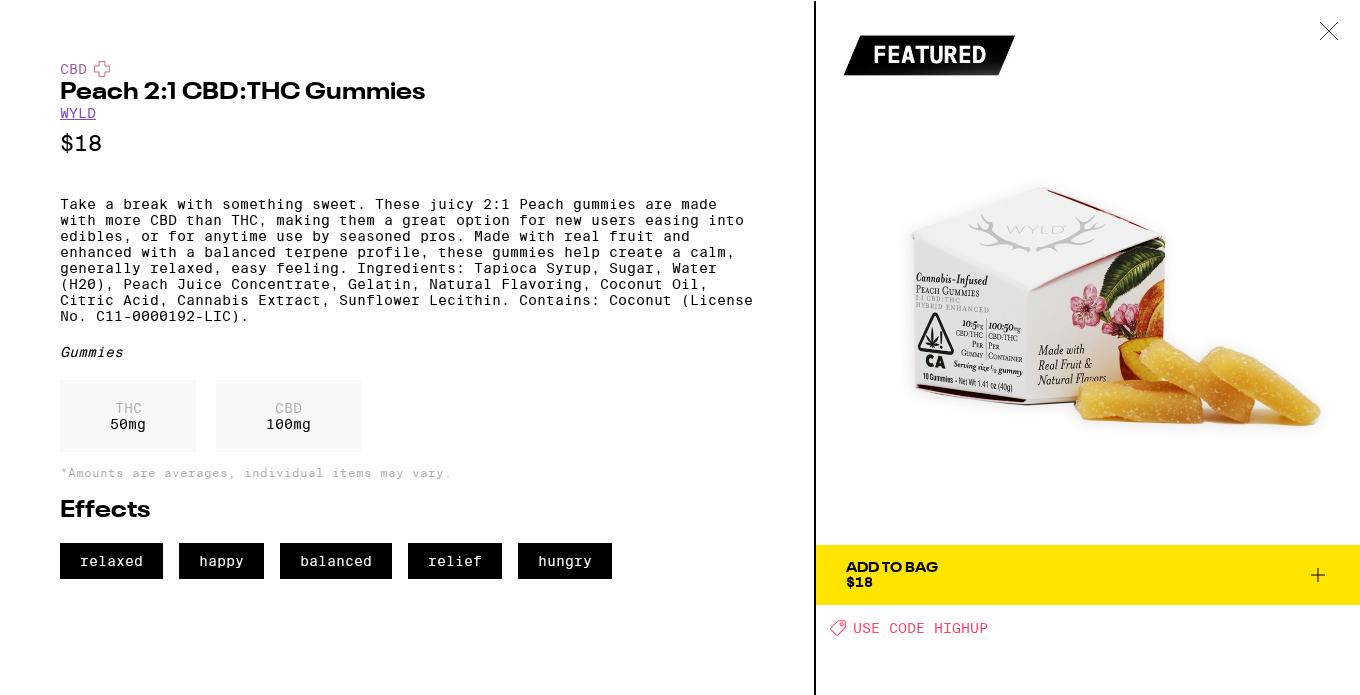 click on "Deal Created with Sketch." 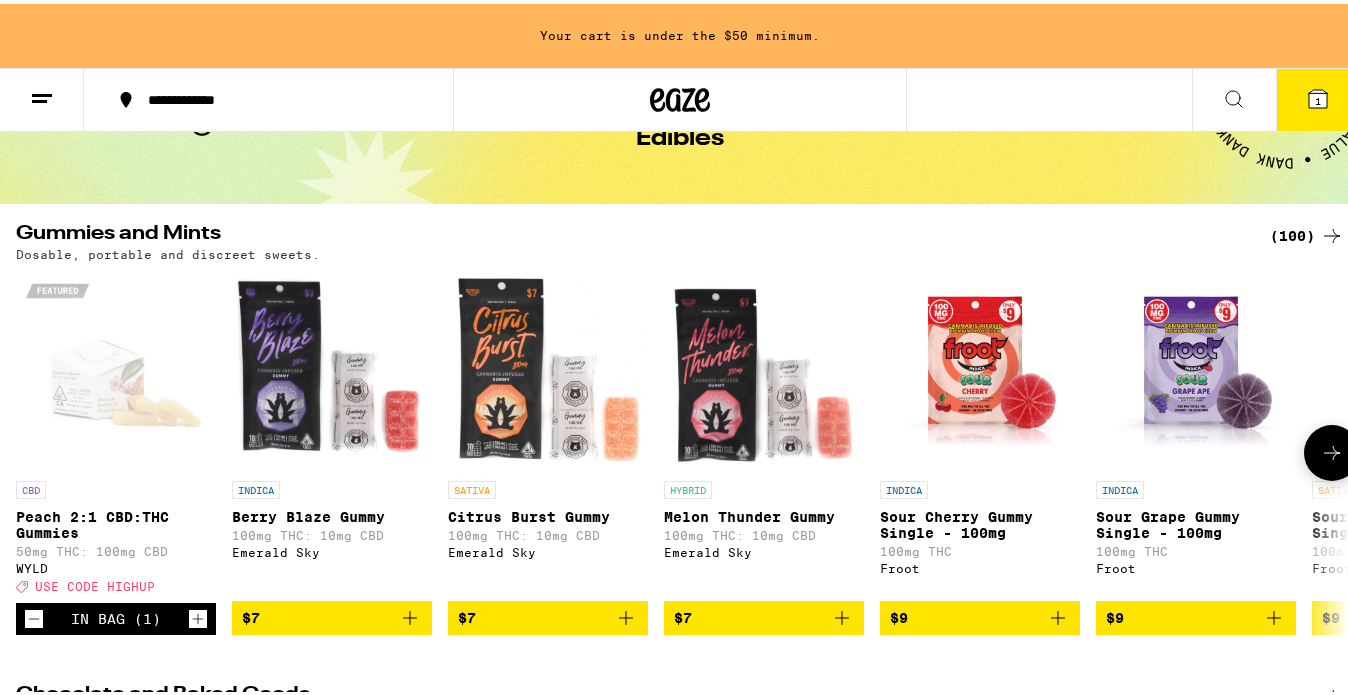 click 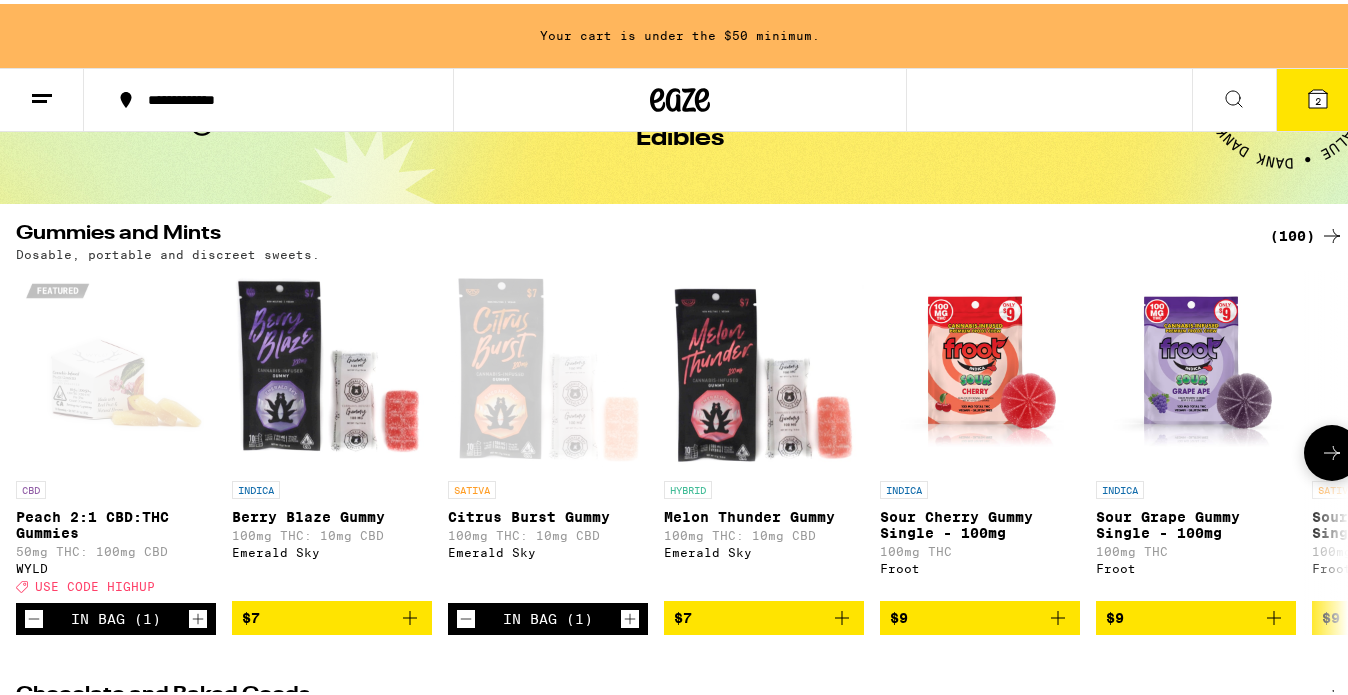 click 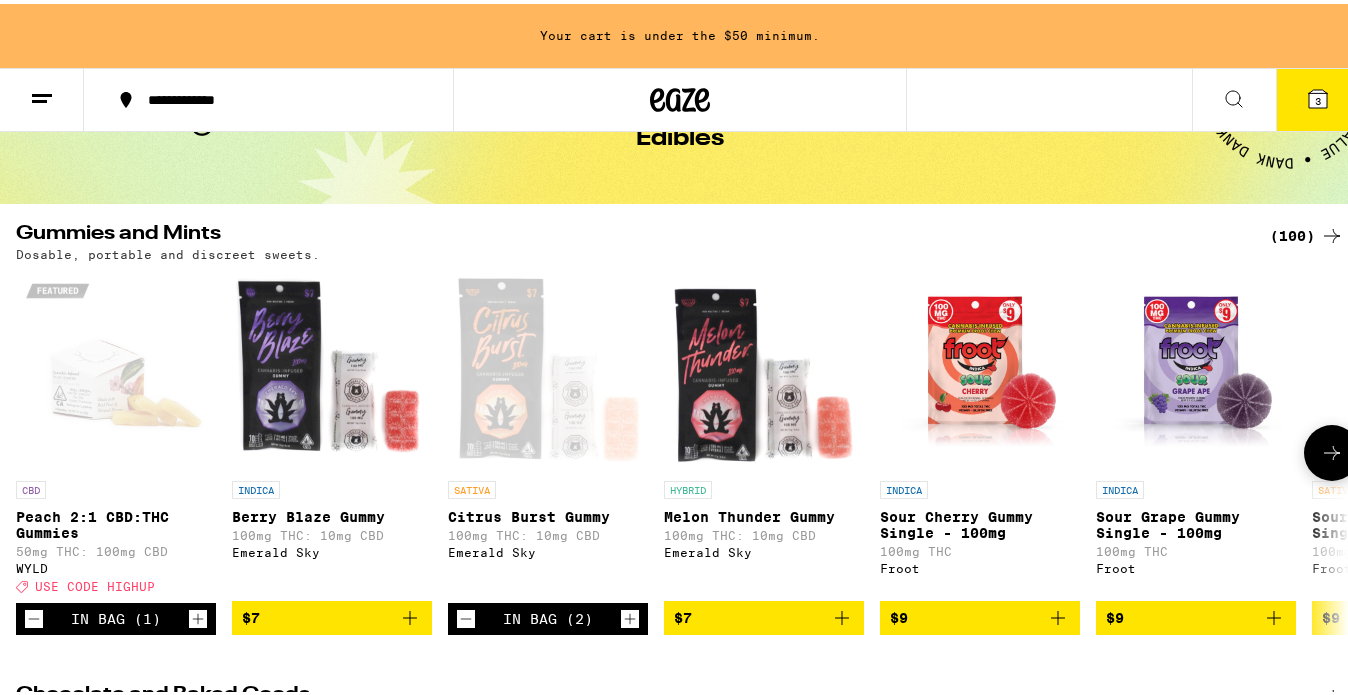 click 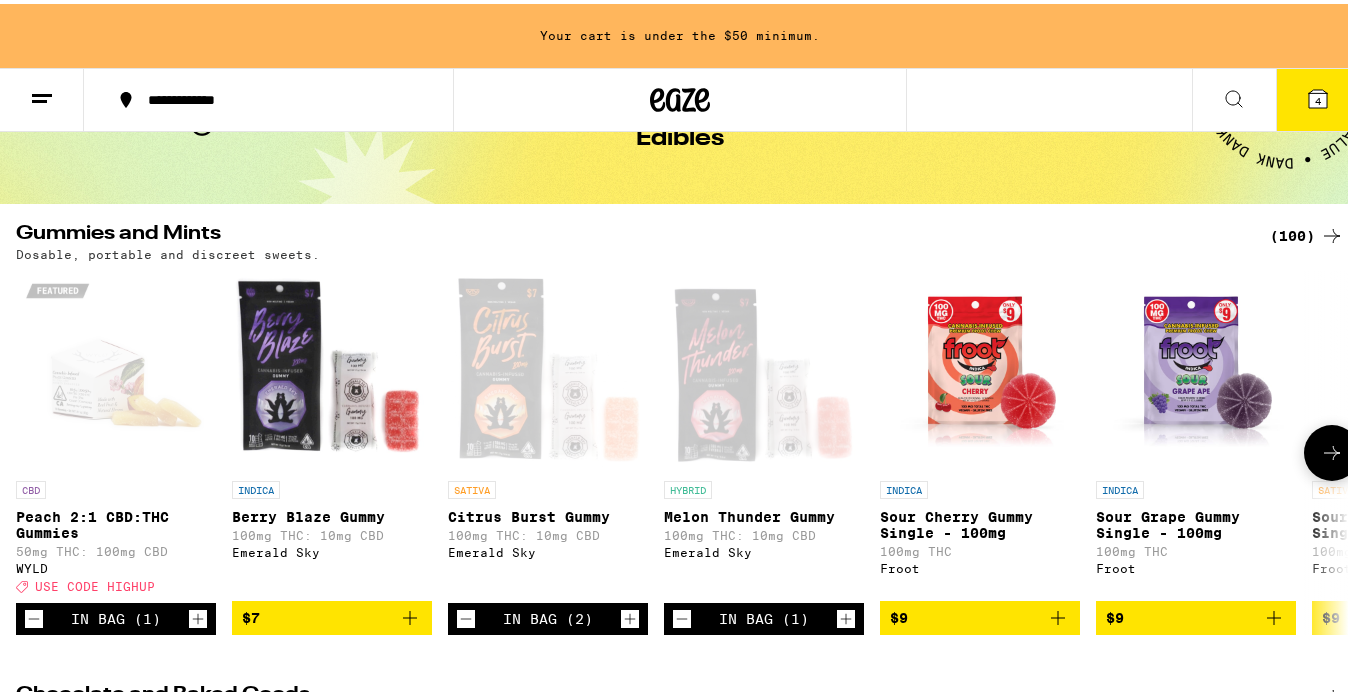 click 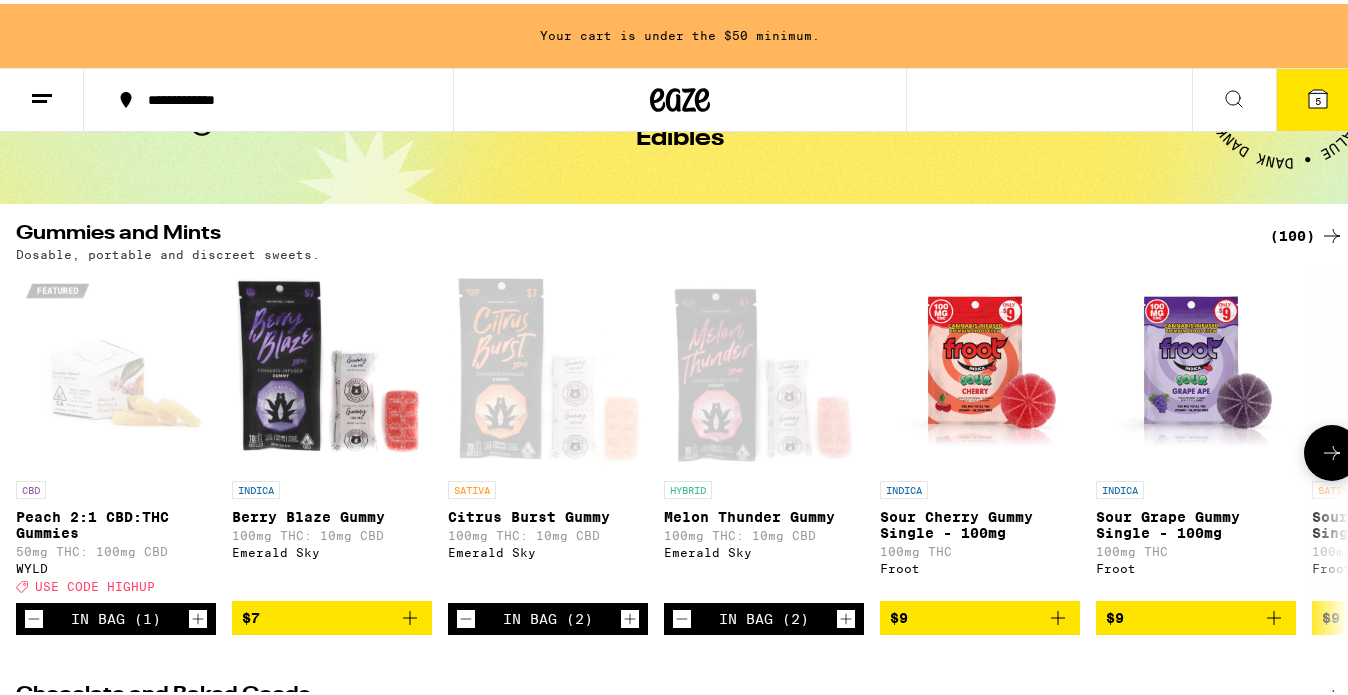 click 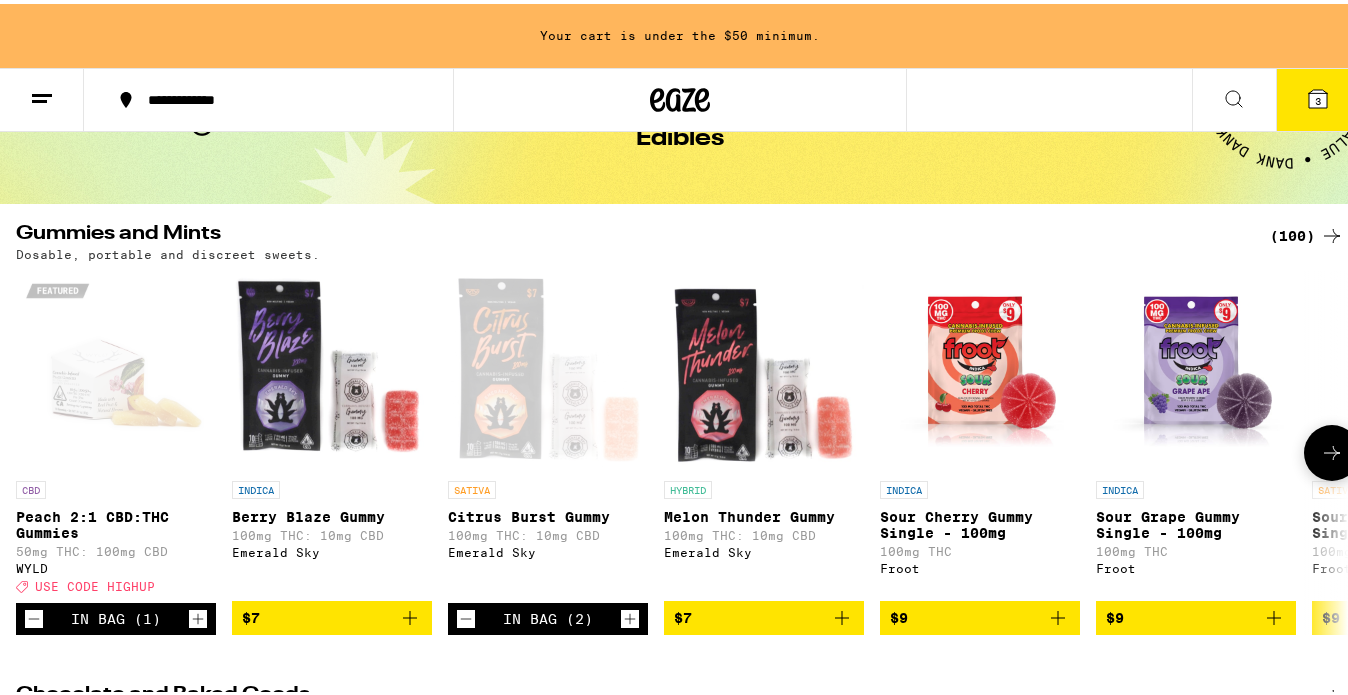 click 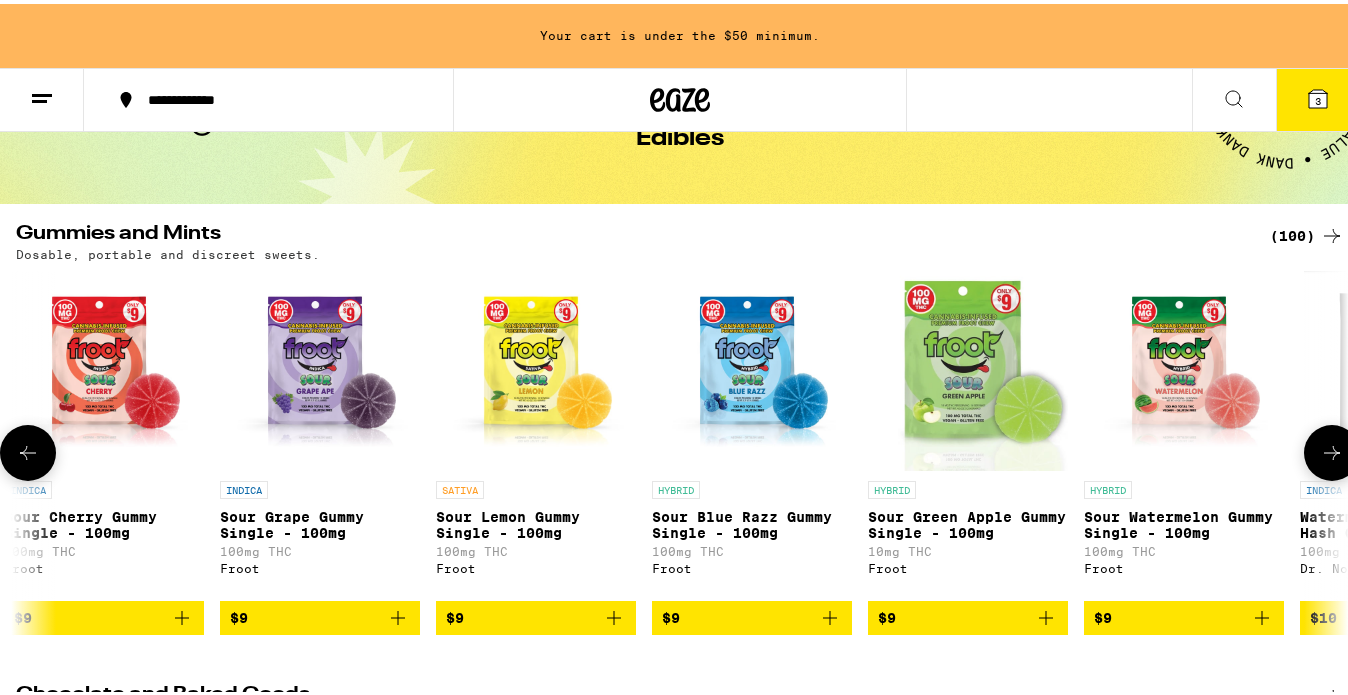 scroll, scrollTop: 0, scrollLeft: 879, axis: horizontal 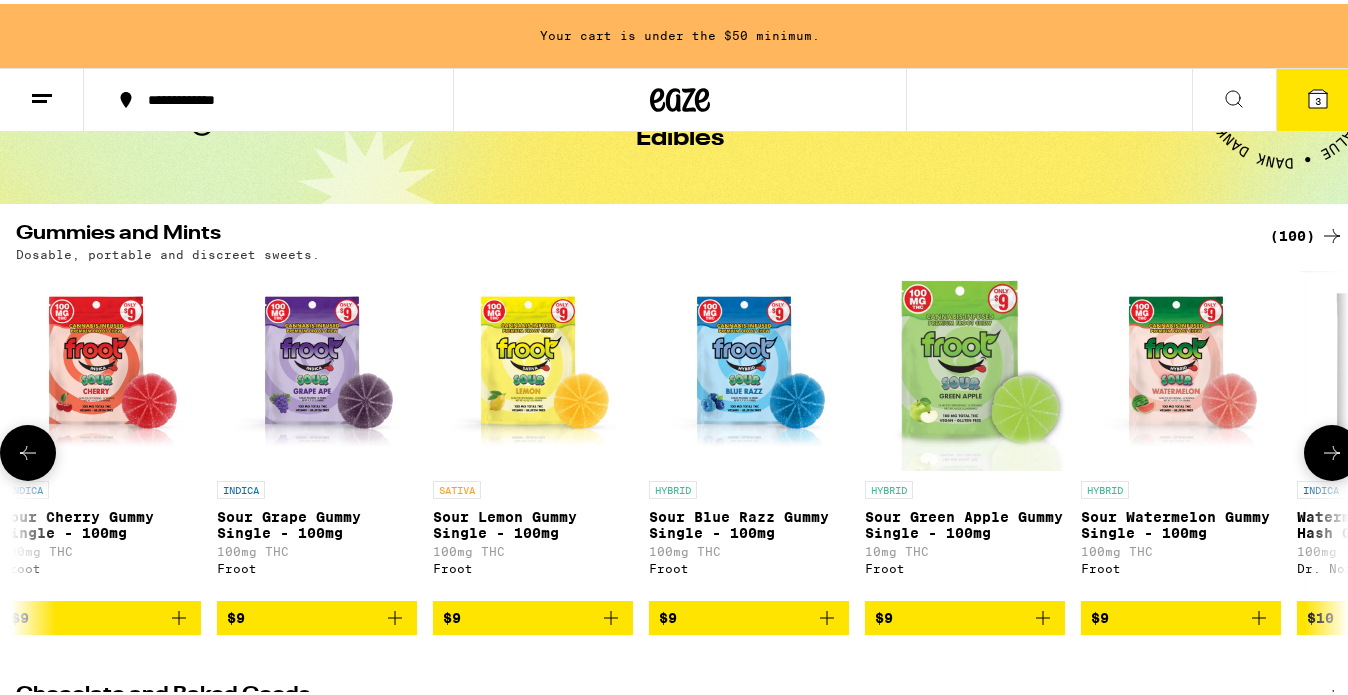 click 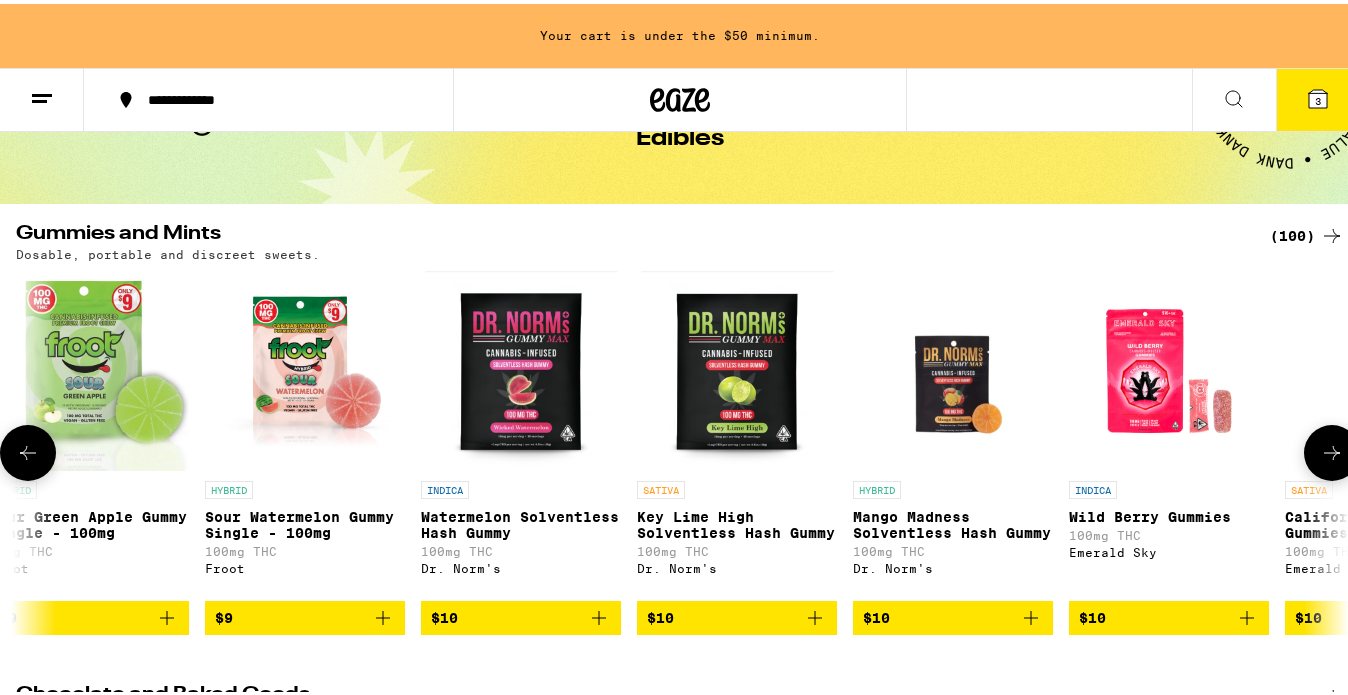 scroll, scrollTop: 0, scrollLeft: 1757, axis: horizontal 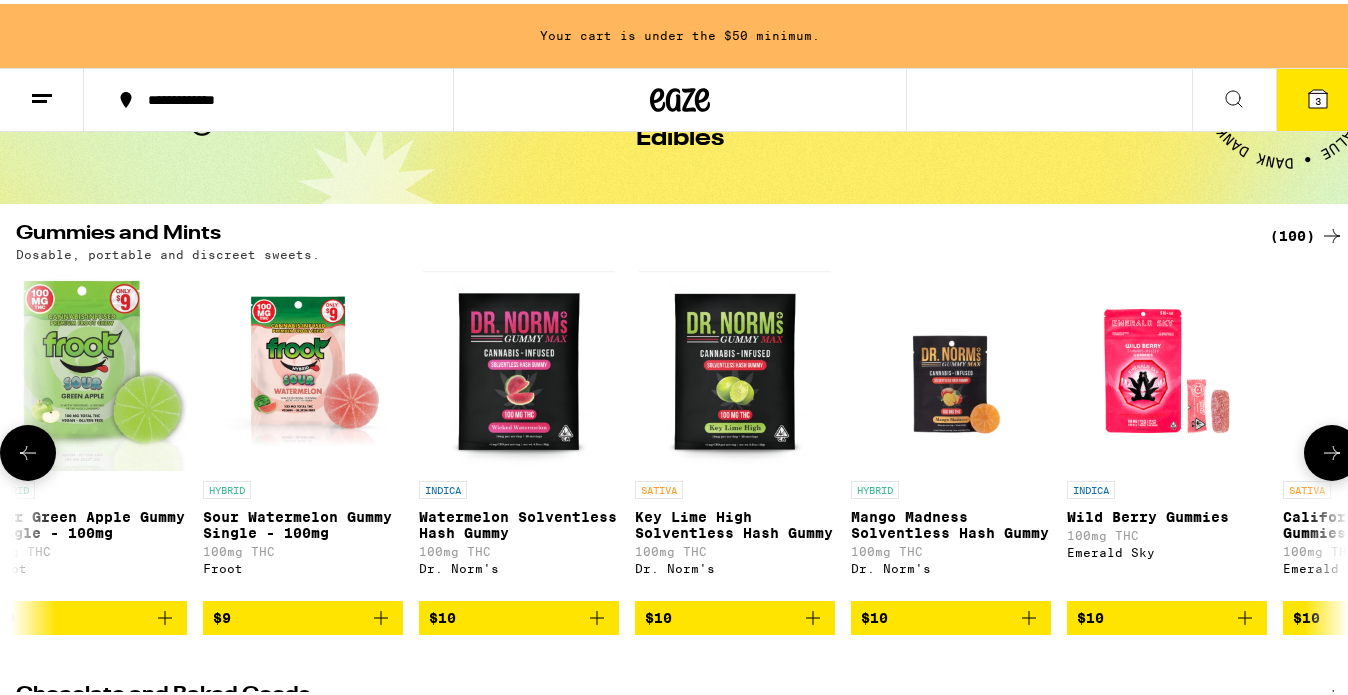 click 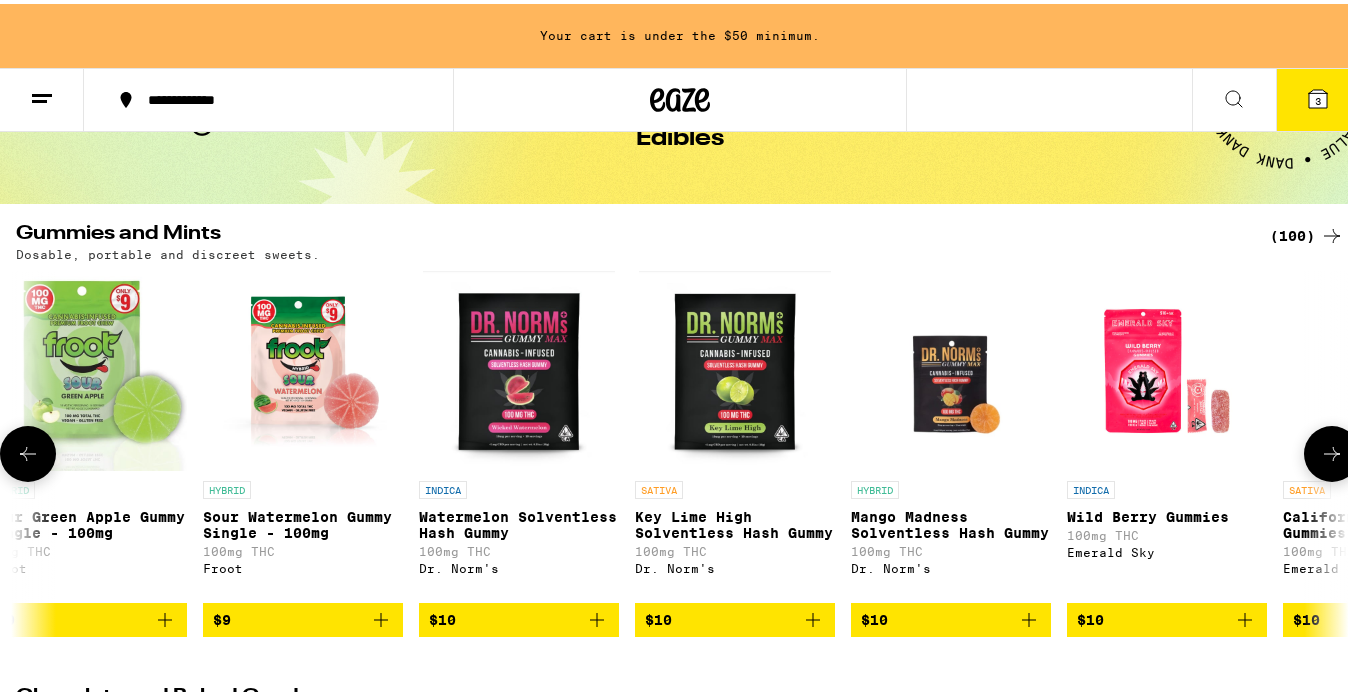 scroll, scrollTop: 0, scrollLeft: 2636, axis: horizontal 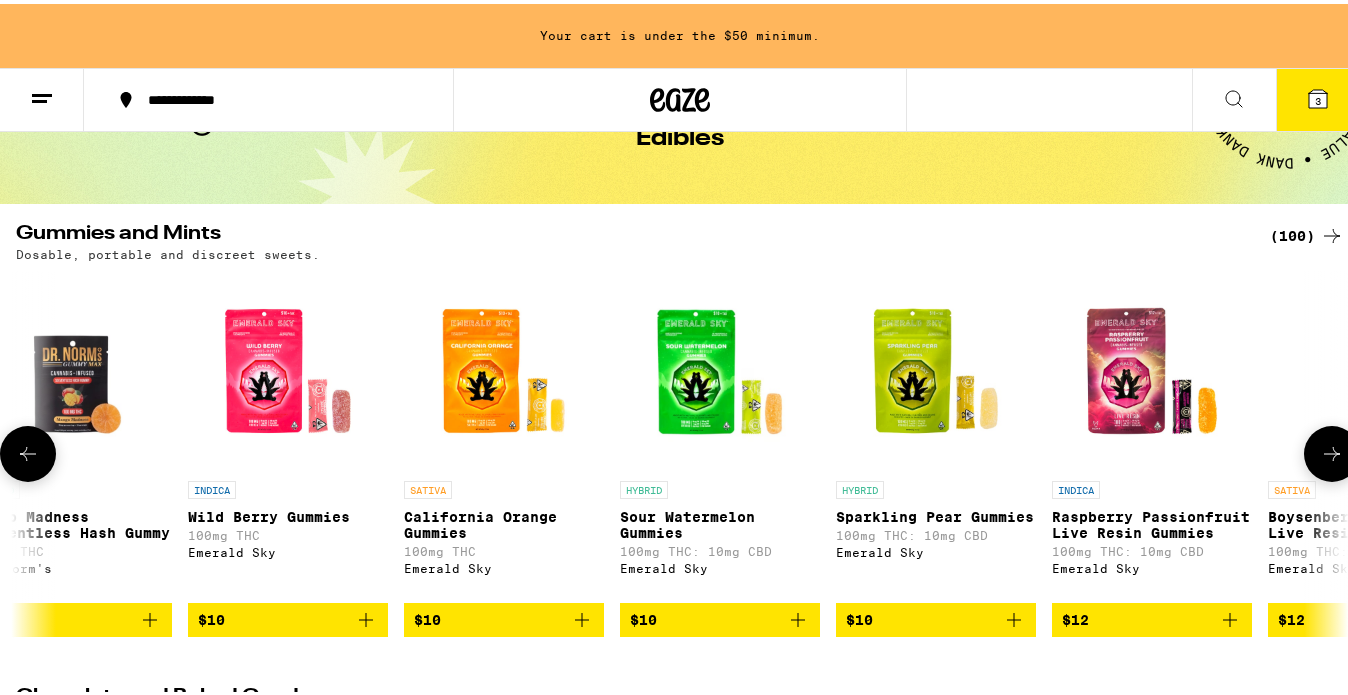 click 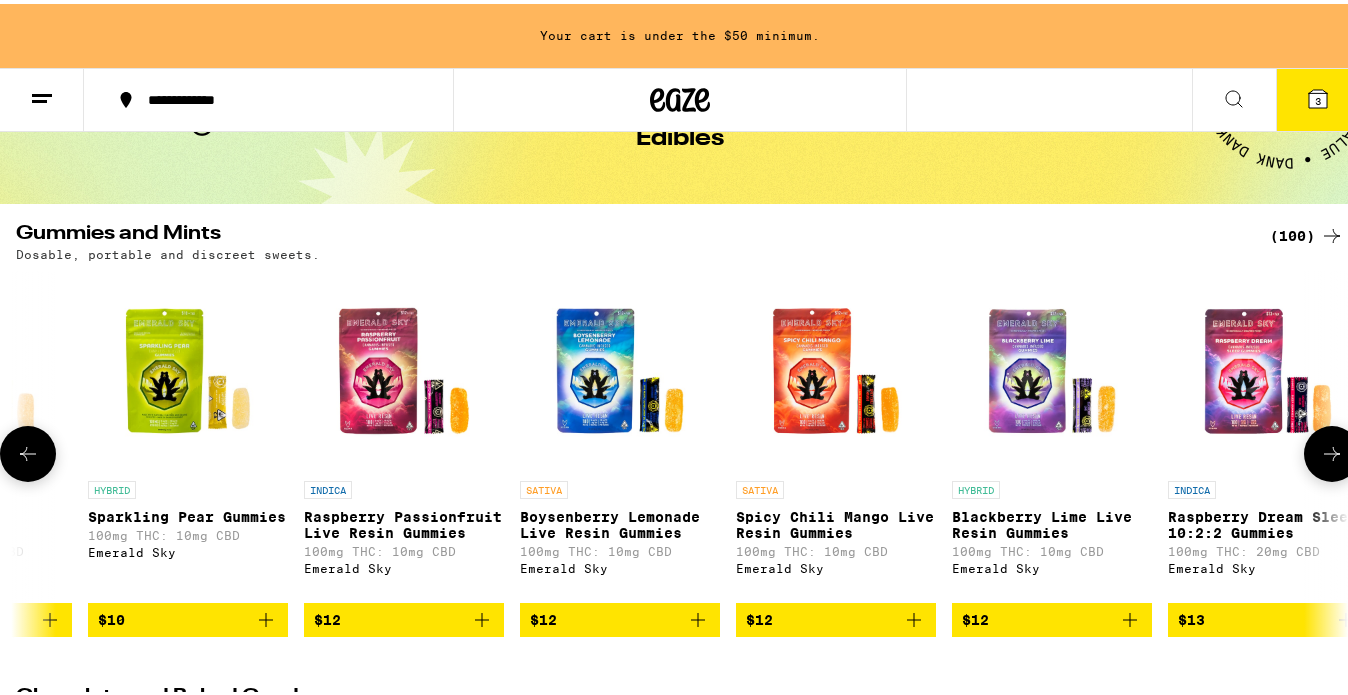 scroll, scrollTop: 0, scrollLeft: 3514, axis: horizontal 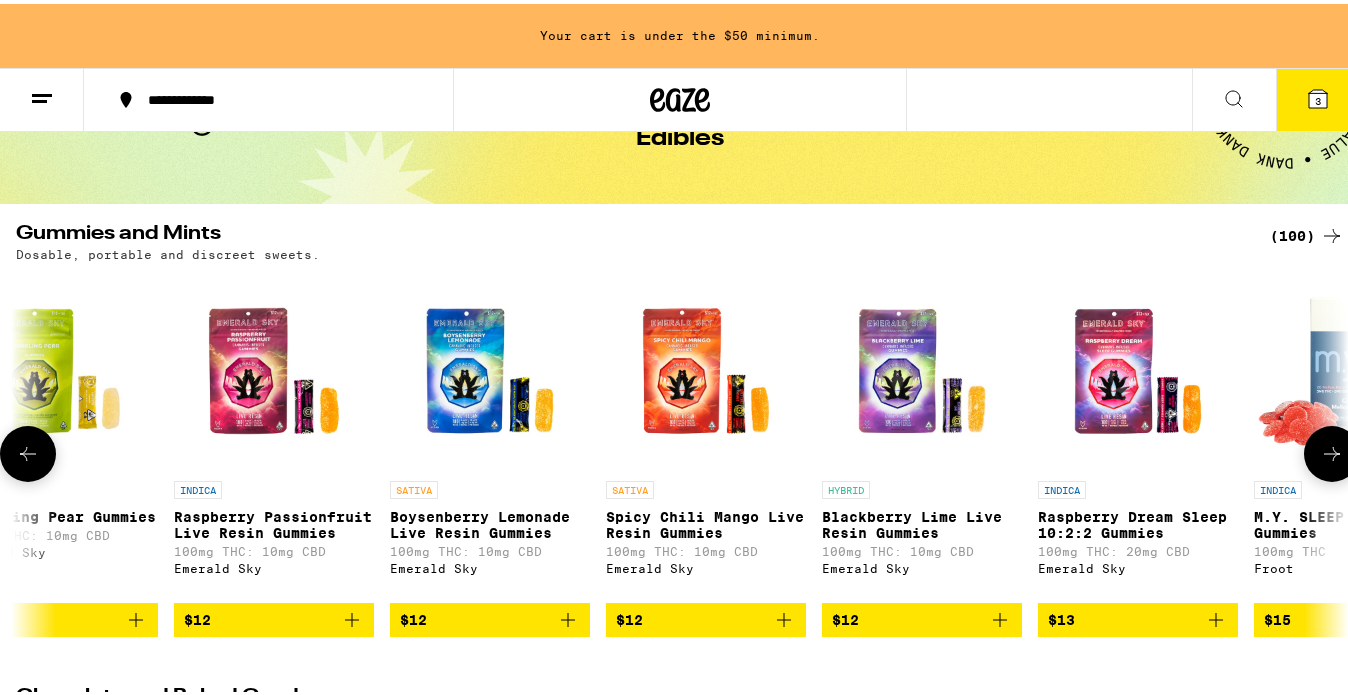 click 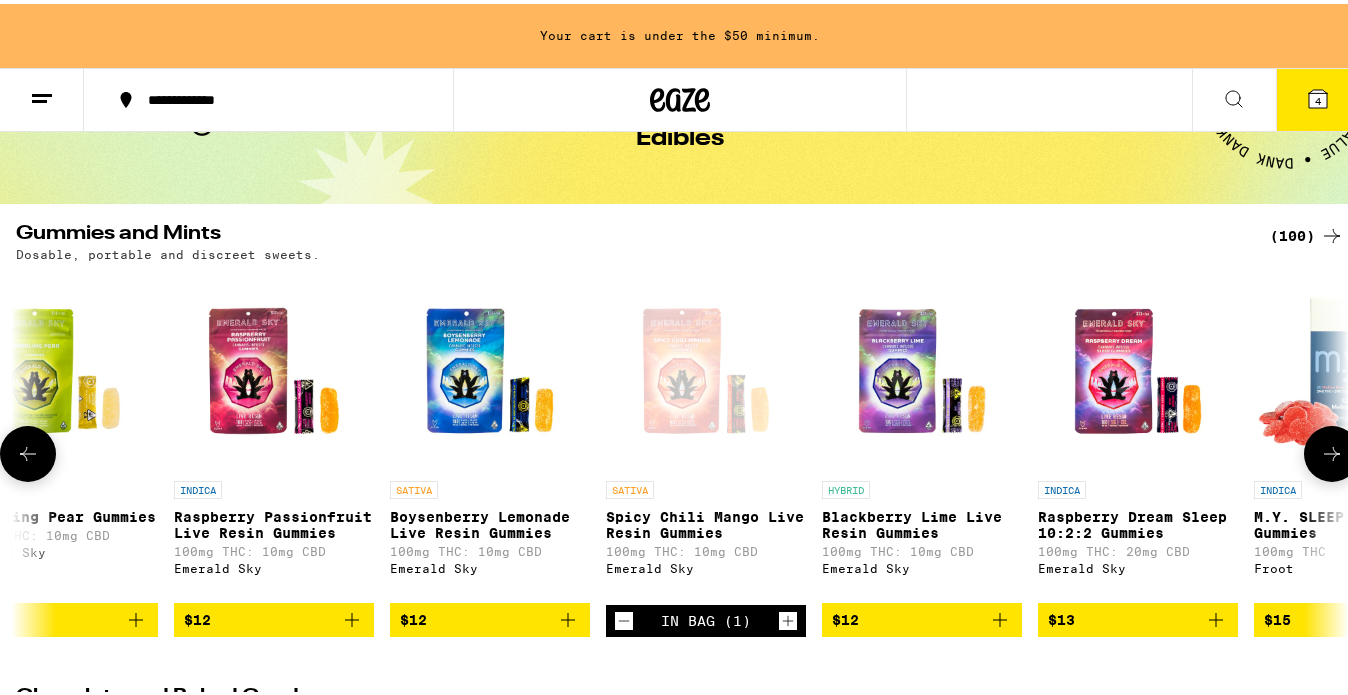 click 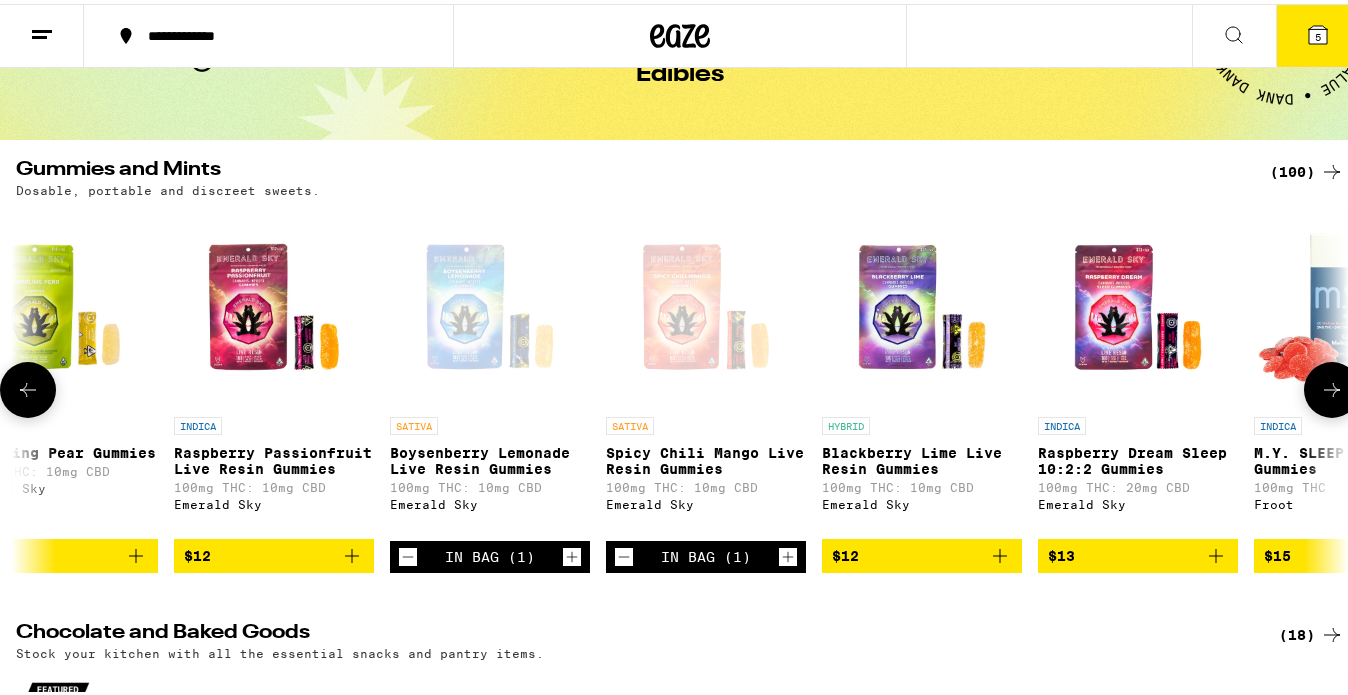 click 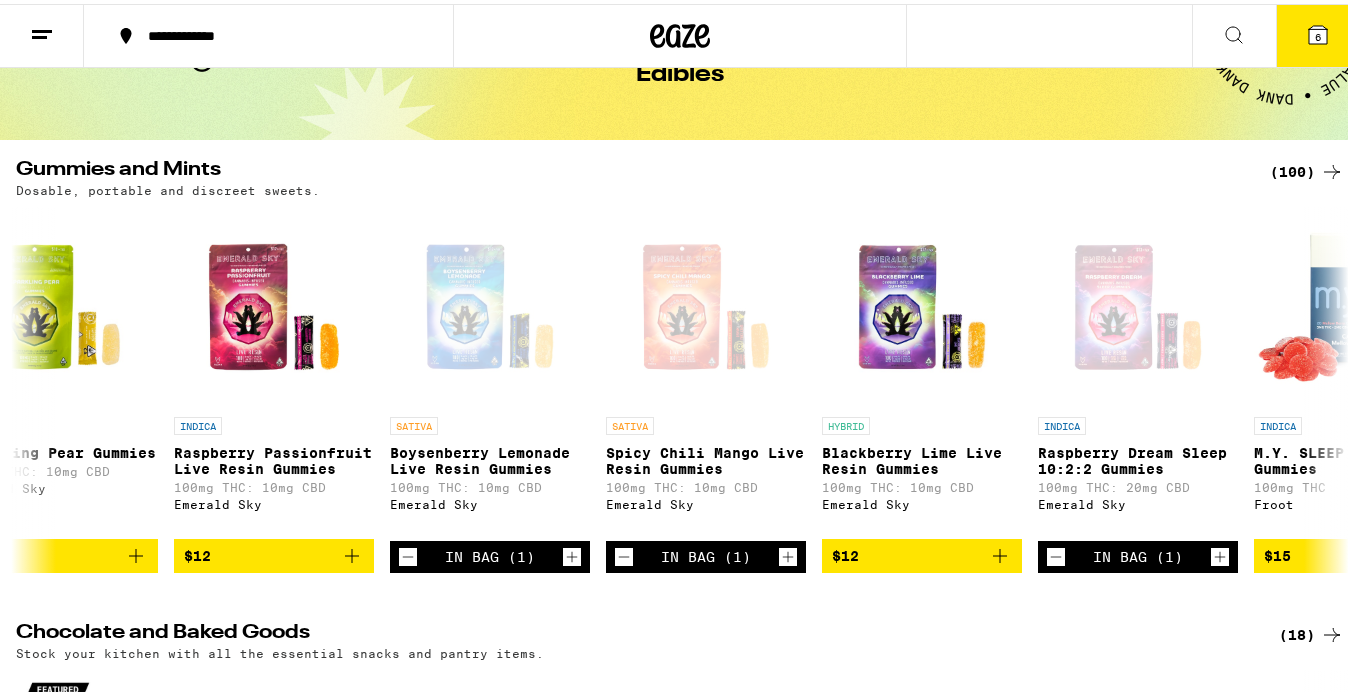 click 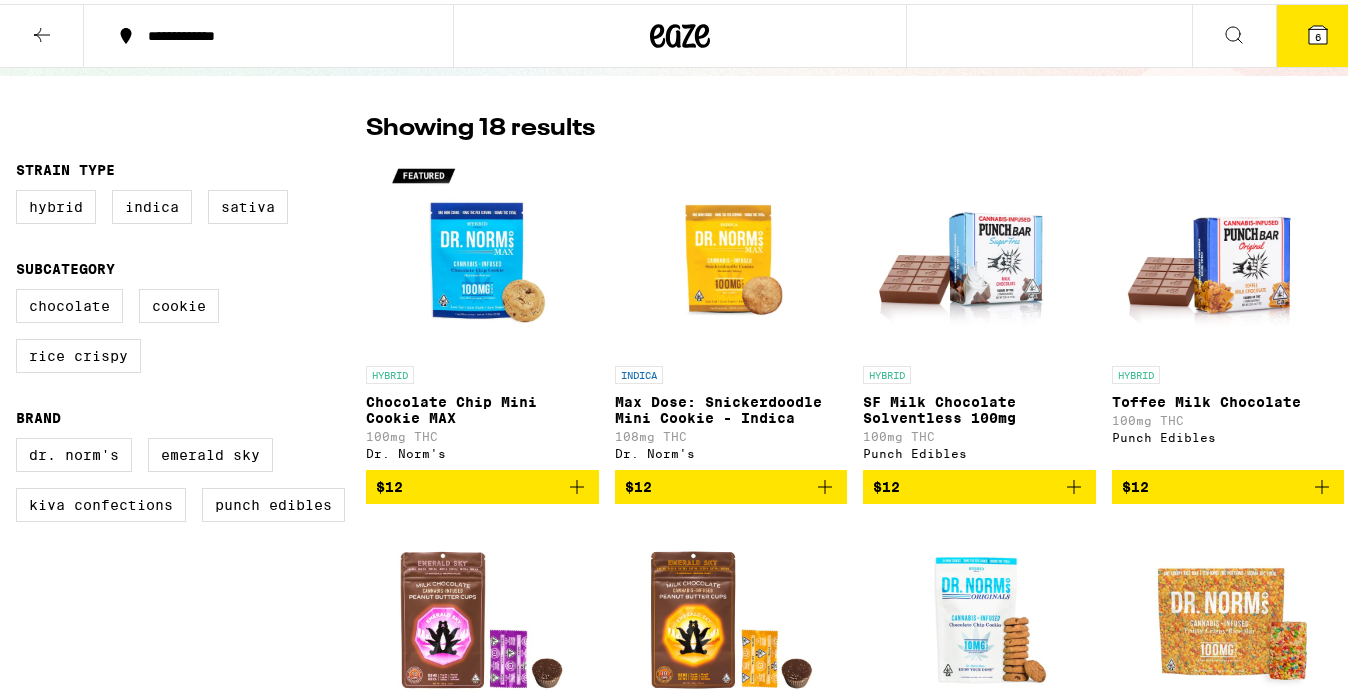 scroll, scrollTop: 0, scrollLeft: 0, axis: both 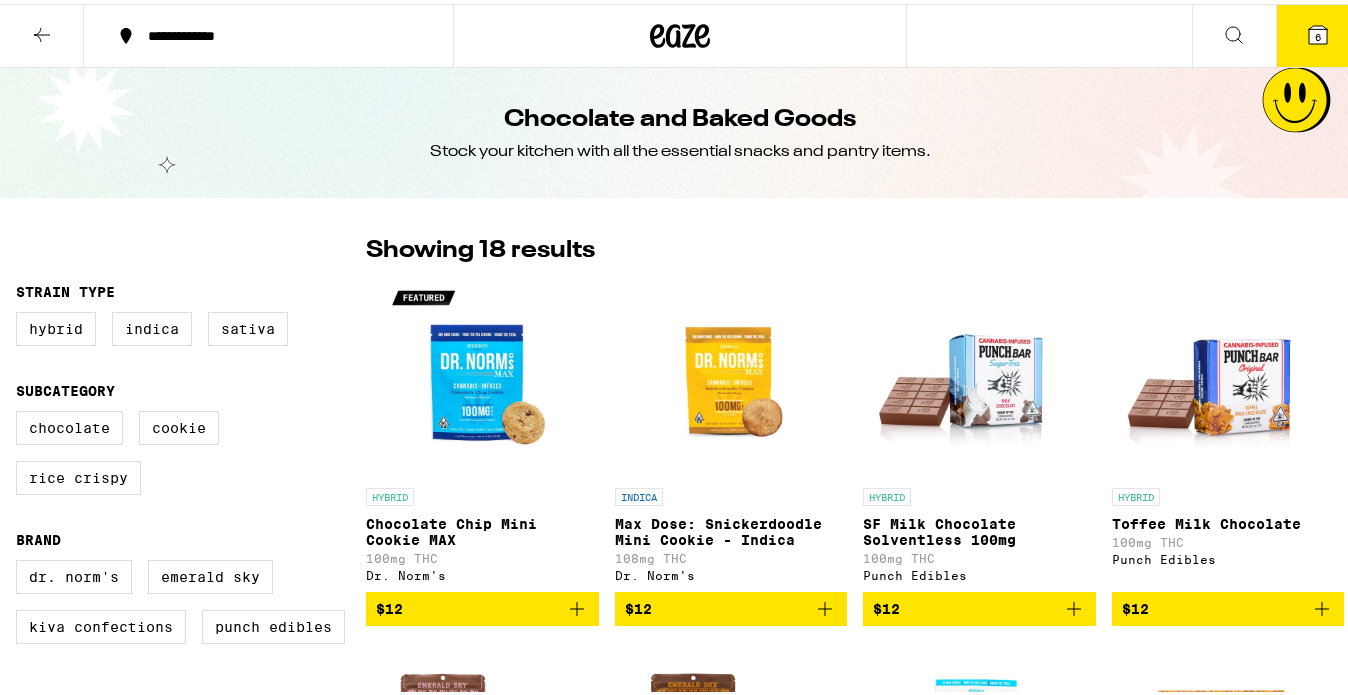 click on "HYBRID Chocolate Chip Mini Cookie MAX 100mg THC Dr. Norm's $12 INDICA Max Dose: Snickerdoodle Mini Cookie - Indica 108mg THC Dr. Norm's $12 HYBRID SF Milk Chocolate Solventless 100mg 100mg THC Punch Edibles $12 HYBRID Toffee Milk Chocolate 100mg THC Punch Edibles $12 INDICA Indica Peanut Butter Cups 10-Pack 100mg THC: 5mg CBD Emerald Sky $17 SATIVA Sativa Peanut Butter Cups 10-Pack 100mg THC: 5mg CBD Emerald Sky $17 HYBRID Chocolate Chip Cookie 10-Pack 100mg THC Dr. Norm's $15 HYBRID Fruity Crispy Rice Bar 100mg THC Dr. Norm's $16 HYBRID Very Berry Crunch Rice Crispy Treat 100mg THC: 1mg CBD Dr. Norm's $16 HYBRID SLEEP Peanut Butter Cups 10-Pack 100mg THC: 20mg CBD Emerald Sky $19 HYBRID Blackberry Dark Chocolate Bar 100mg THC Kiva Confections Deal Created with Sketch. USE CODE HIGHUP $24 HYBRID Churro Milk Chocolate Bar 100mg THC Kiva Confections Deal Created with Sketch. USE CODE HIGHUP $24 HYBRID Dark Chocolate Bar 100mg THC Kiva Confections Deal Created with Sketch. USE CODE HIGHUP $24 HYBRID 100mg THC" at bounding box center (855, 1203) 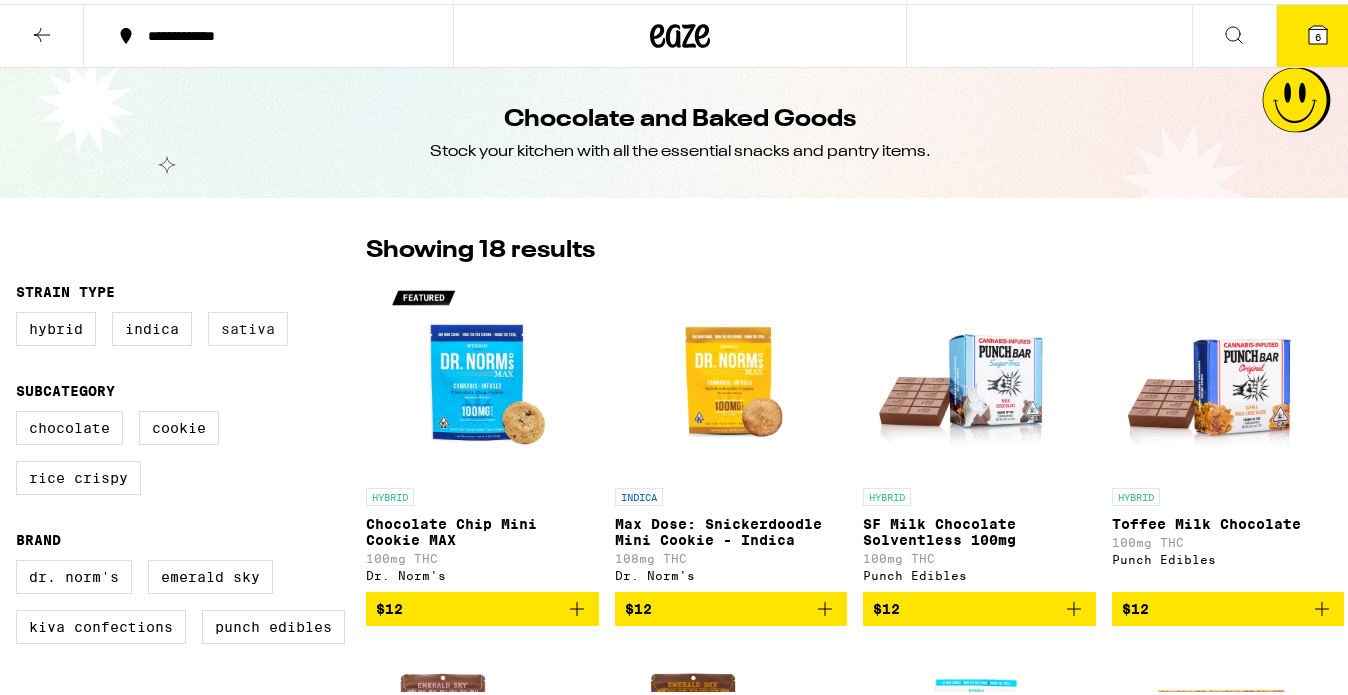 click on "Sativa" at bounding box center (248, 325) 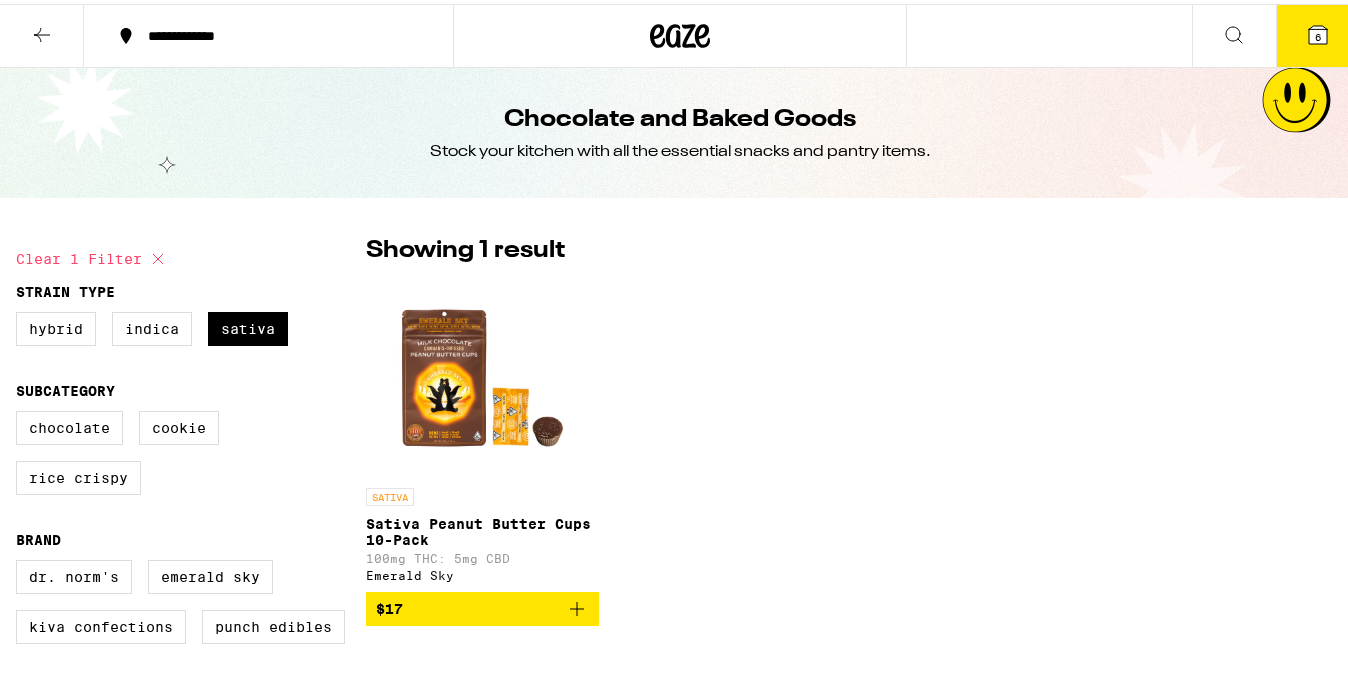 click 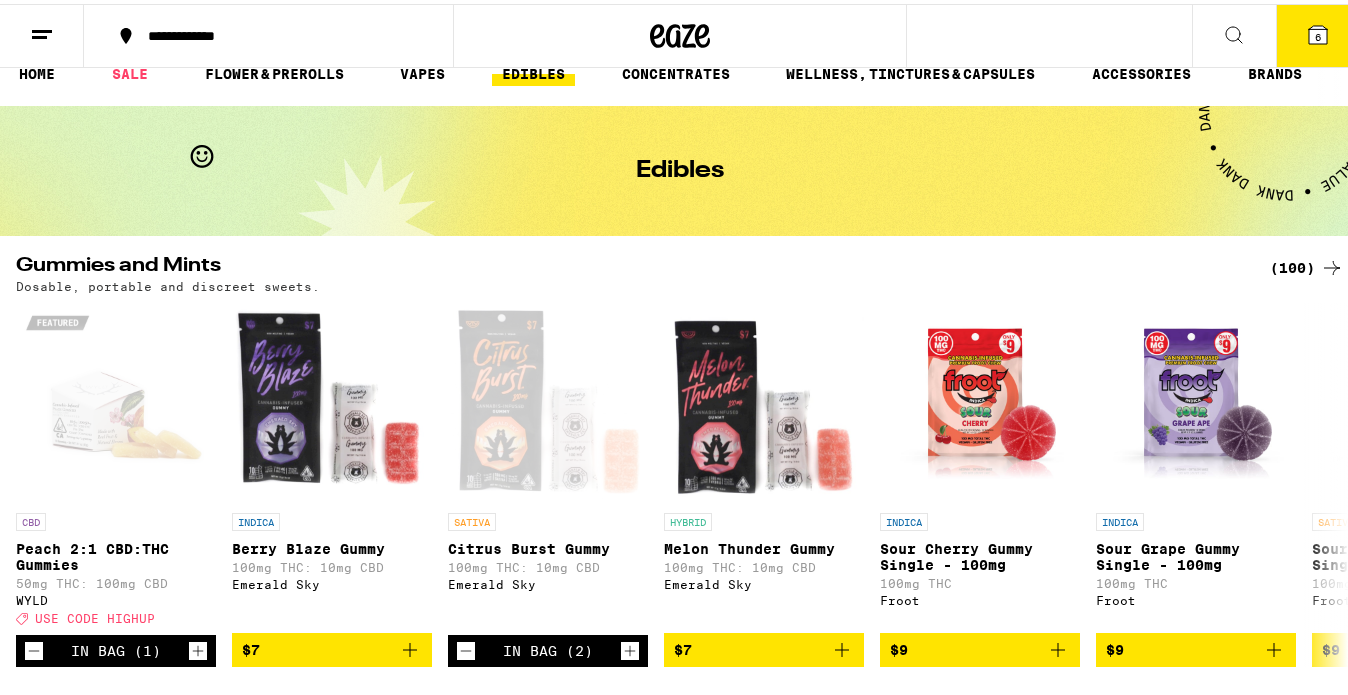 scroll, scrollTop: 47, scrollLeft: 0, axis: vertical 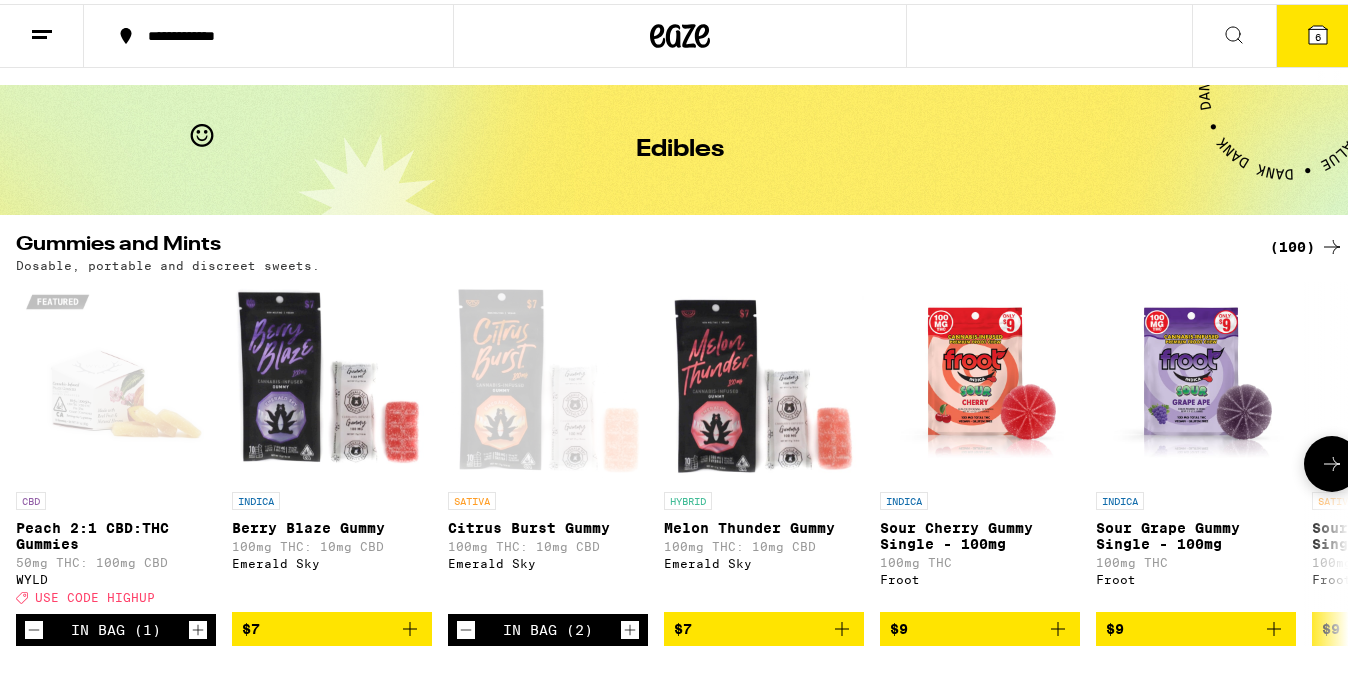 click 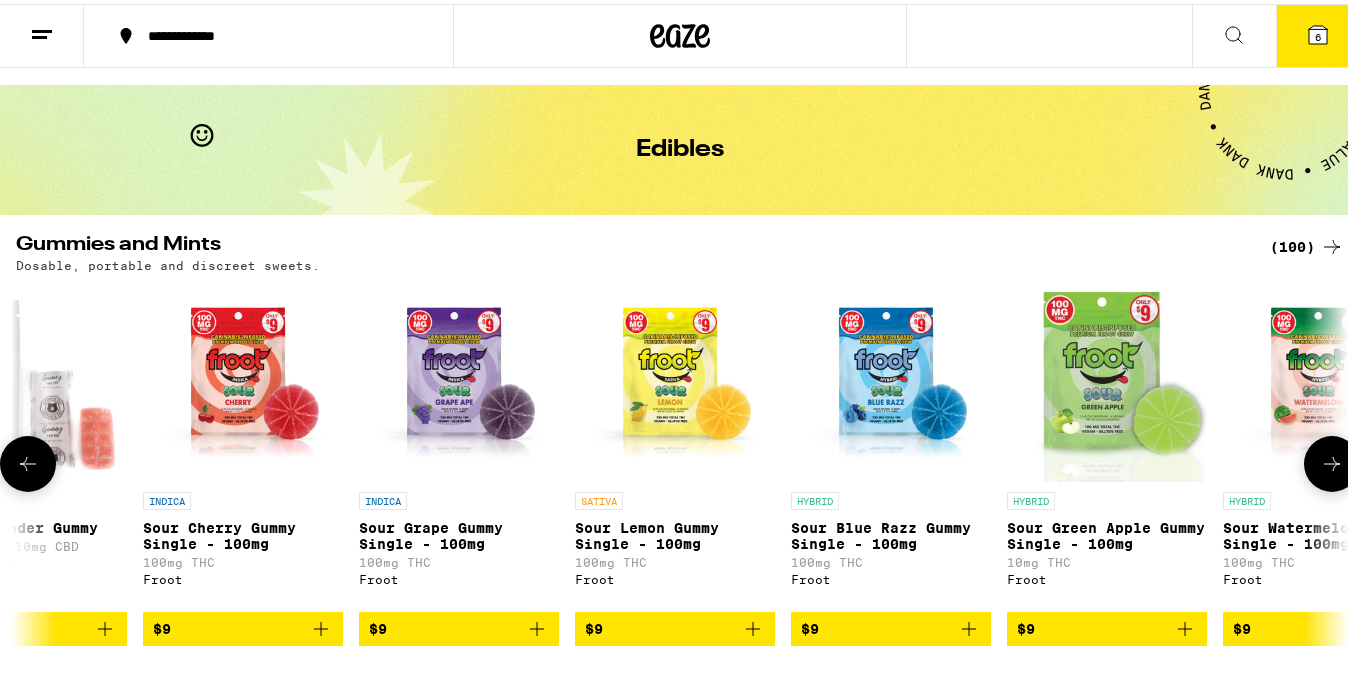 scroll, scrollTop: 0, scrollLeft: 879, axis: horizontal 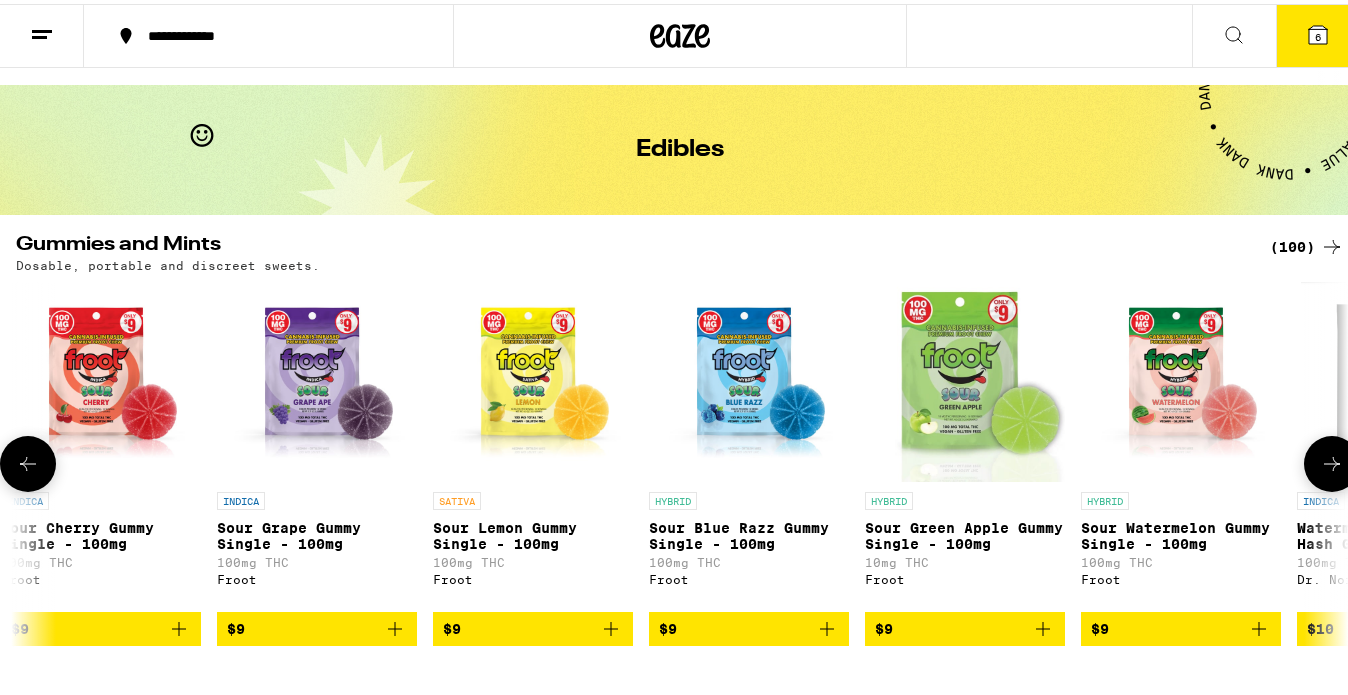click 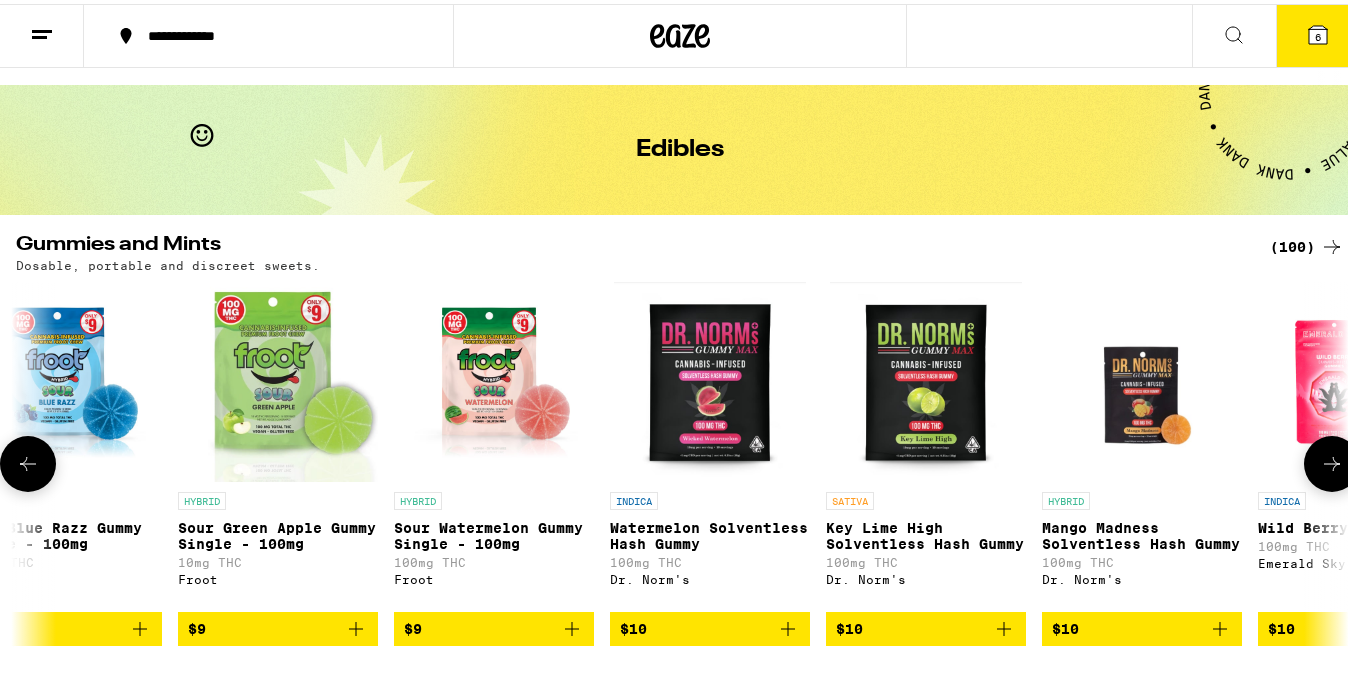 scroll, scrollTop: 0, scrollLeft: 1757, axis: horizontal 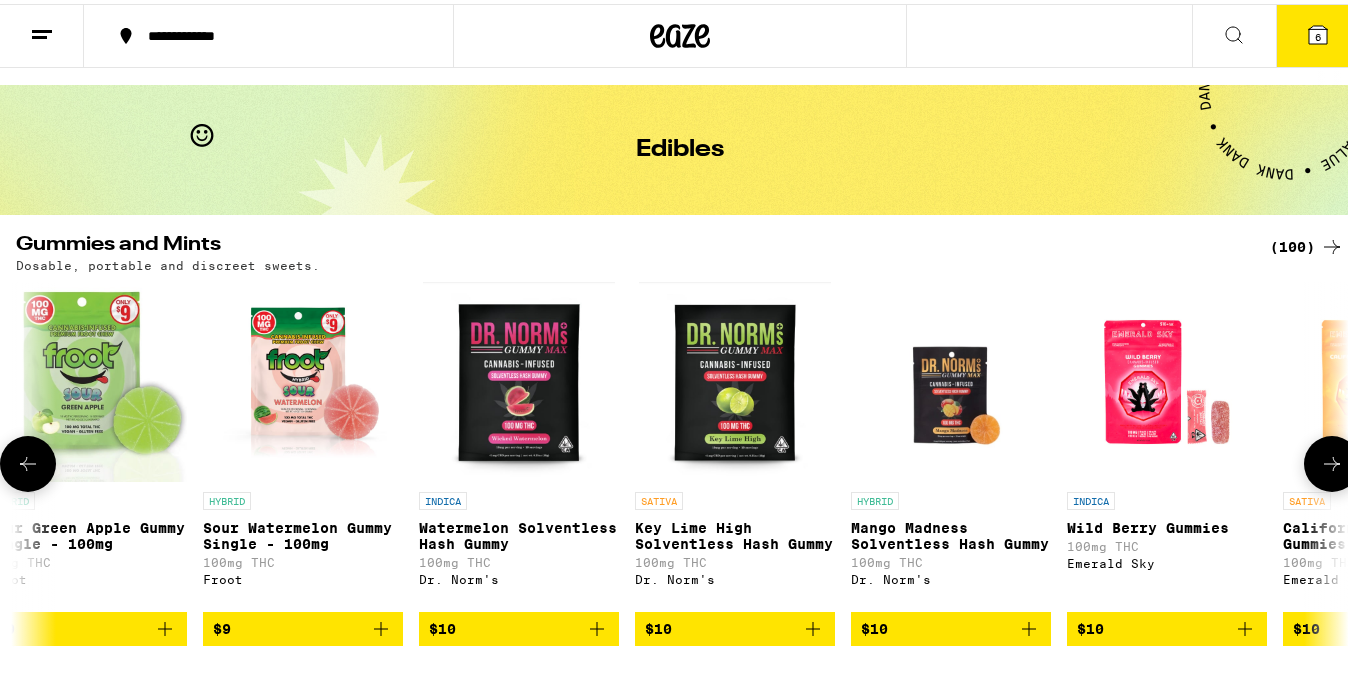 click 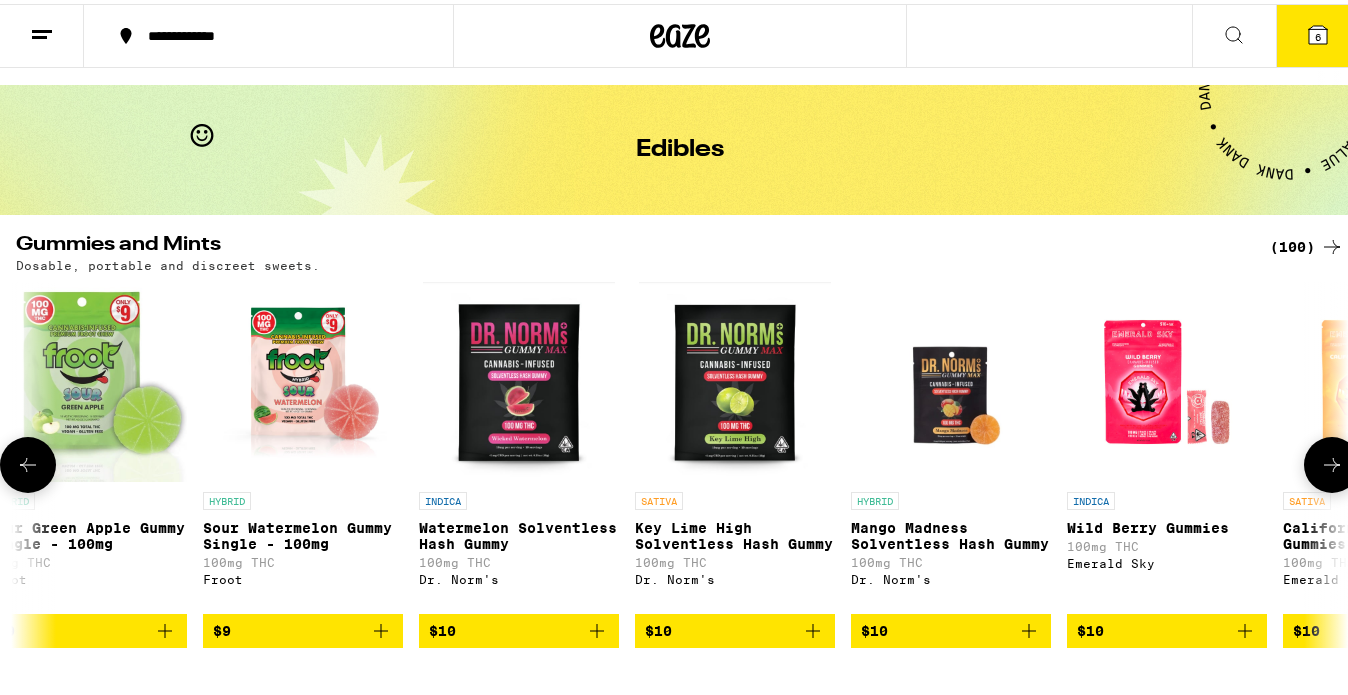 scroll, scrollTop: 0, scrollLeft: 2636, axis: horizontal 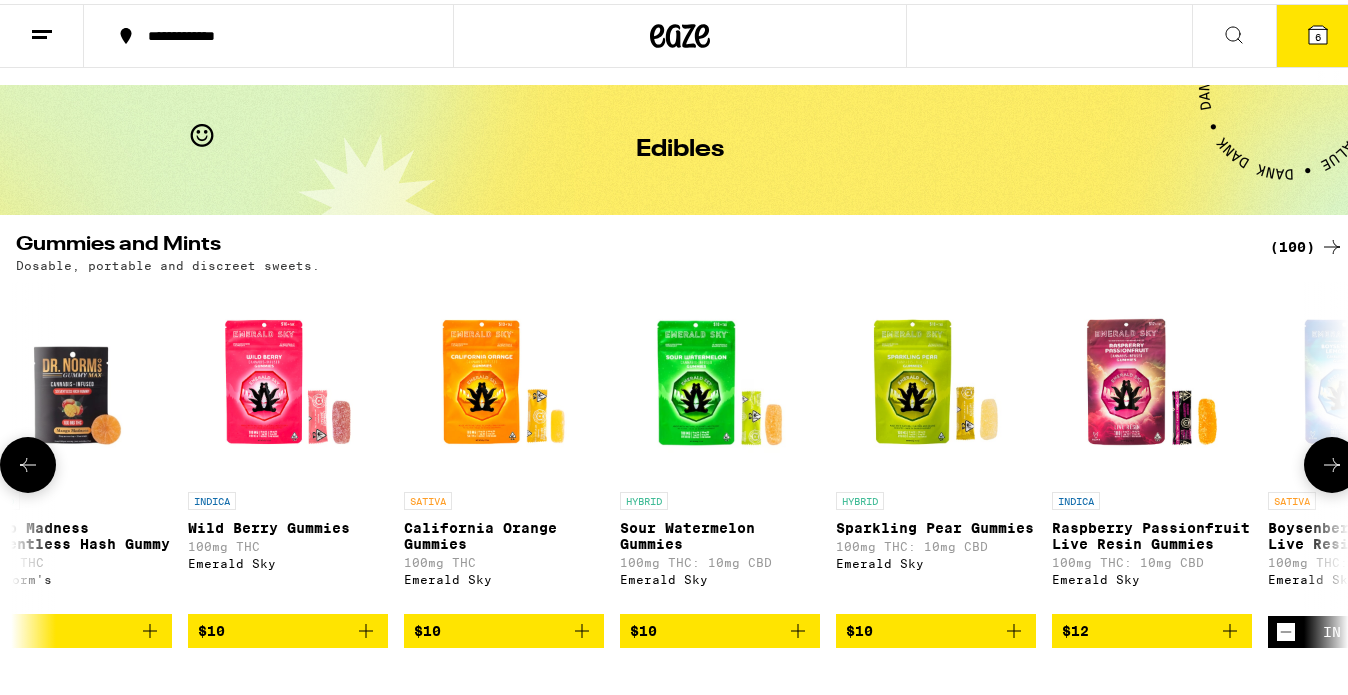 click 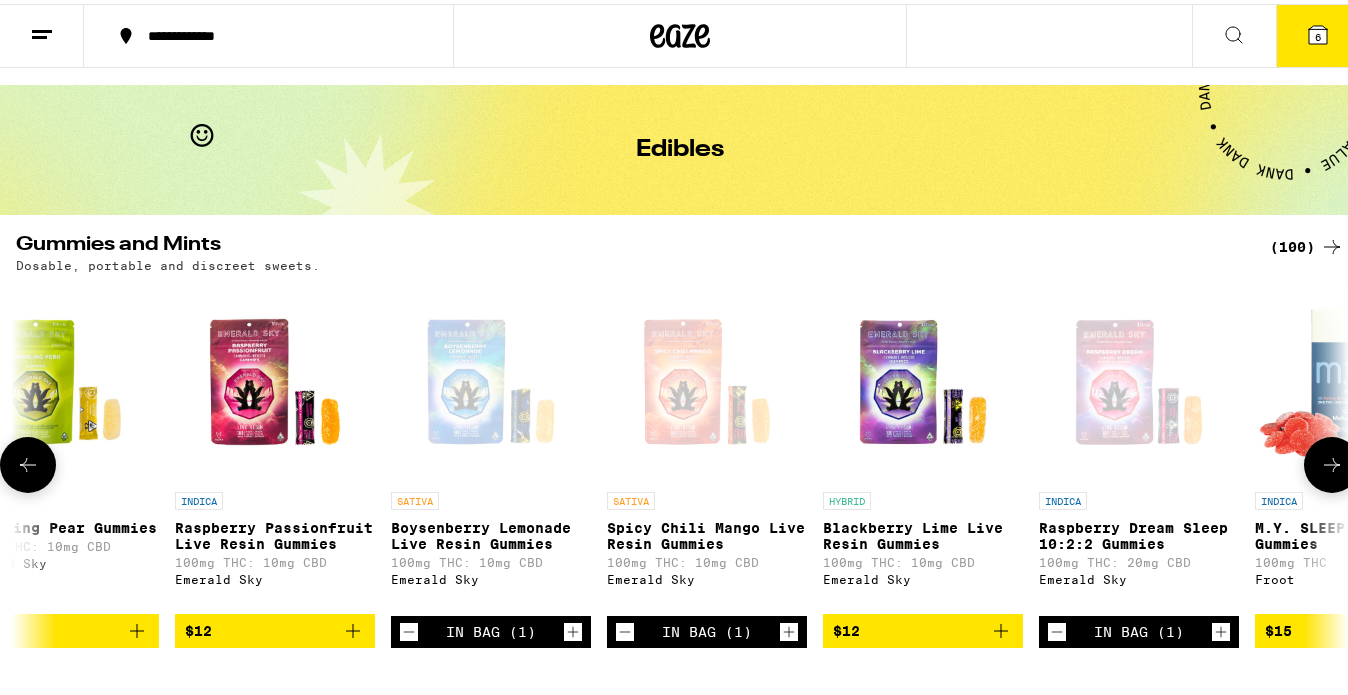 scroll, scrollTop: 0, scrollLeft: 3514, axis: horizontal 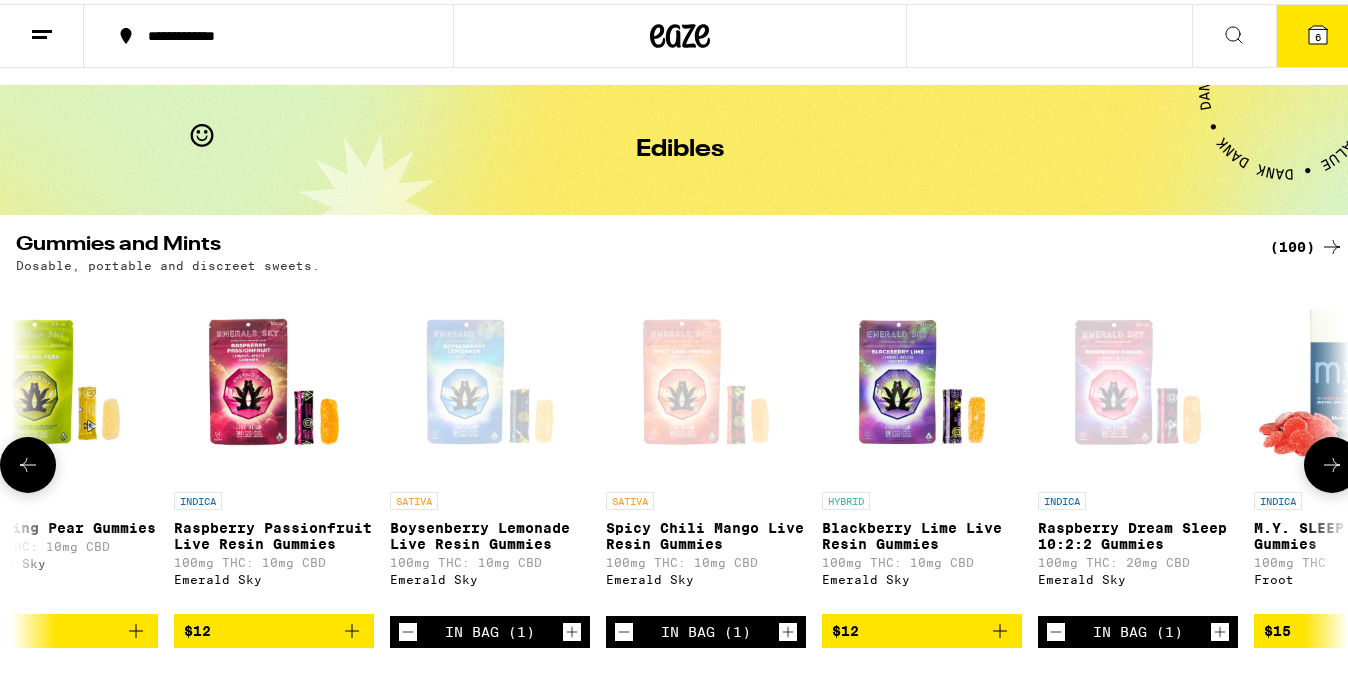 click 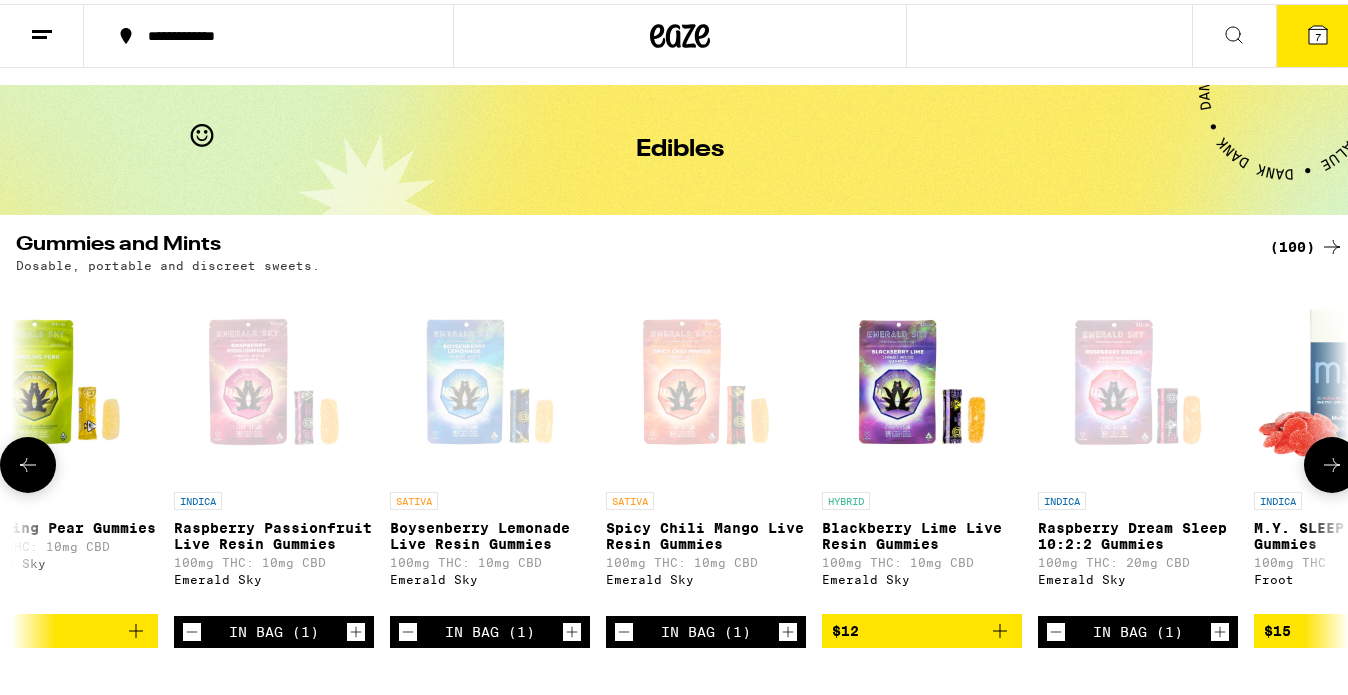 click 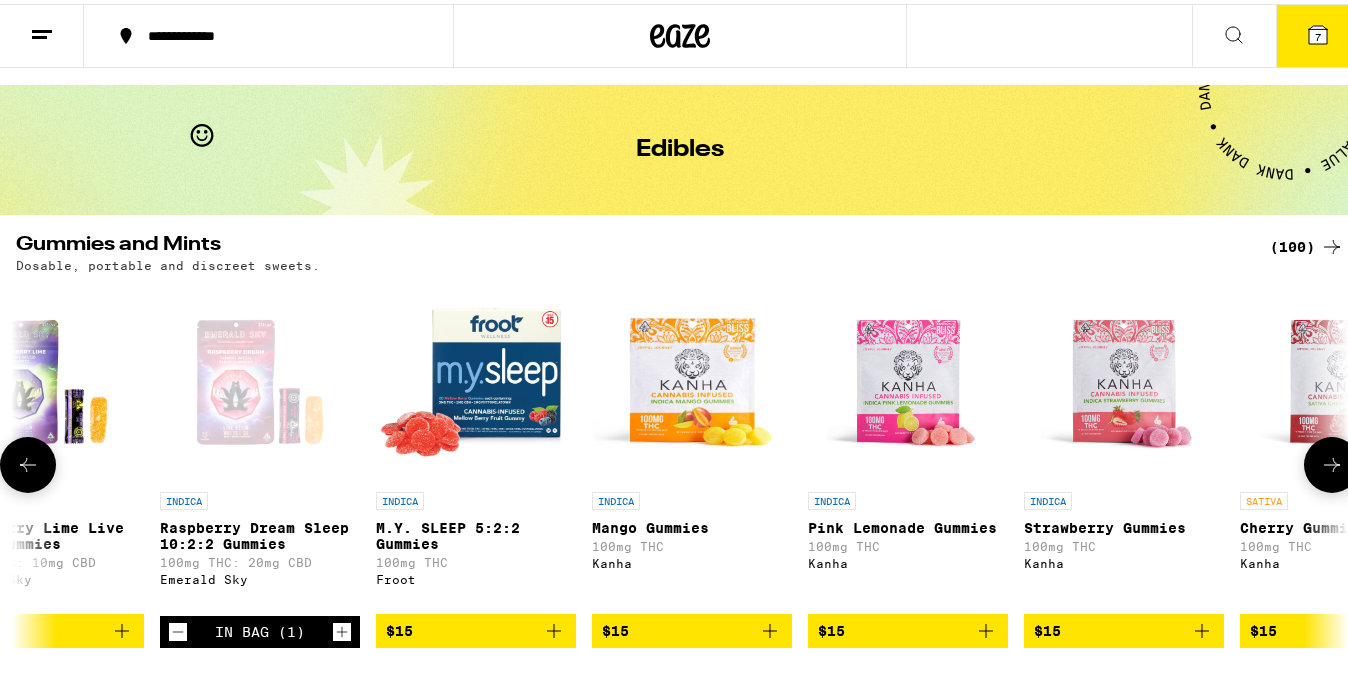 click 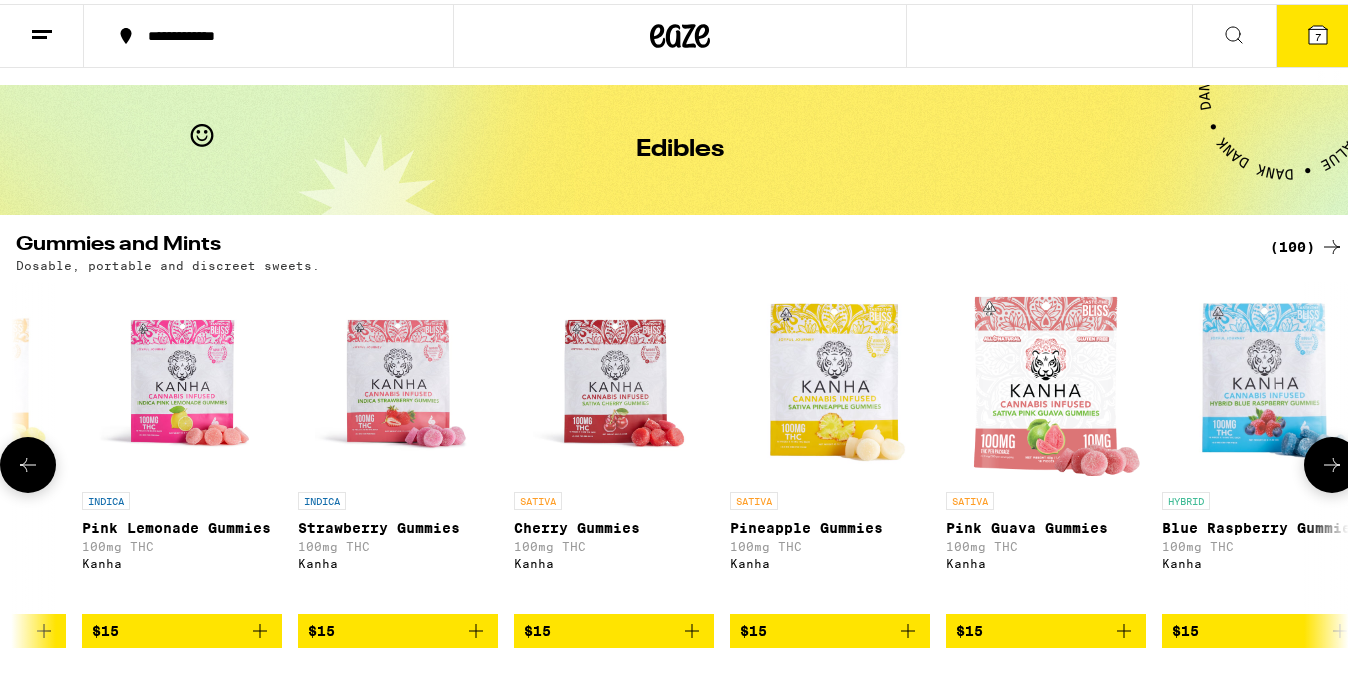 scroll, scrollTop: 0, scrollLeft: 5271, axis: horizontal 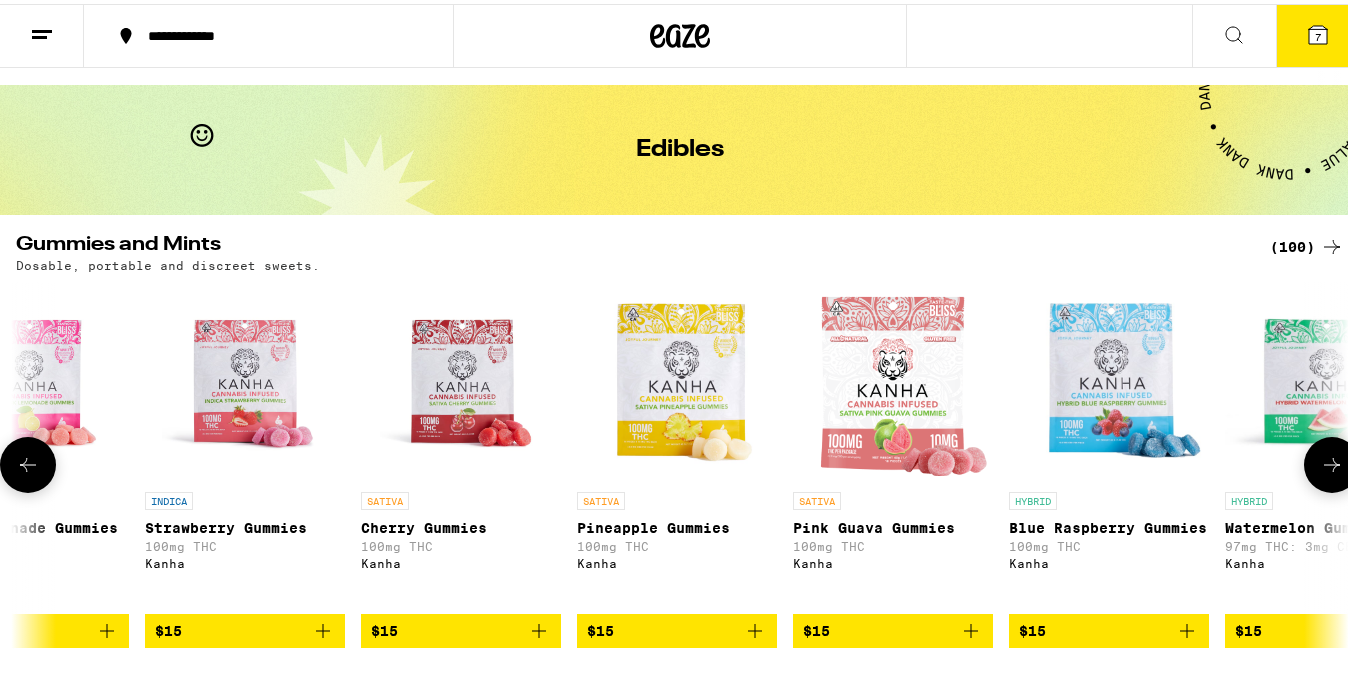 click 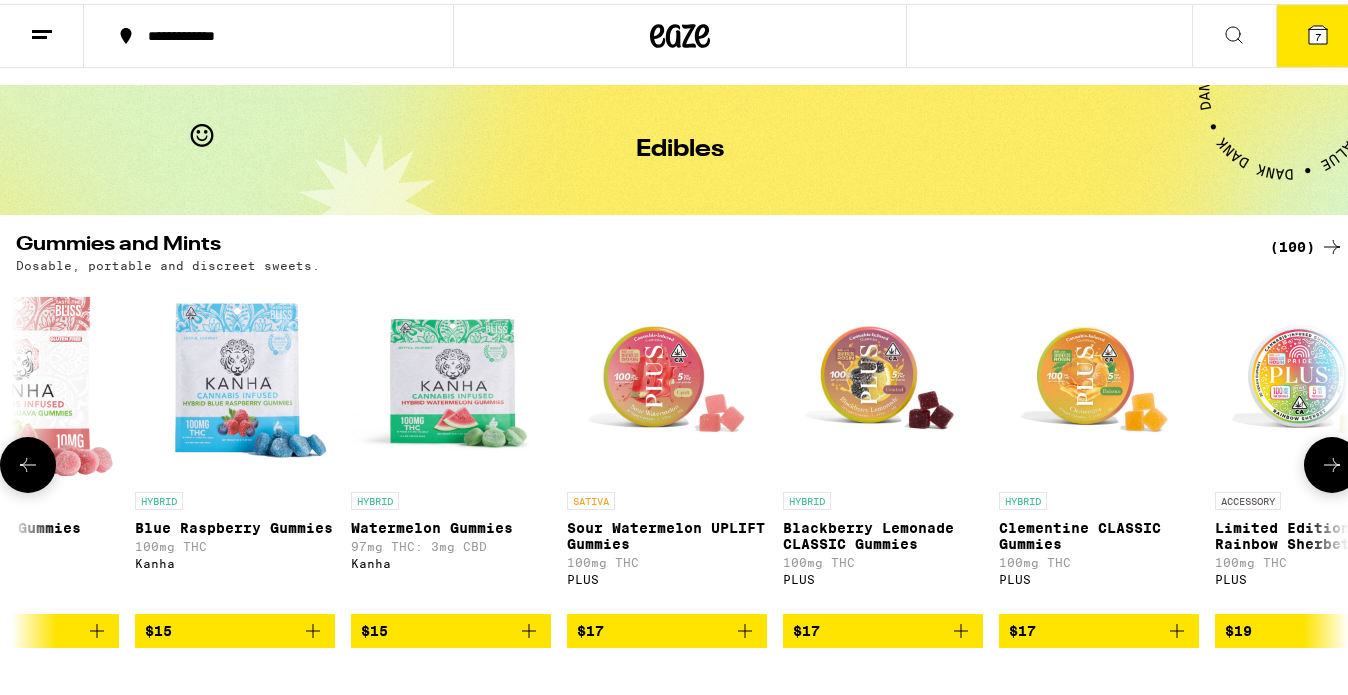scroll, scrollTop: 0, scrollLeft: 6149, axis: horizontal 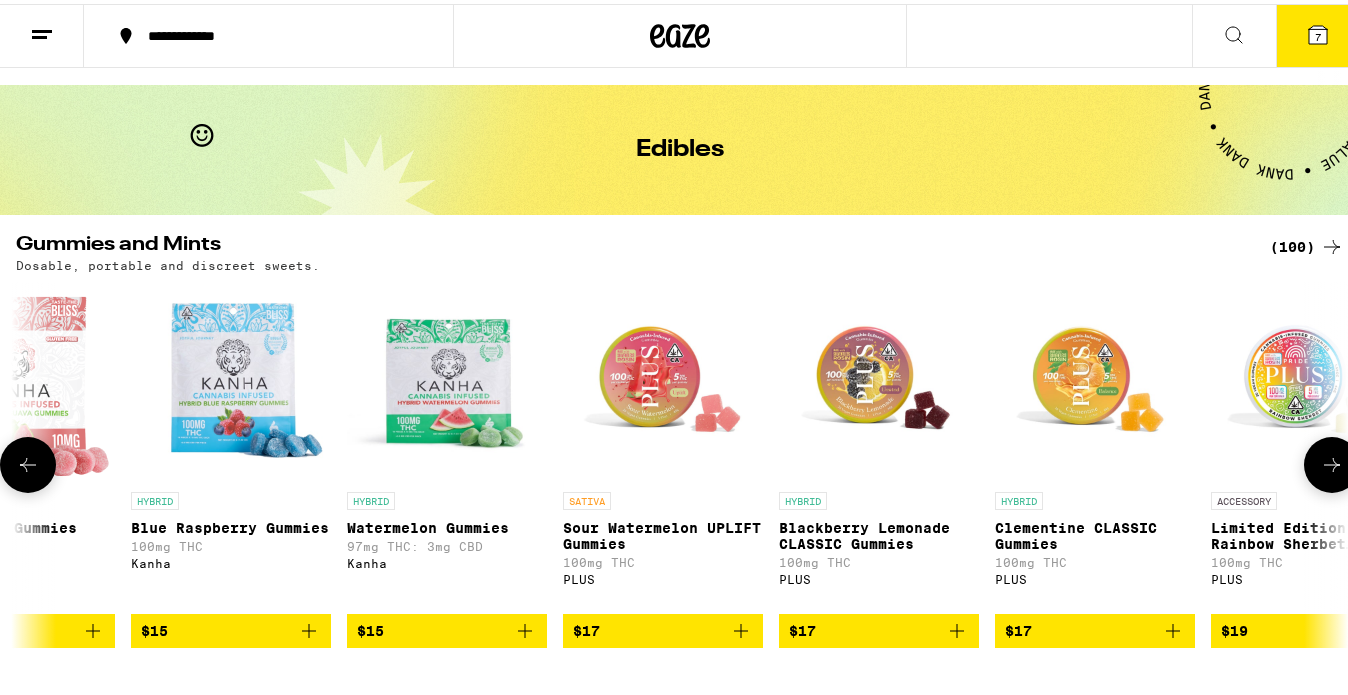 click 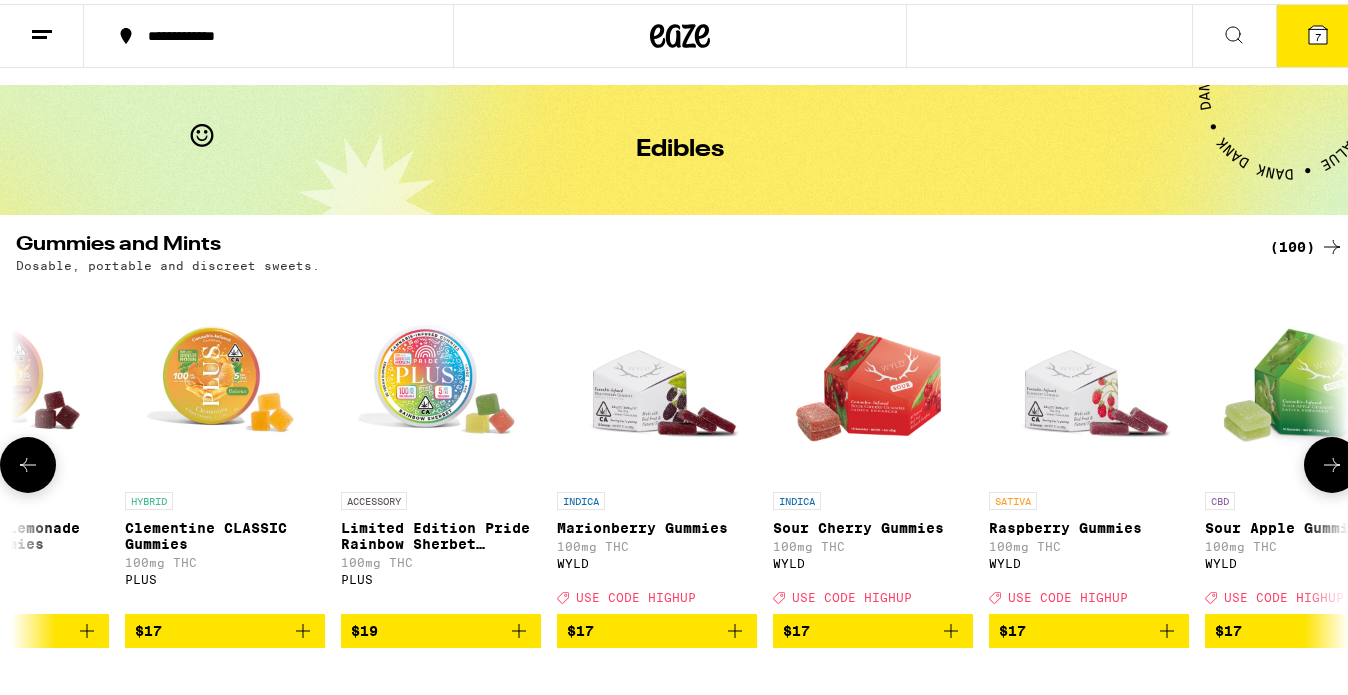 scroll, scrollTop: 0, scrollLeft: 7028, axis: horizontal 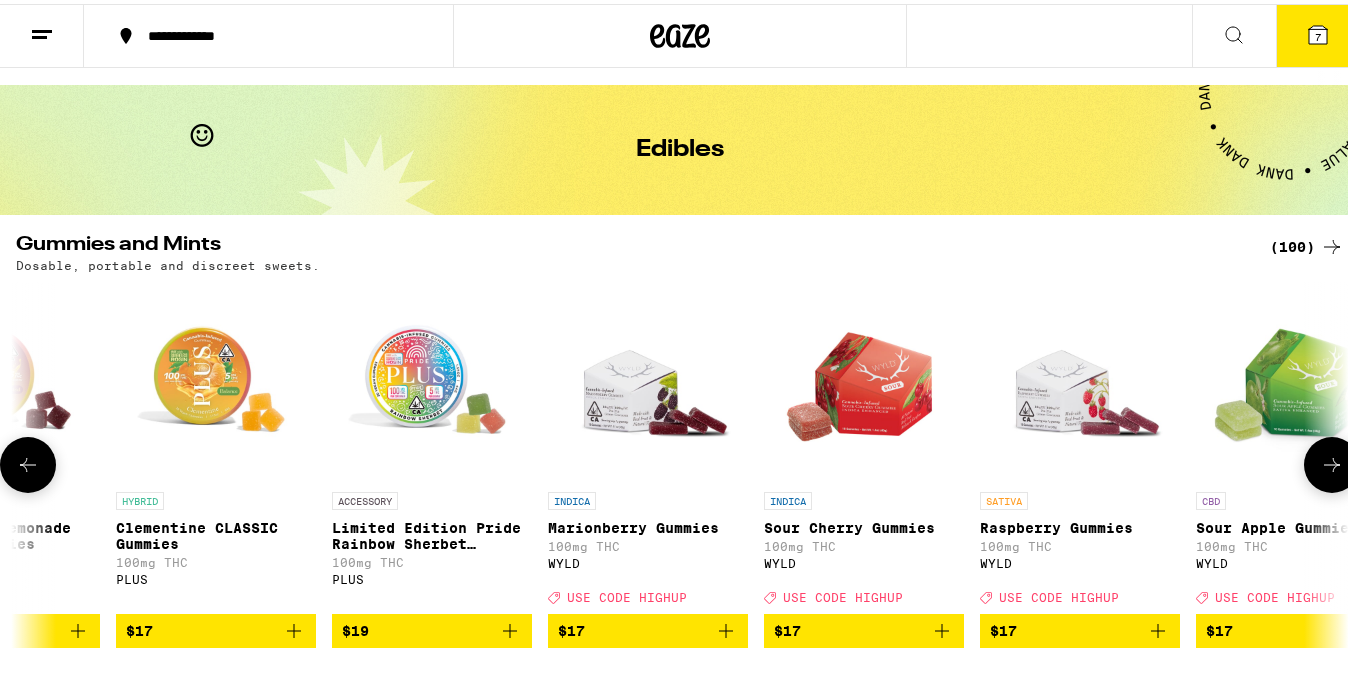 click 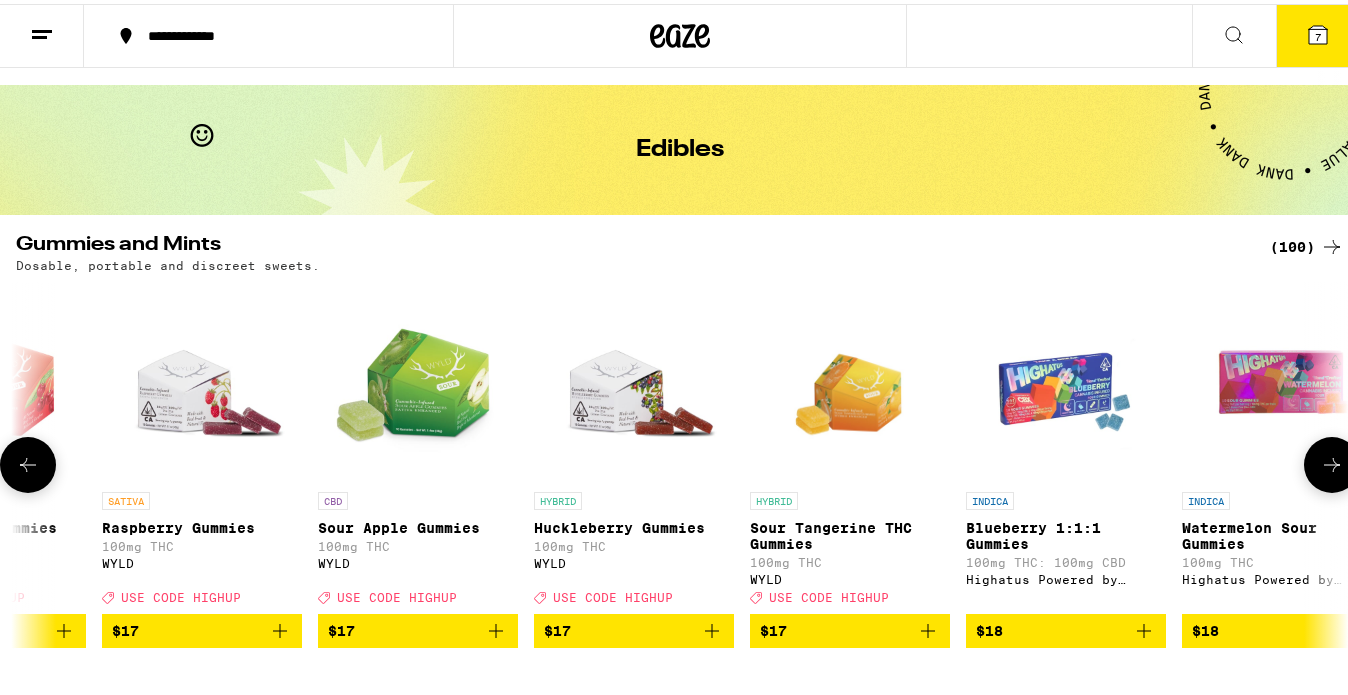 click 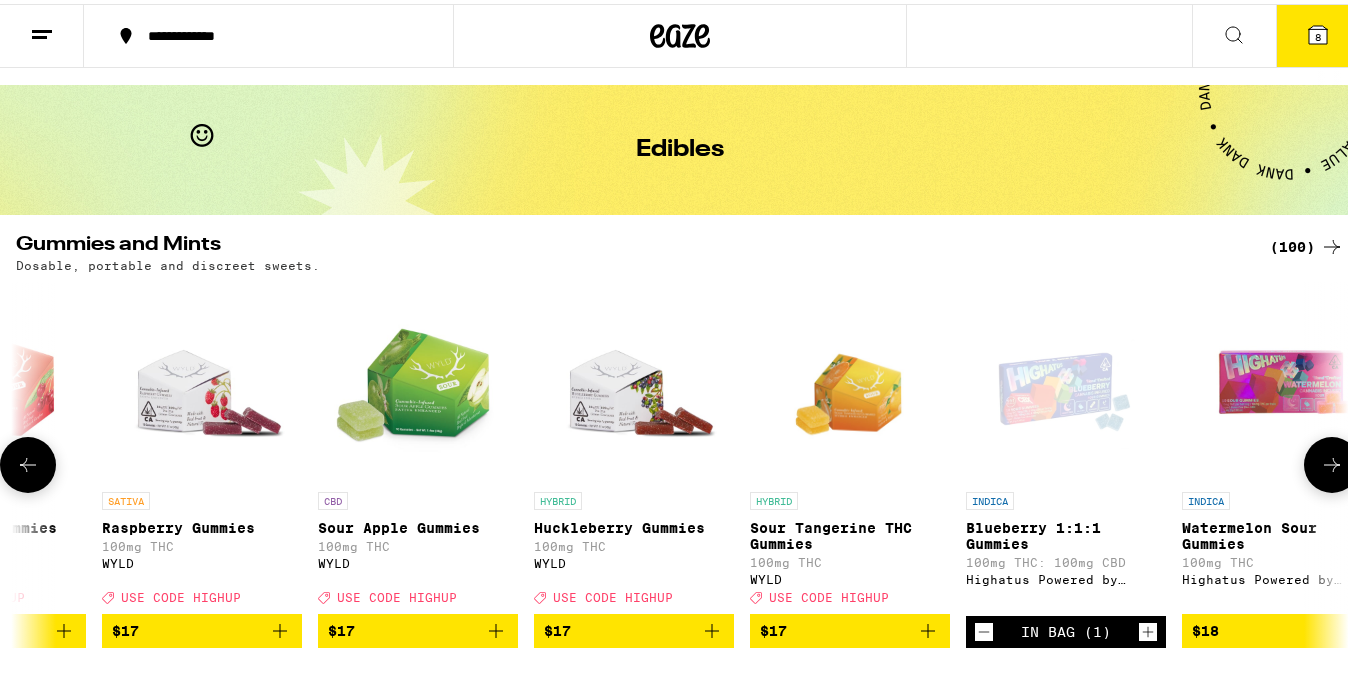 click 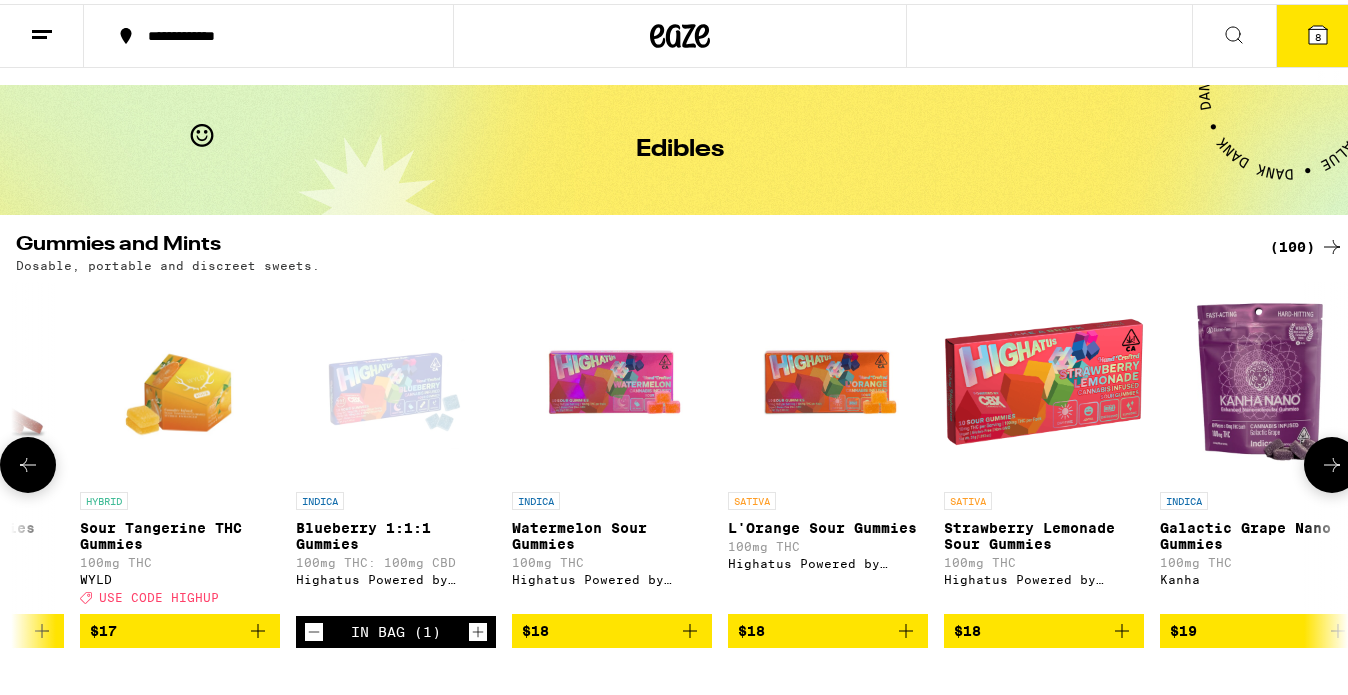 scroll, scrollTop: 0, scrollLeft: 8784, axis: horizontal 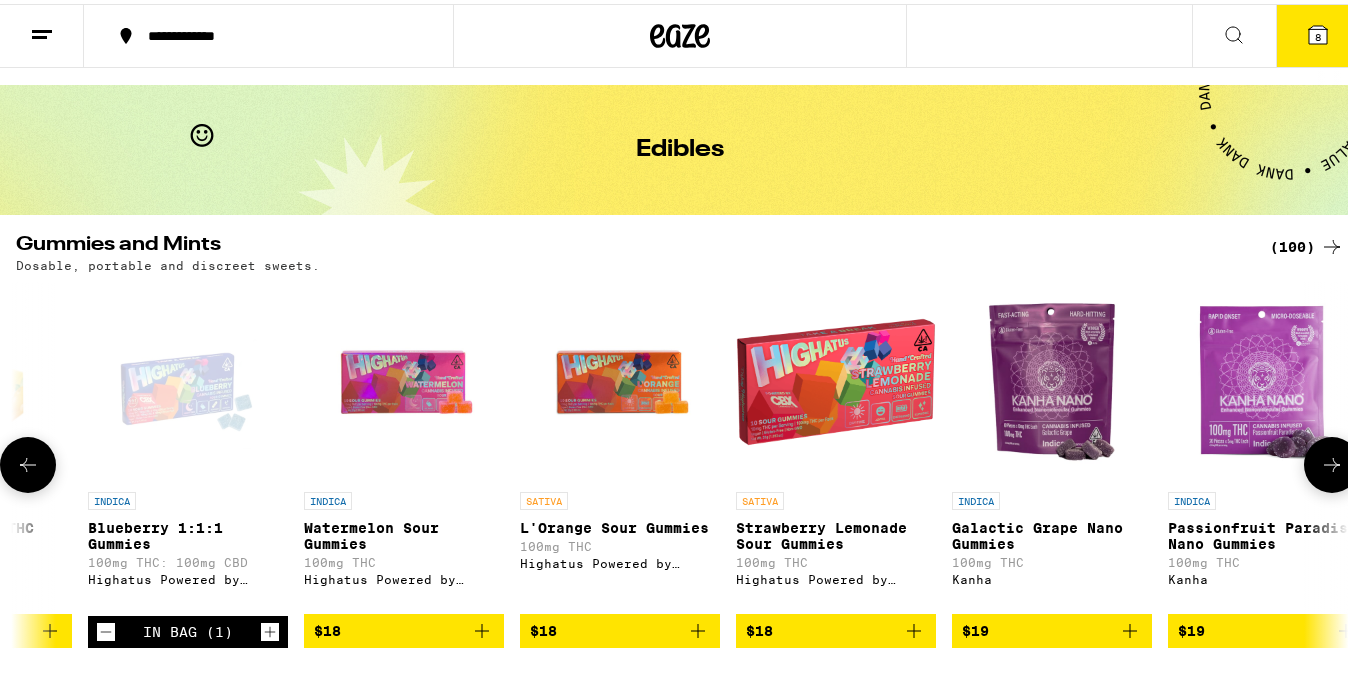 click 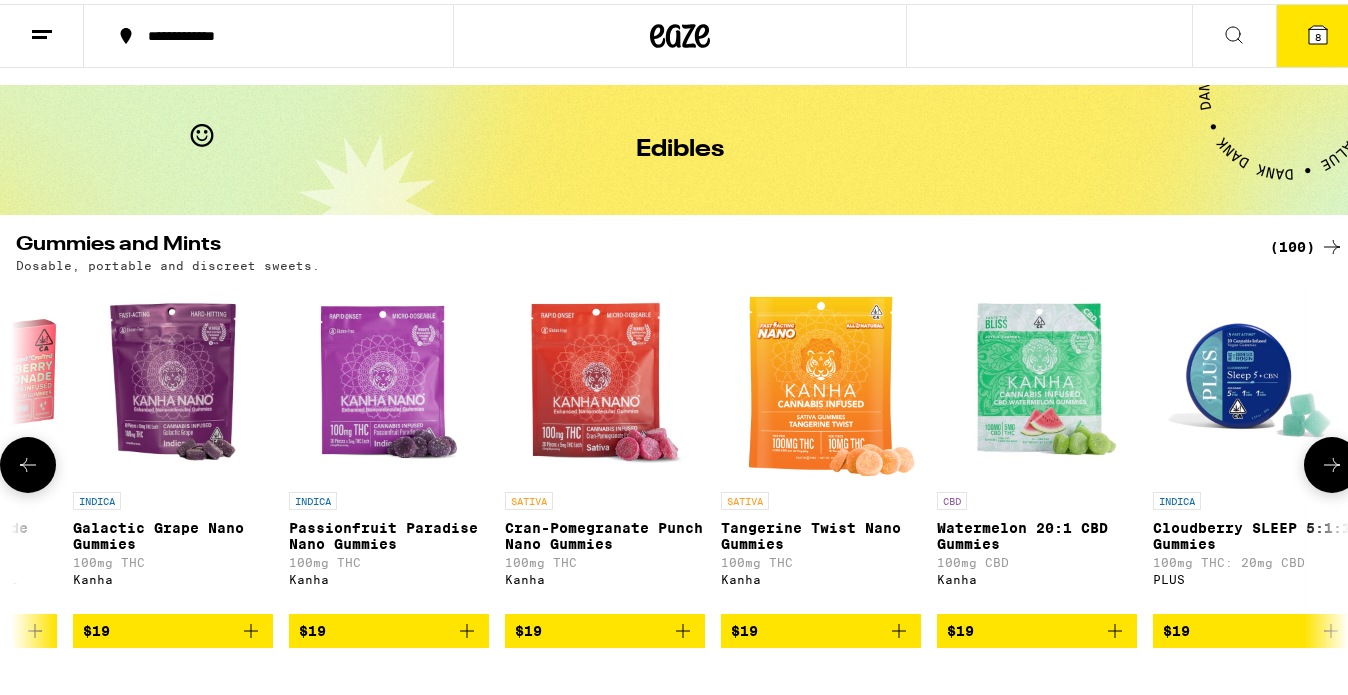 click 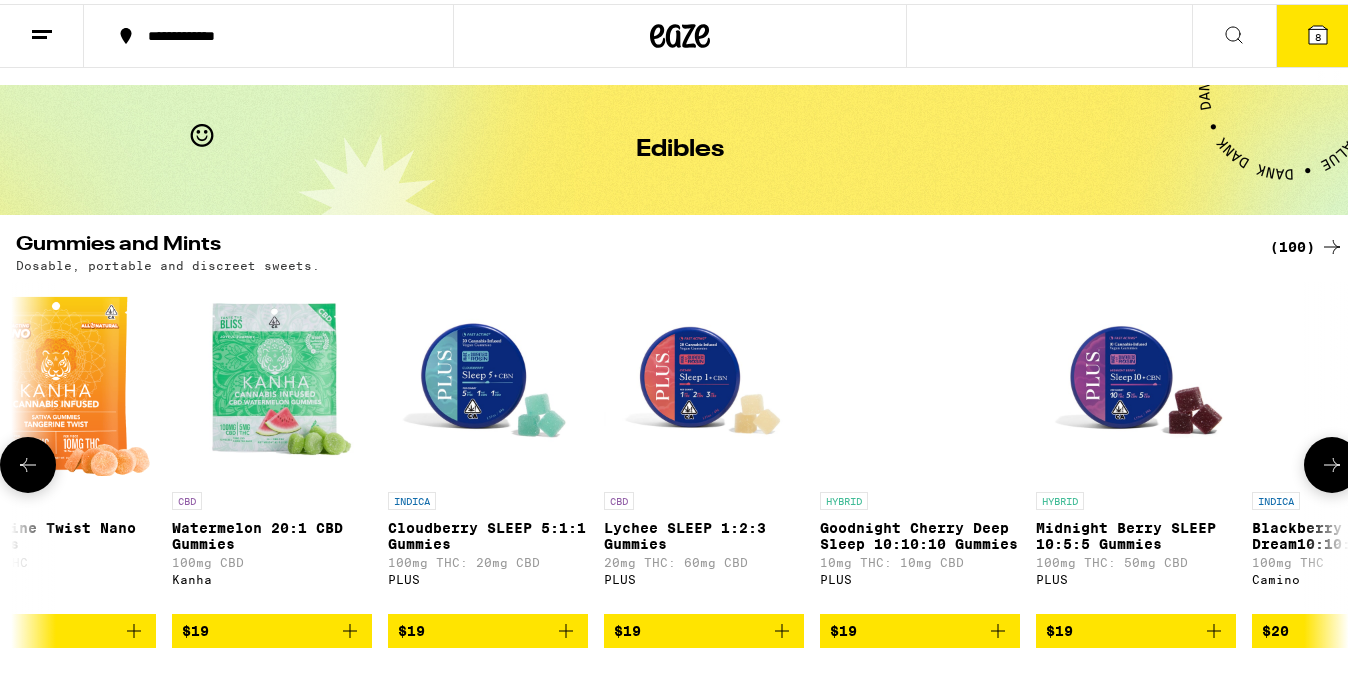 scroll, scrollTop: 0, scrollLeft: 10541, axis: horizontal 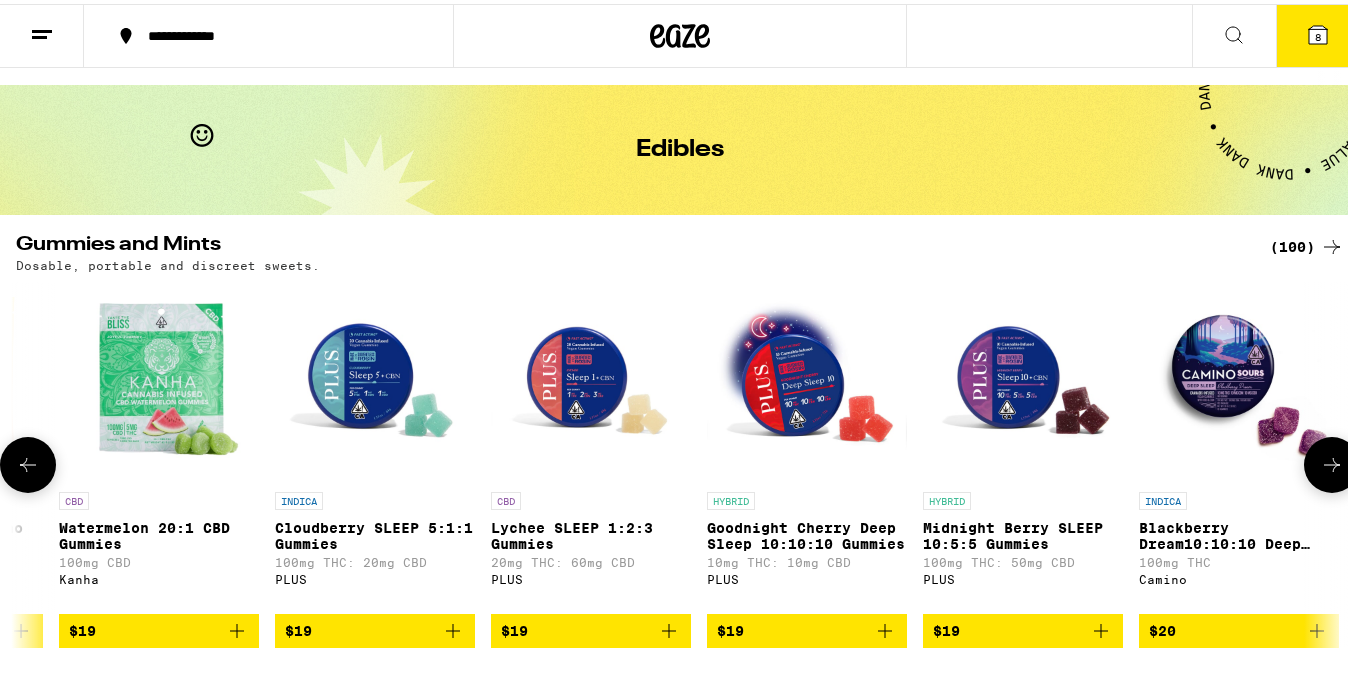 click 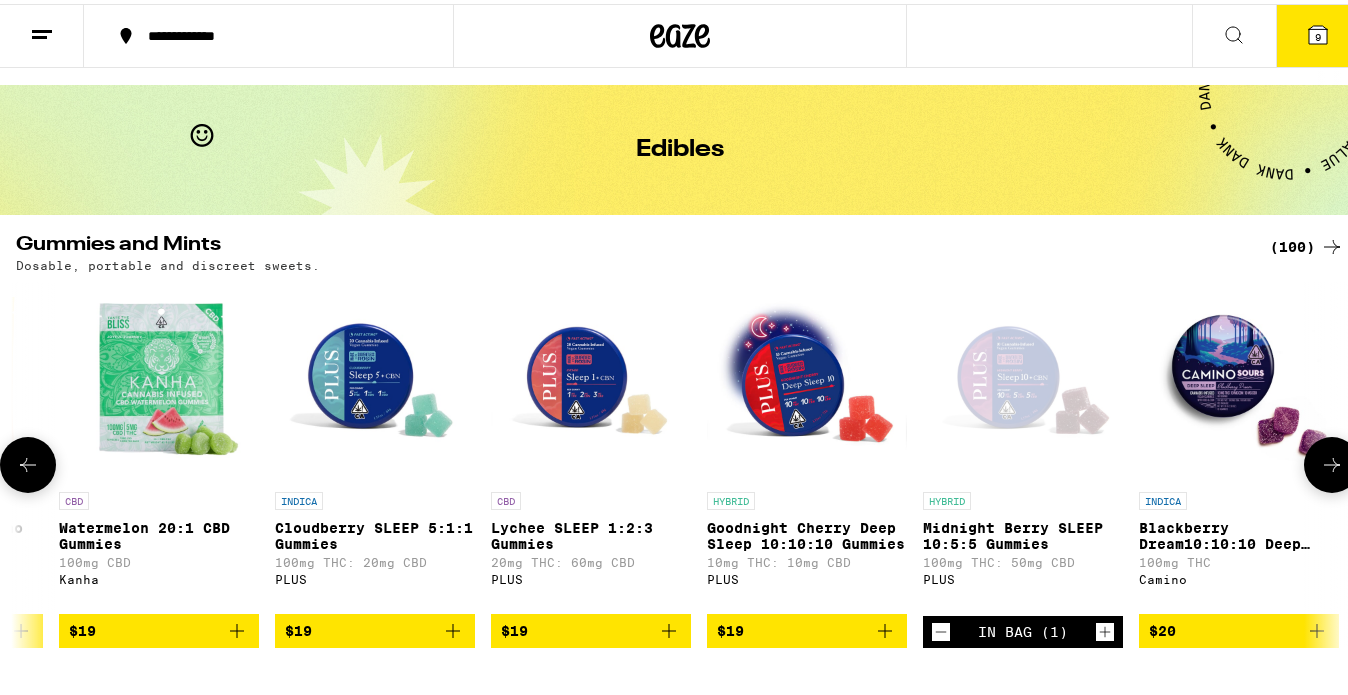 click 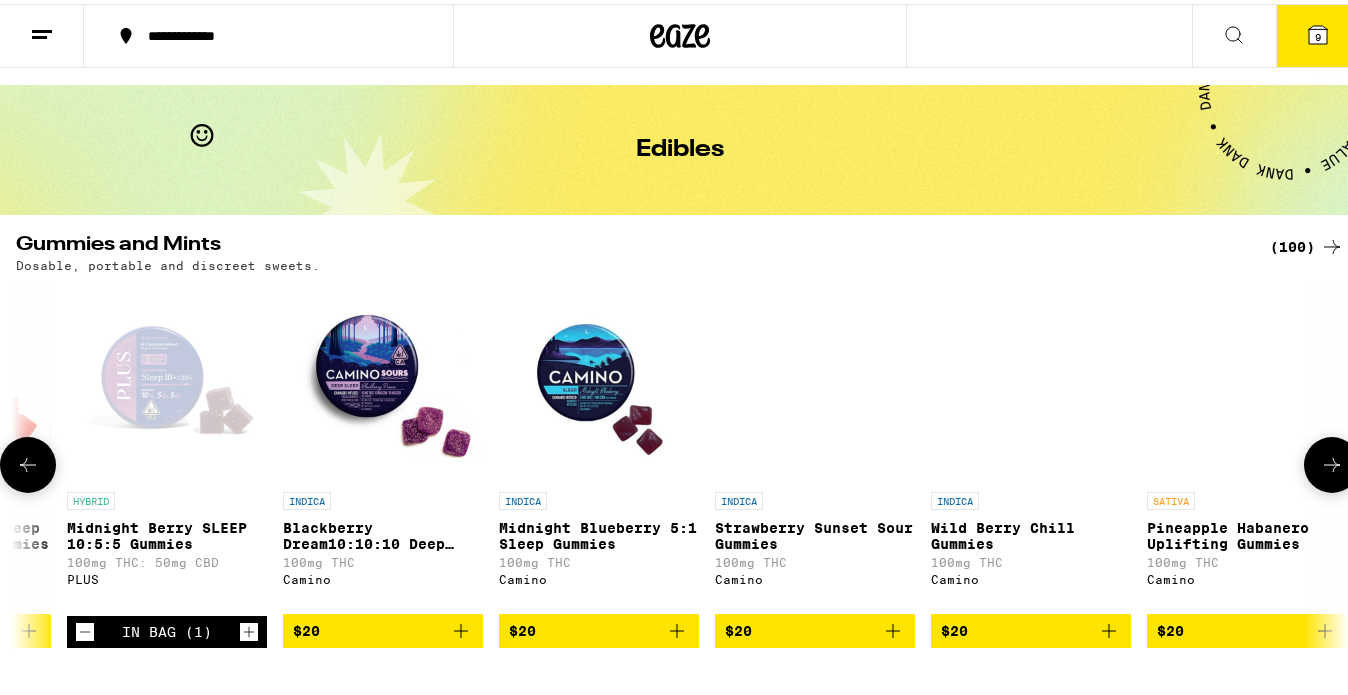 scroll, scrollTop: 0, scrollLeft: 11420, axis: horizontal 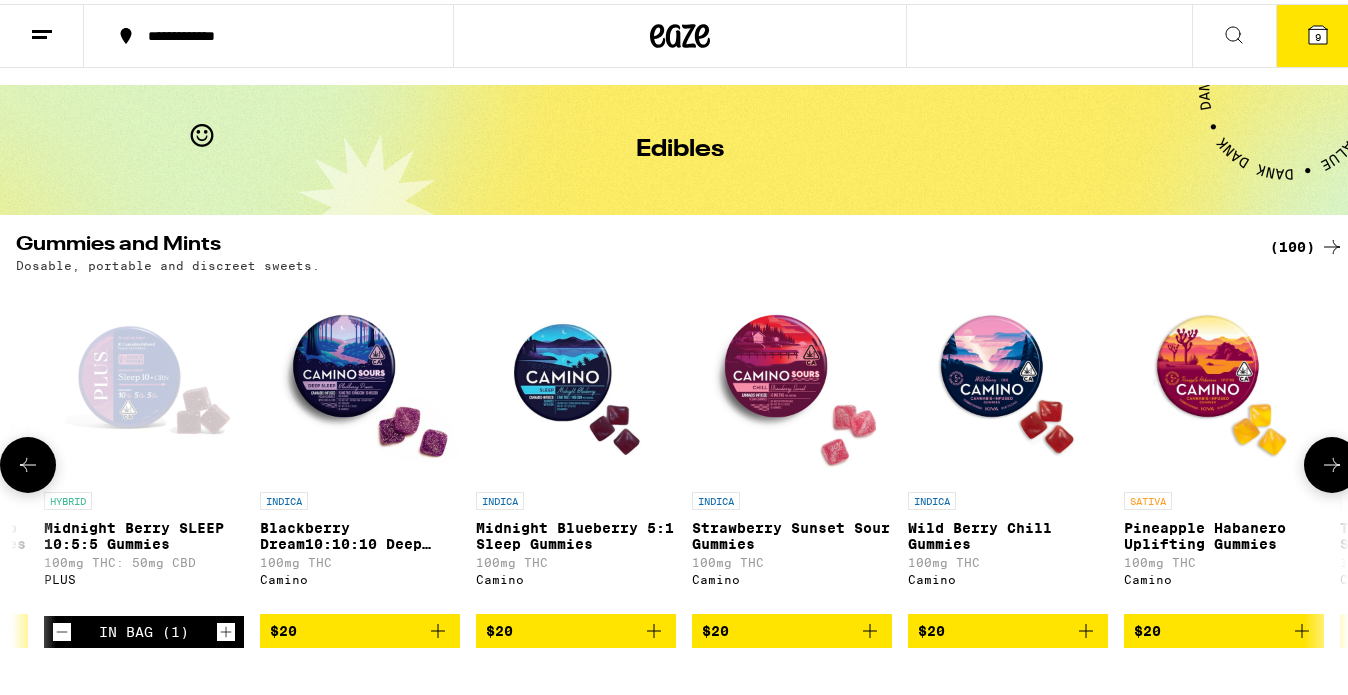 click 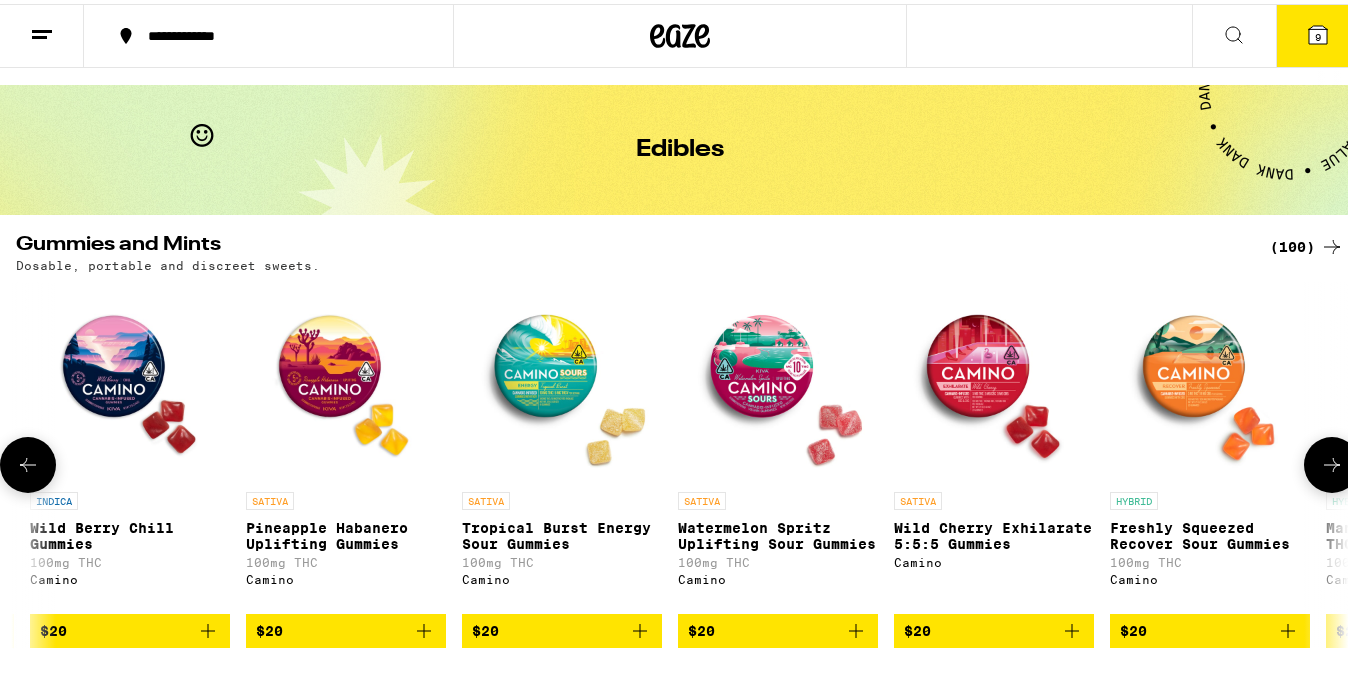 click 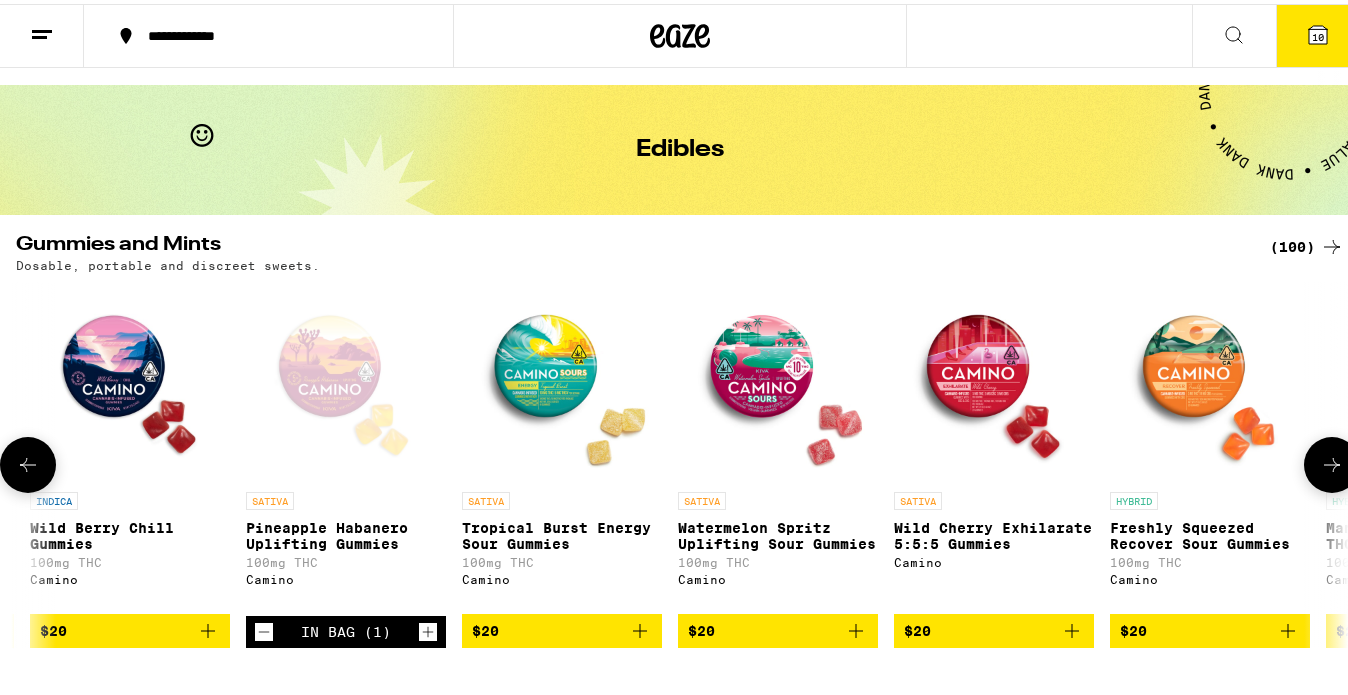 click 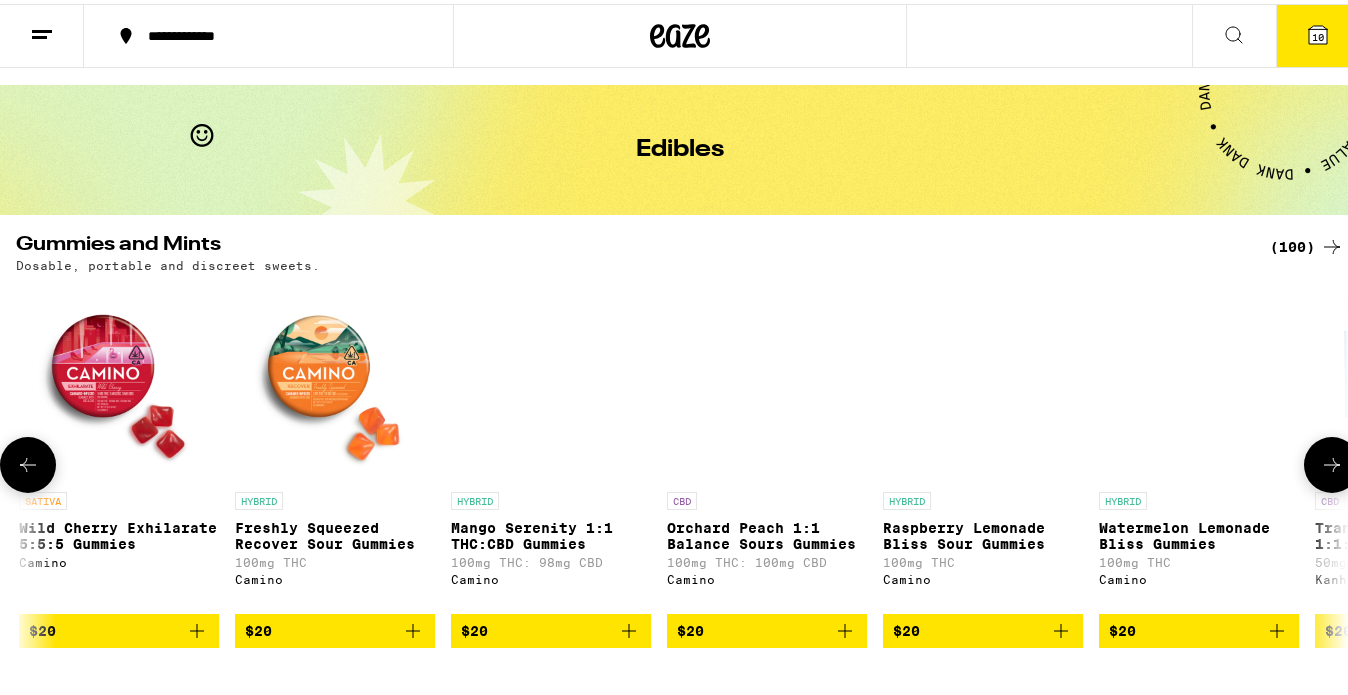 scroll, scrollTop: 0, scrollLeft: 13176, axis: horizontal 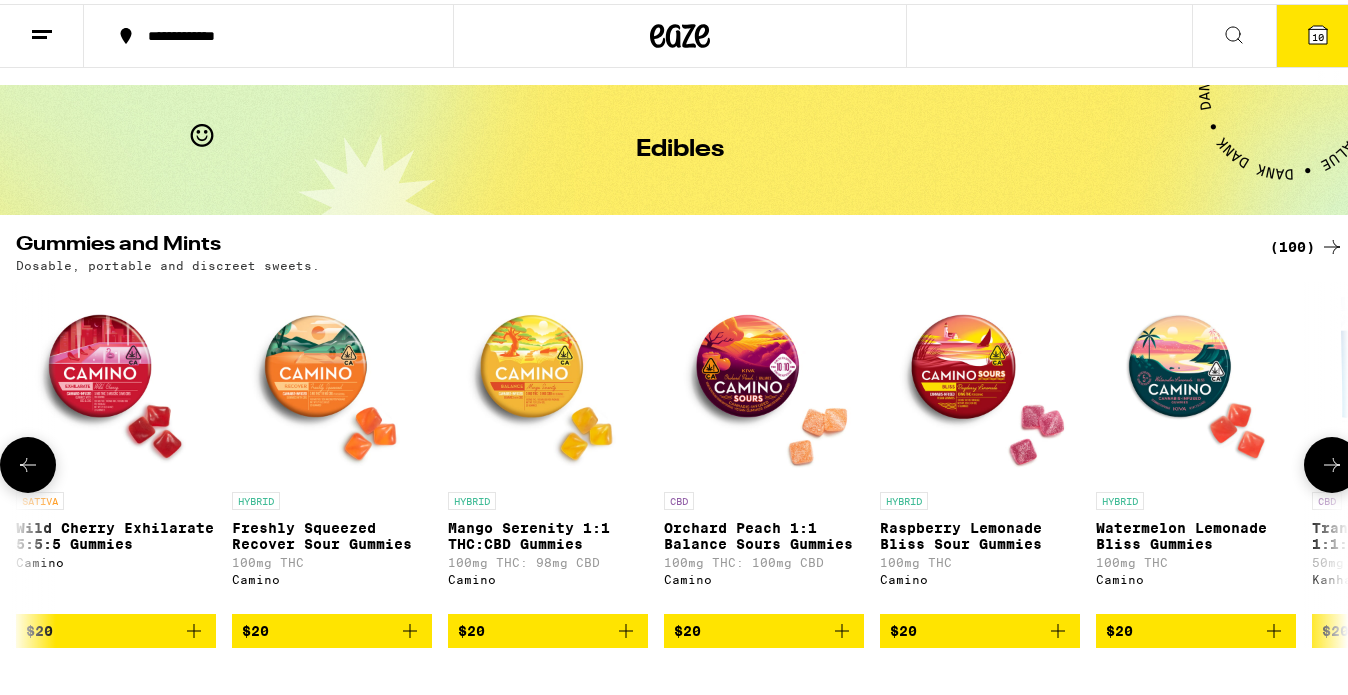 click 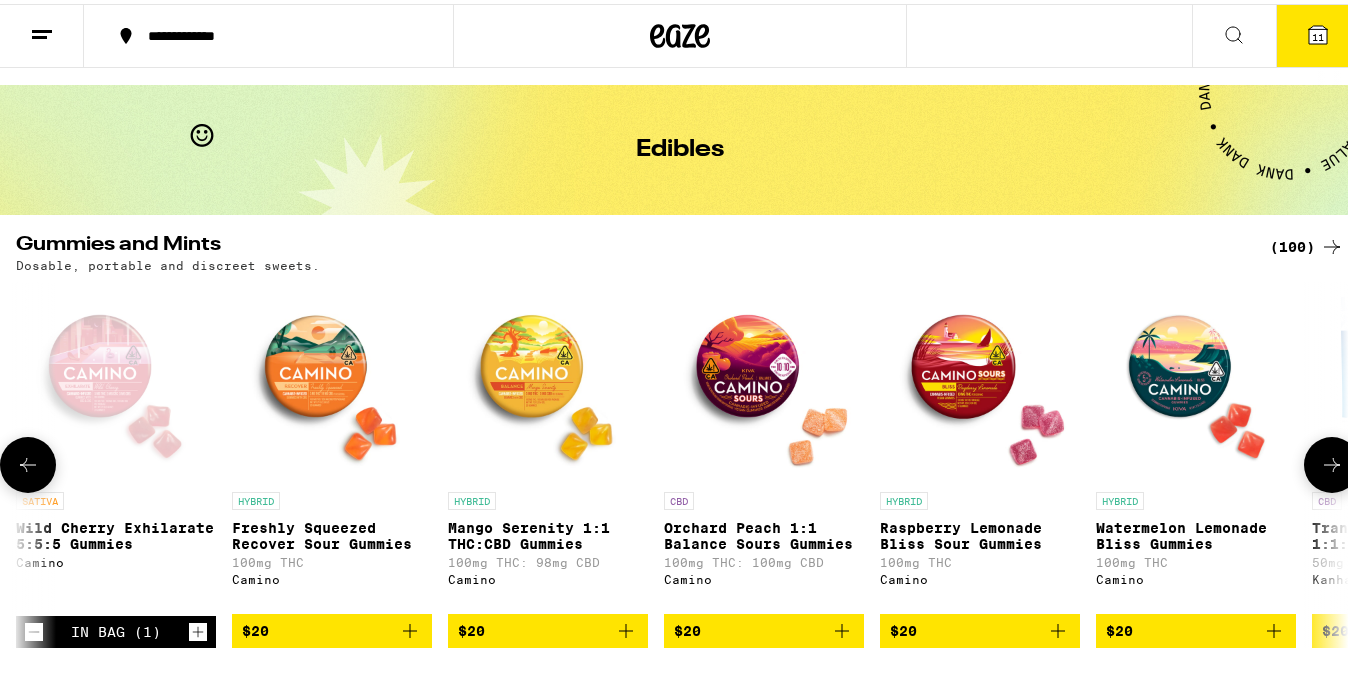 click 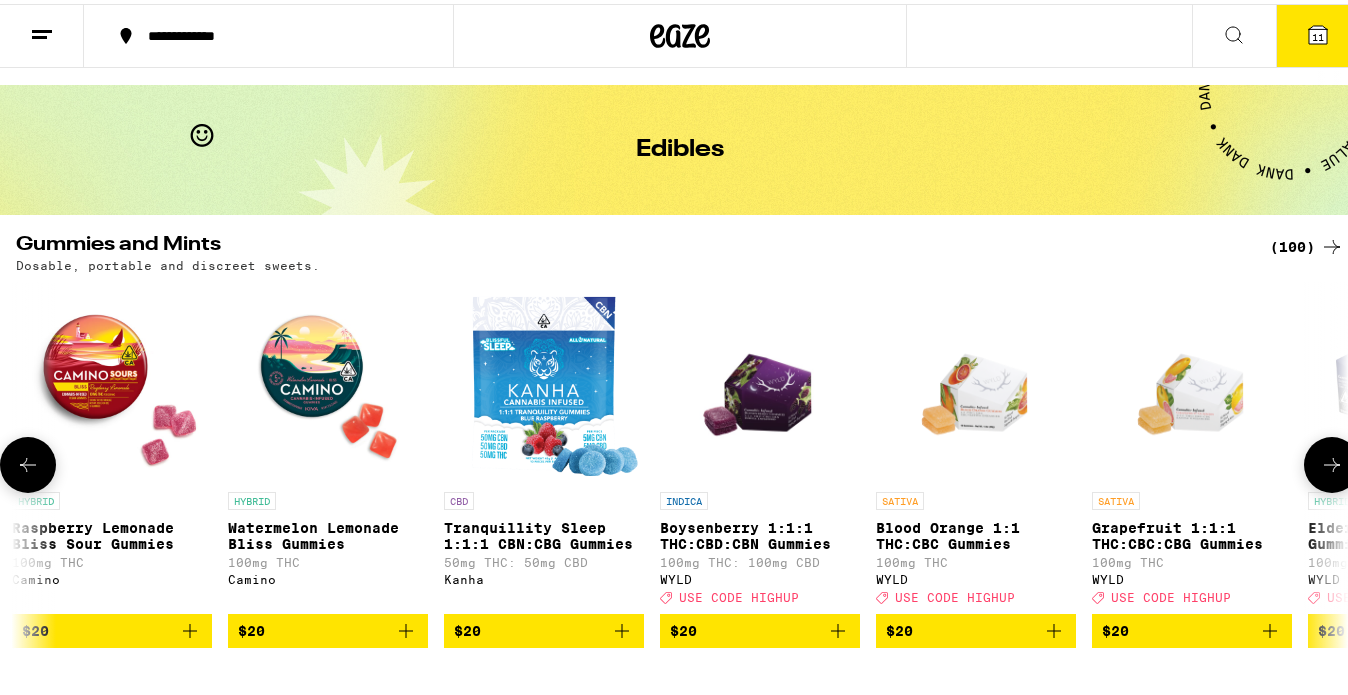 scroll, scrollTop: 0, scrollLeft: 14055, axis: horizontal 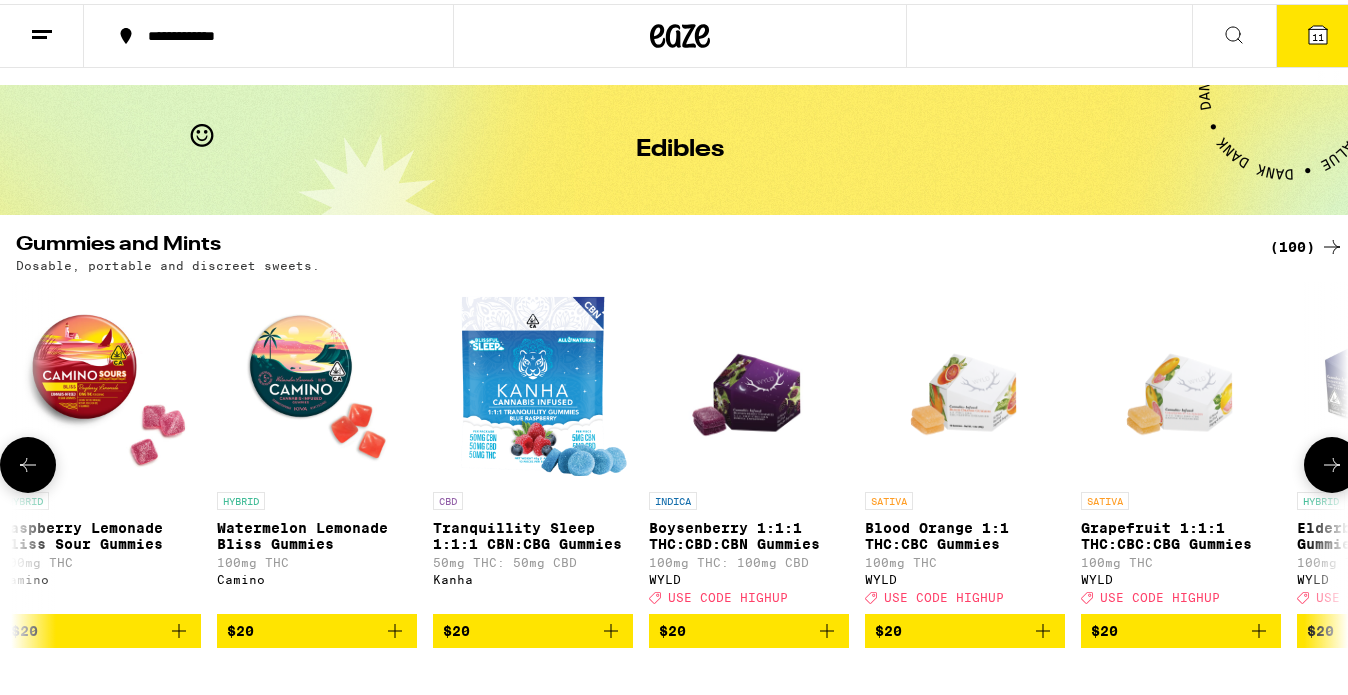 click 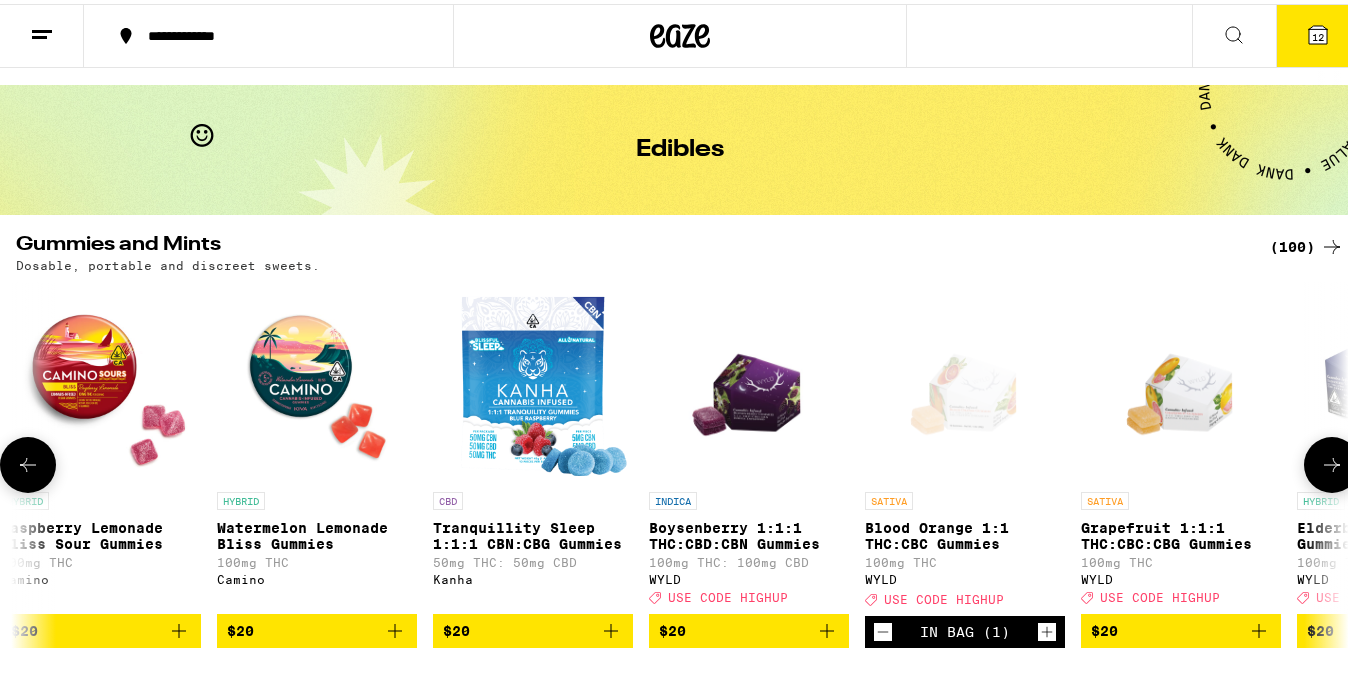 click 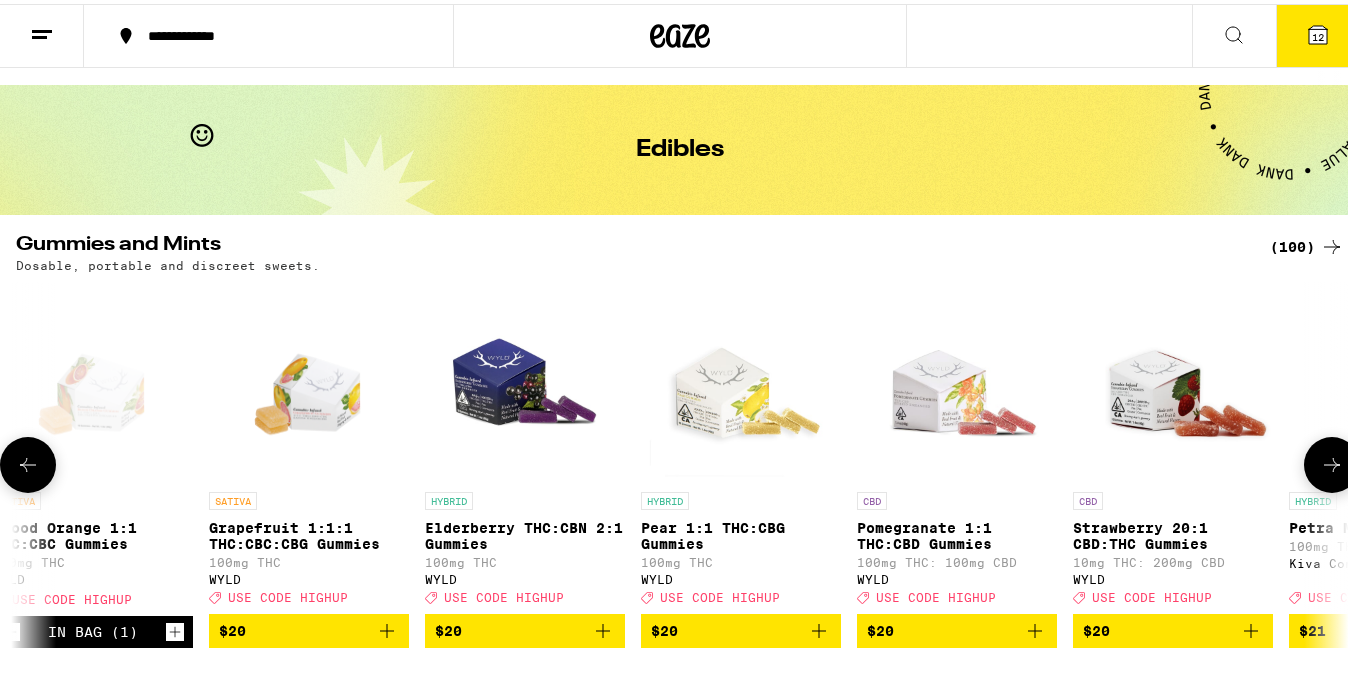 scroll, scrollTop: 0, scrollLeft: 14933, axis: horizontal 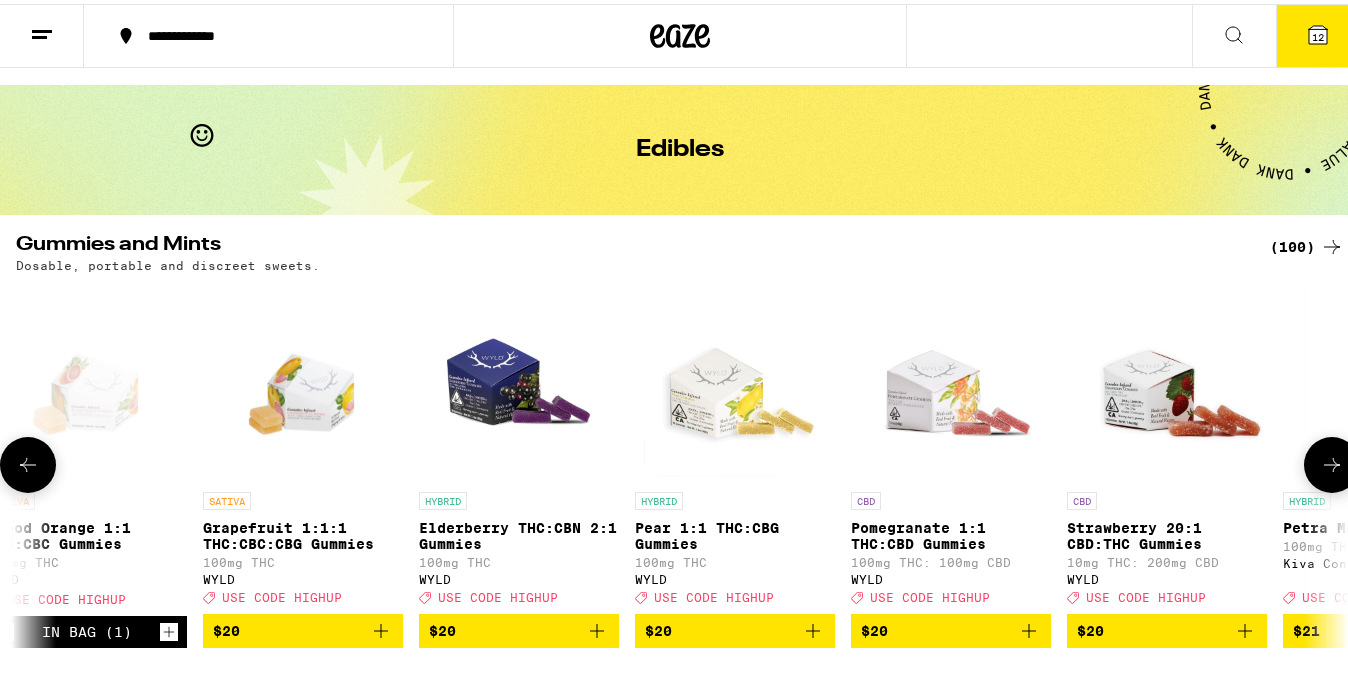 click on "USE CODE HIGHUP" at bounding box center (930, 593) 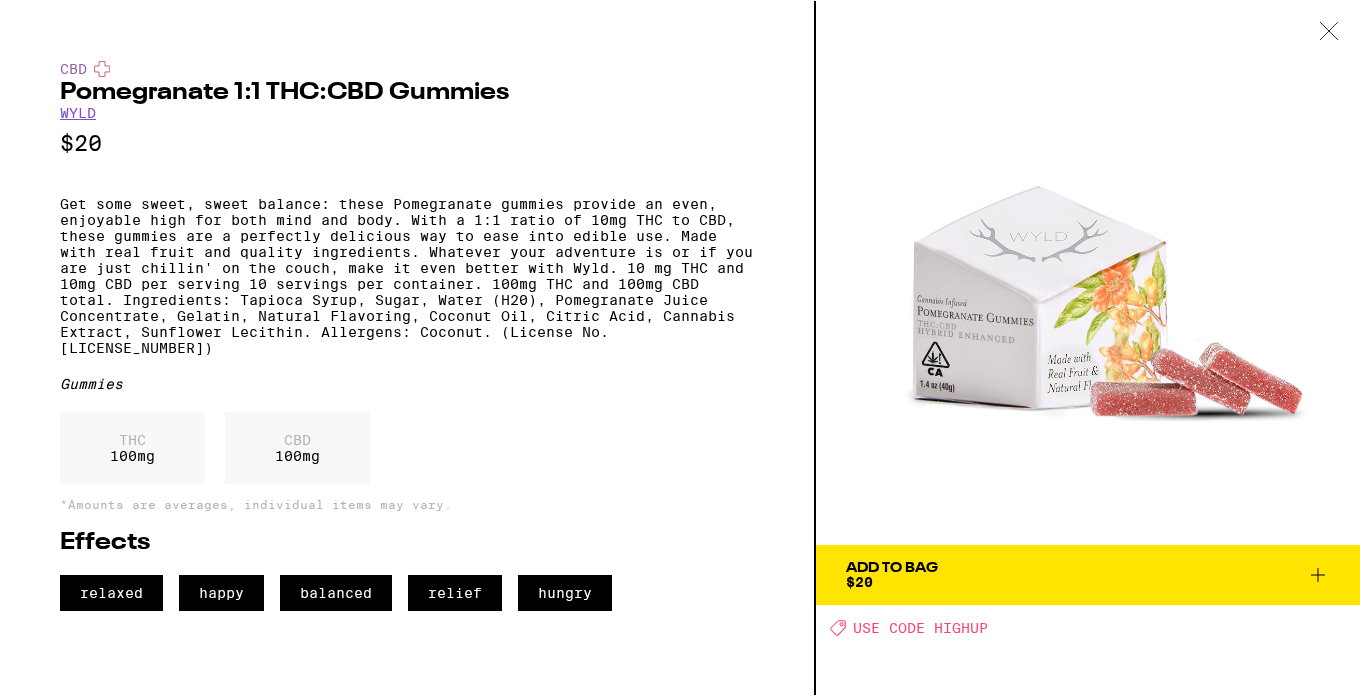 click 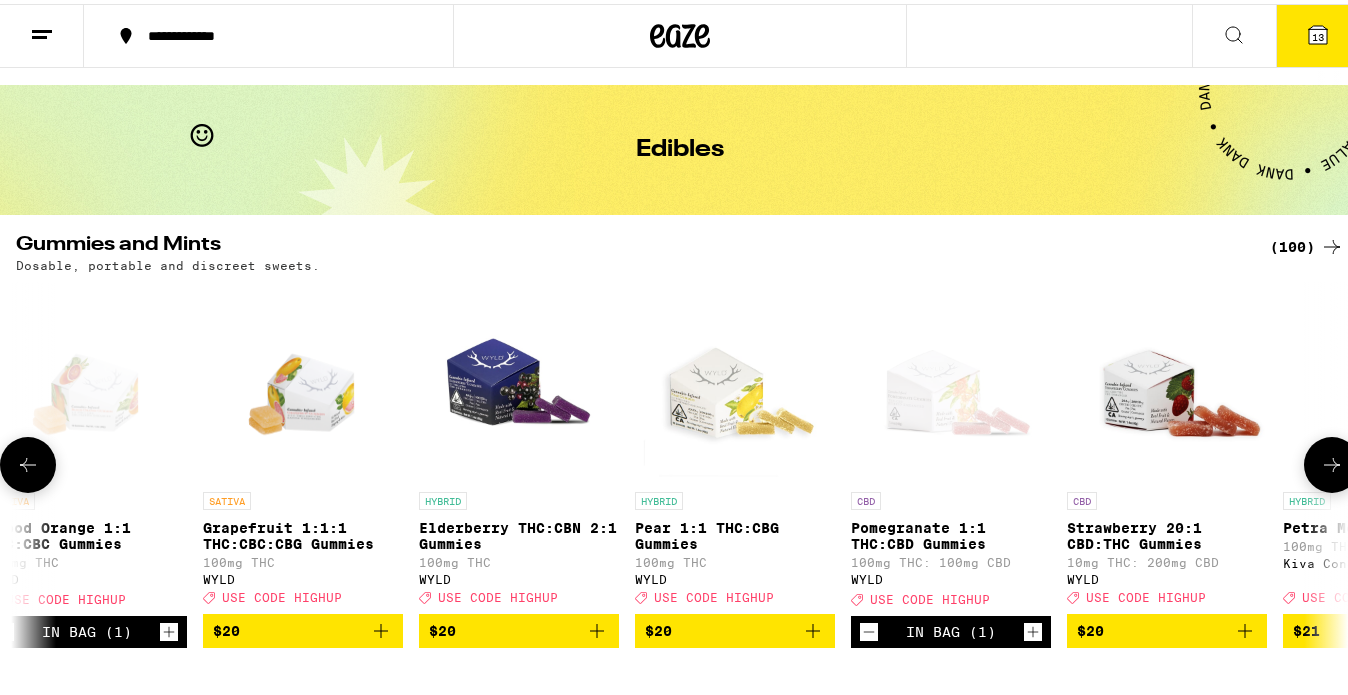 click 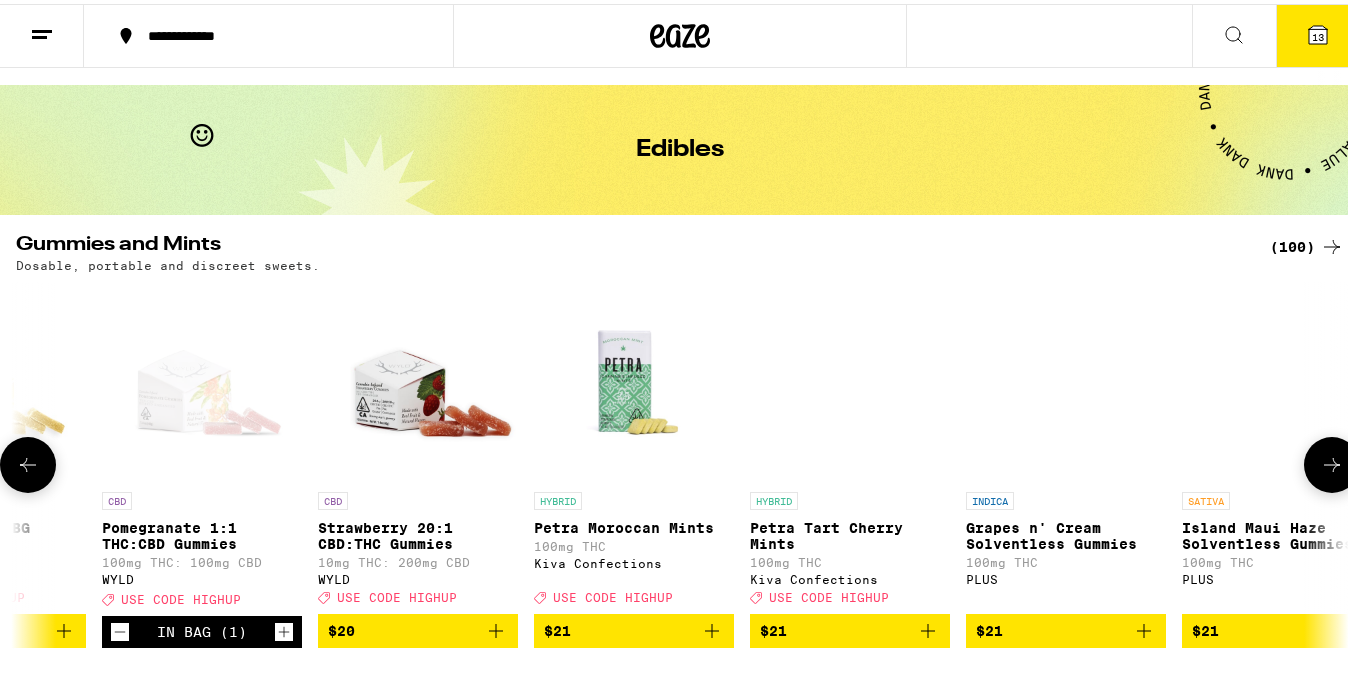 scroll, scrollTop: 0, scrollLeft: 15812, axis: horizontal 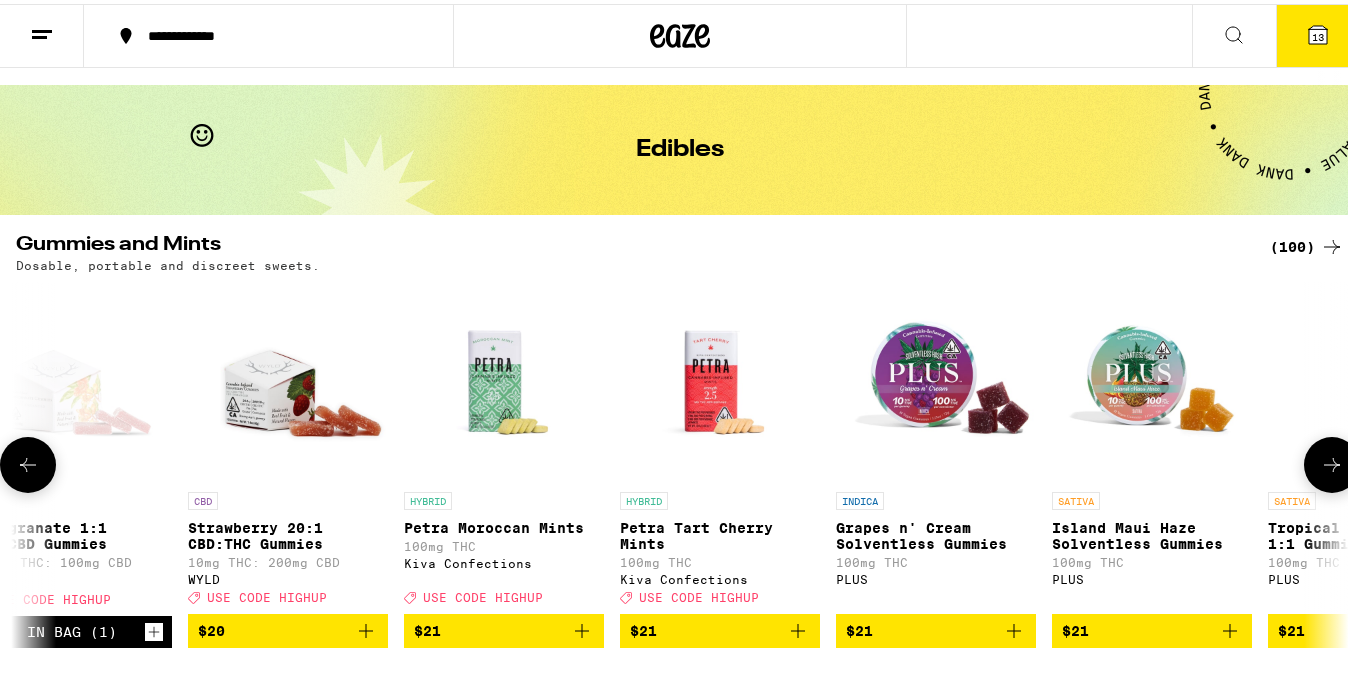 click on "USE CODE HIGHUP" at bounding box center (267, 593) 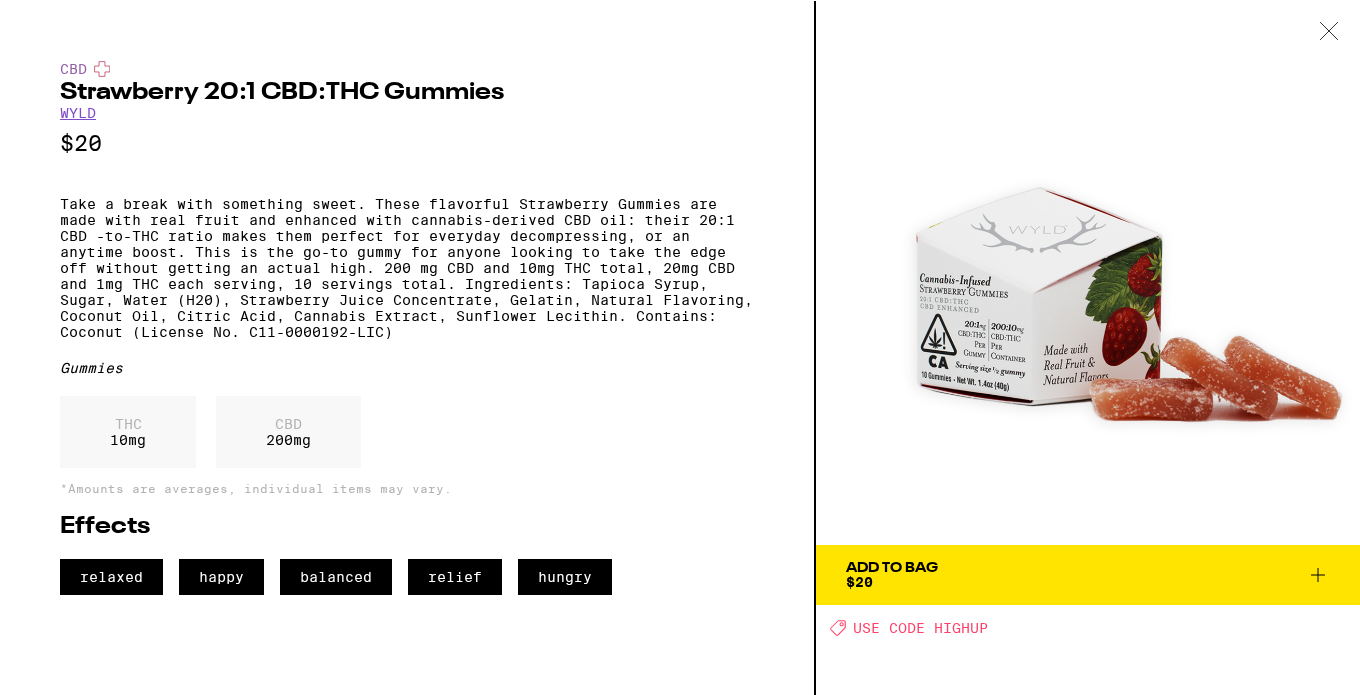 click 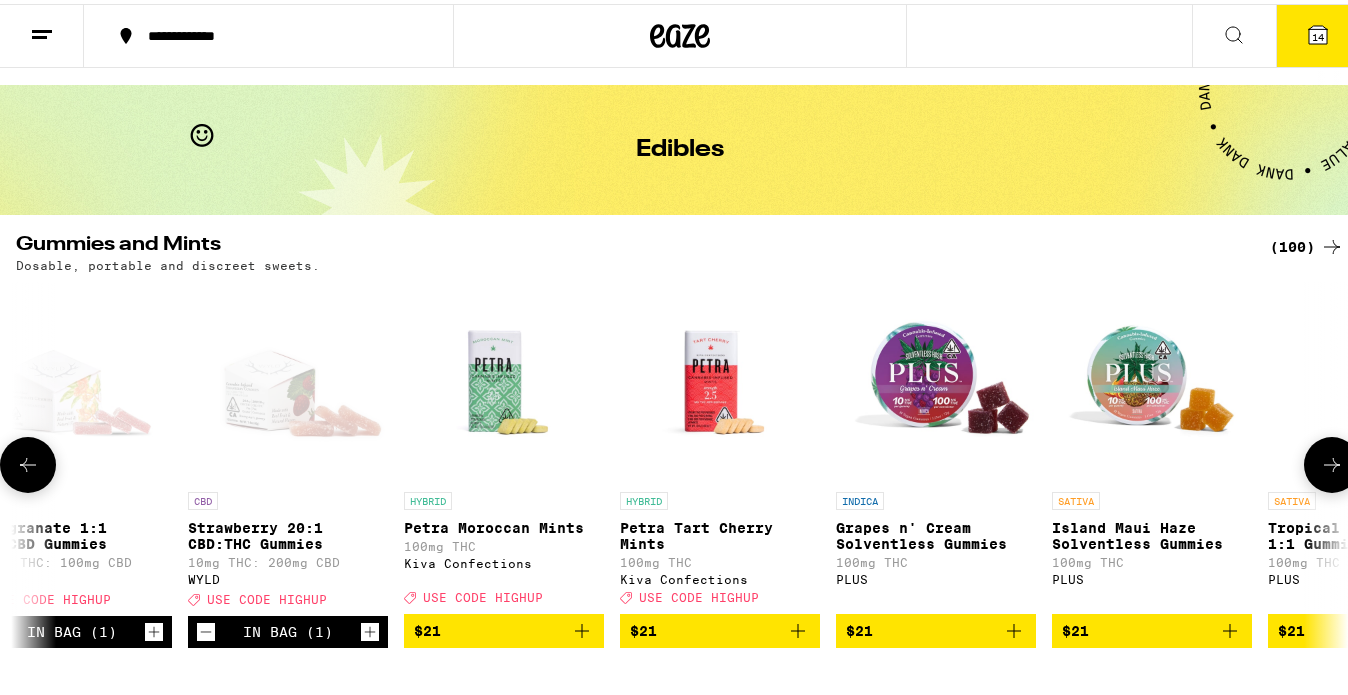 click 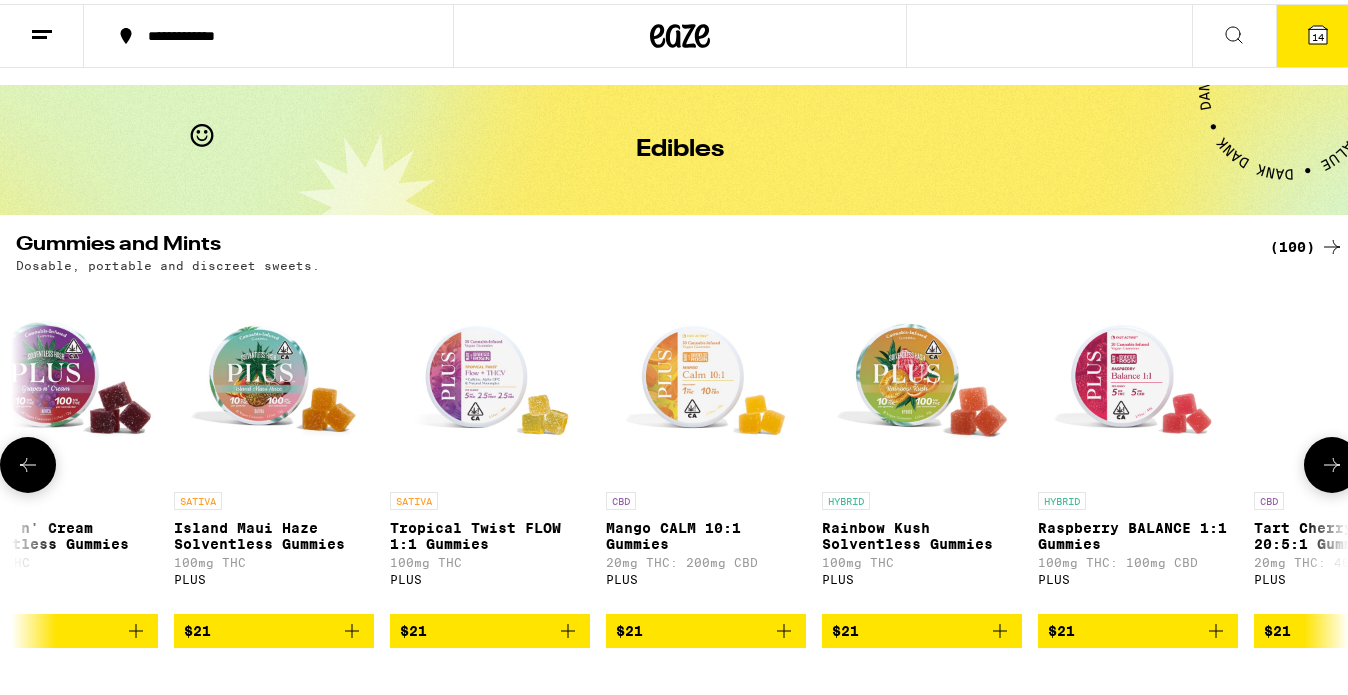 click 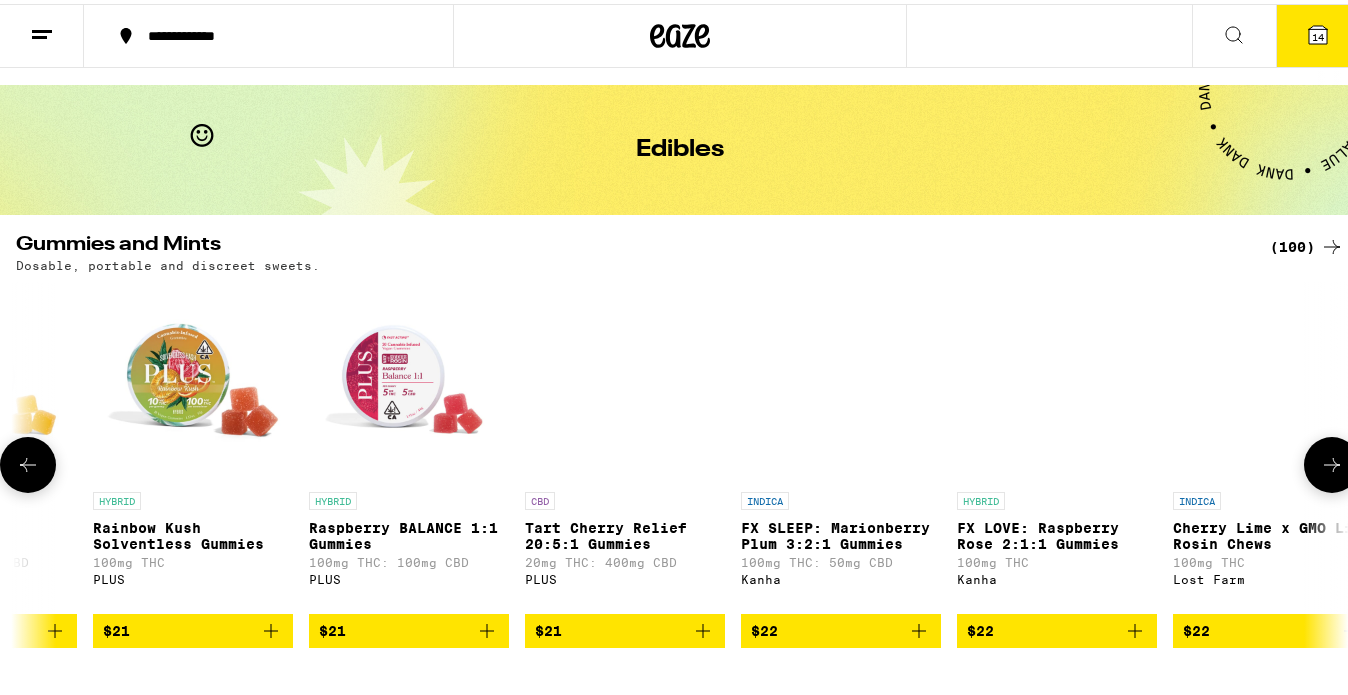 scroll, scrollTop: 0, scrollLeft: 17568, axis: horizontal 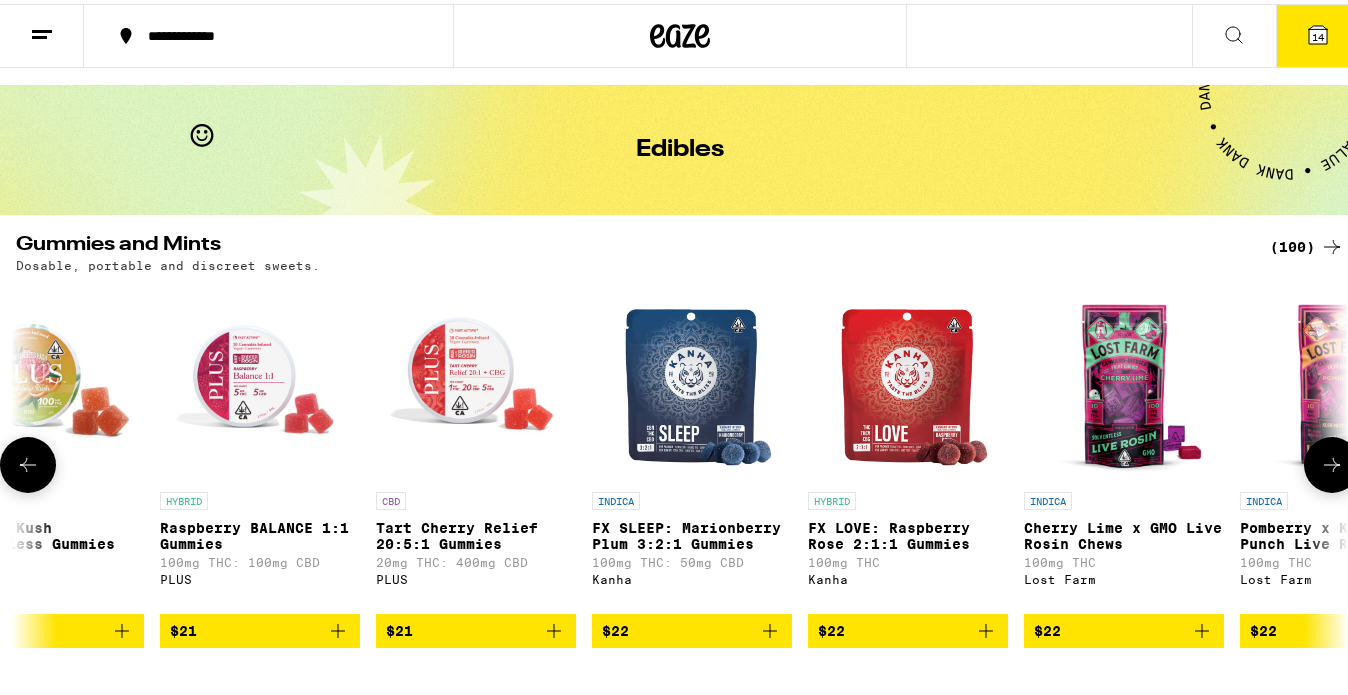 click 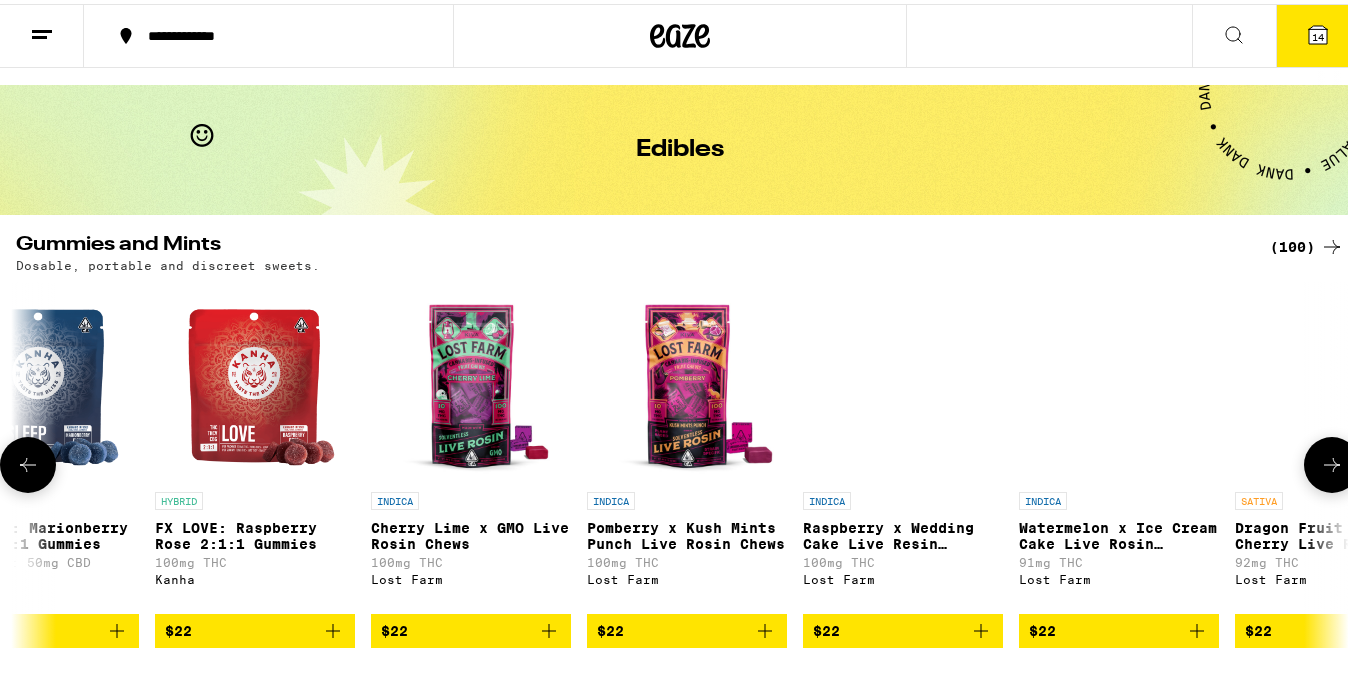 scroll, scrollTop: 0, scrollLeft: 18447, axis: horizontal 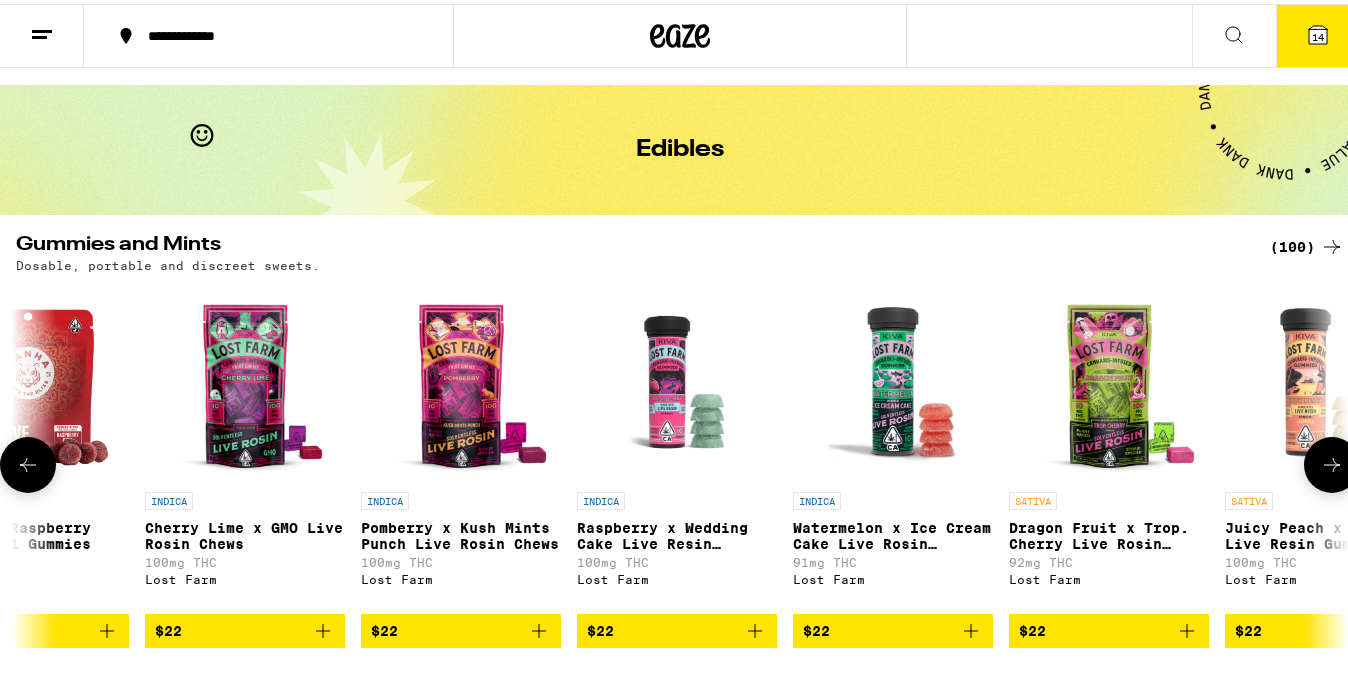 click 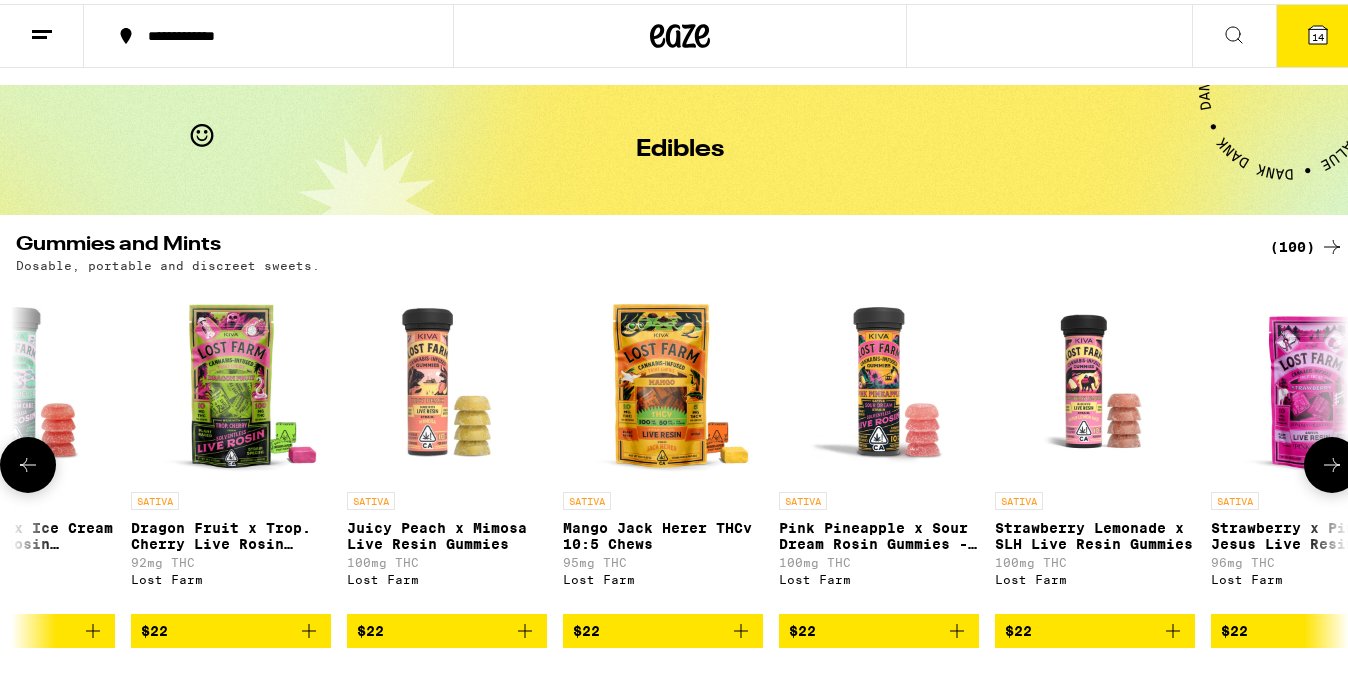 click 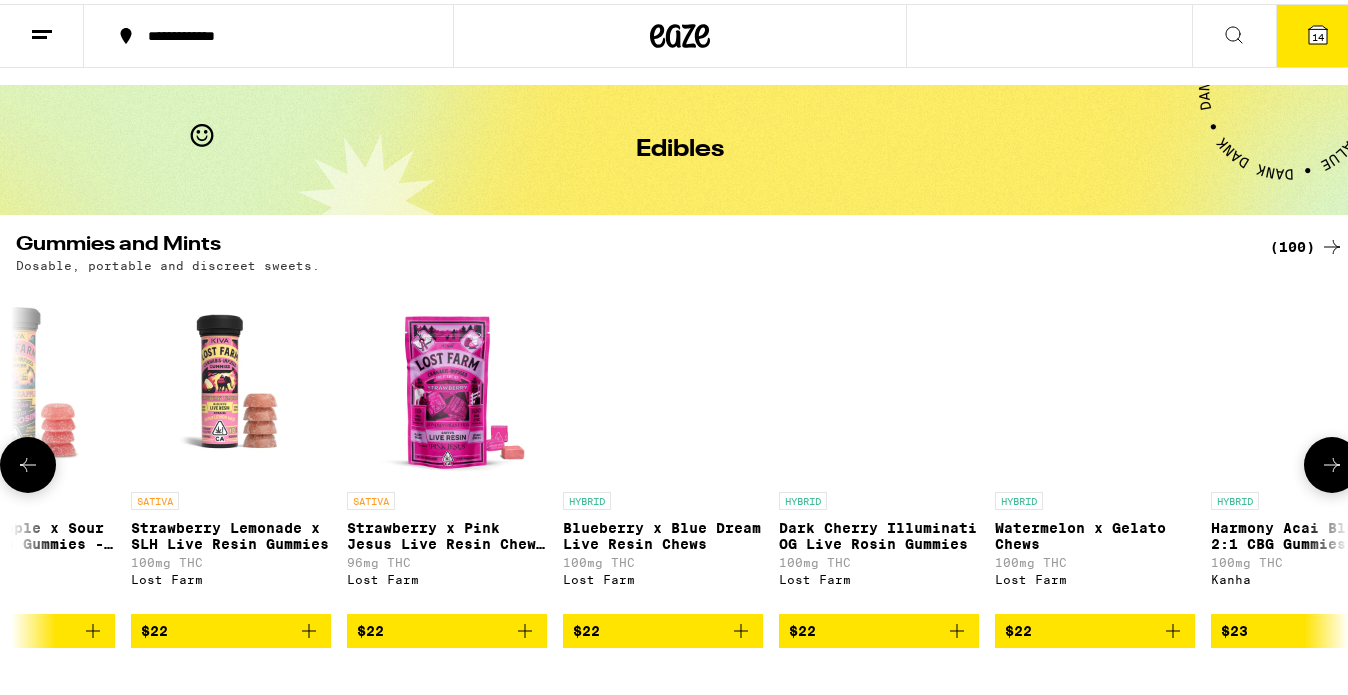scroll, scrollTop: 0, scrollLeft: 20204, axis: horizontal 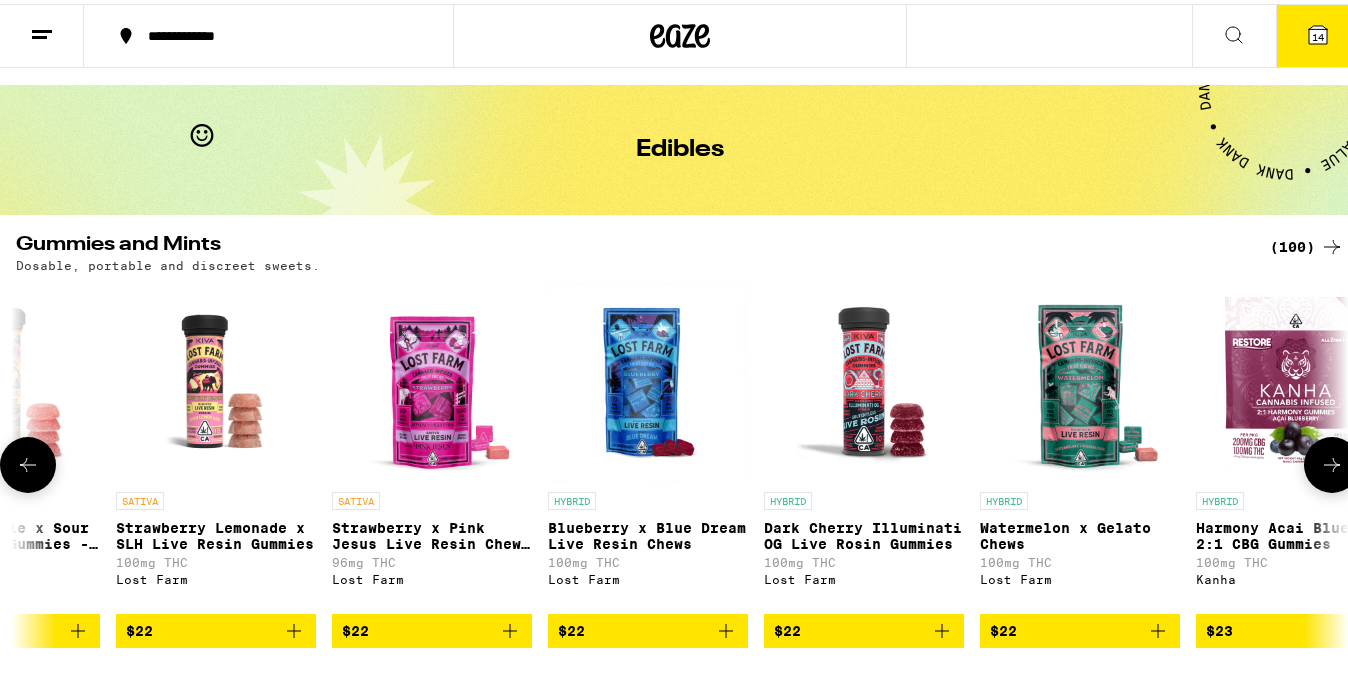 click 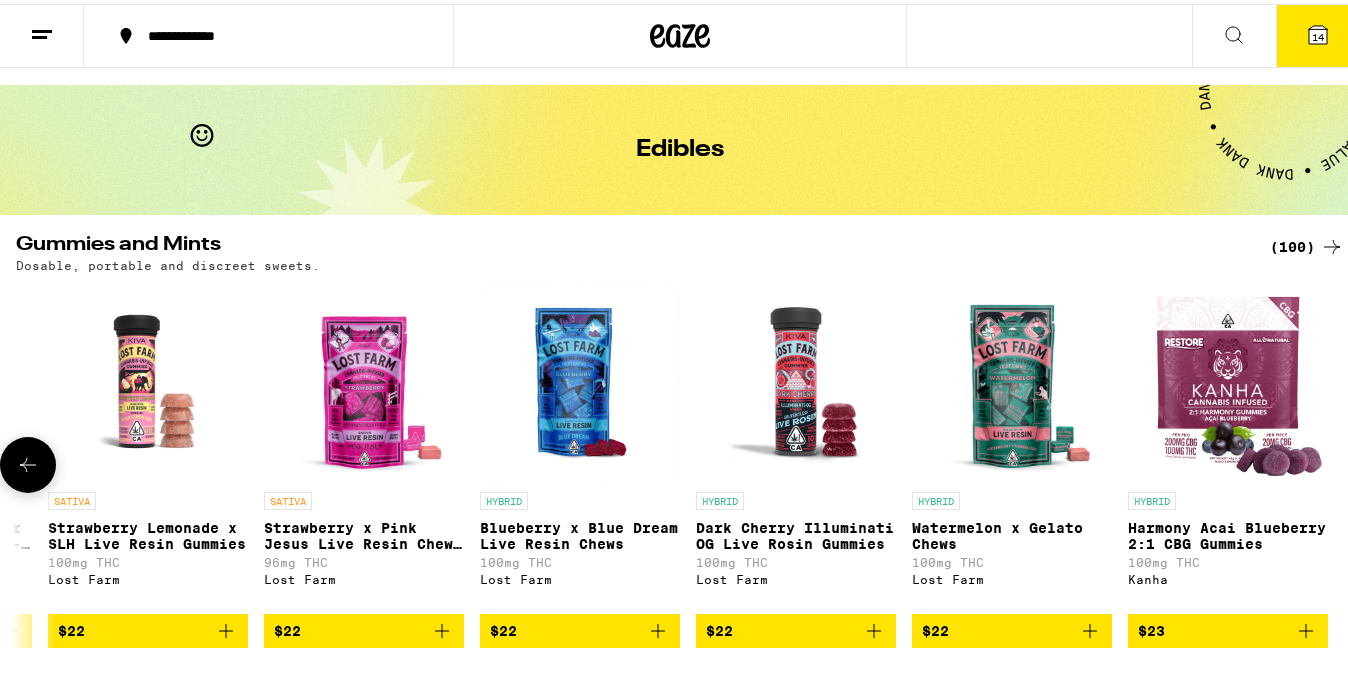 click 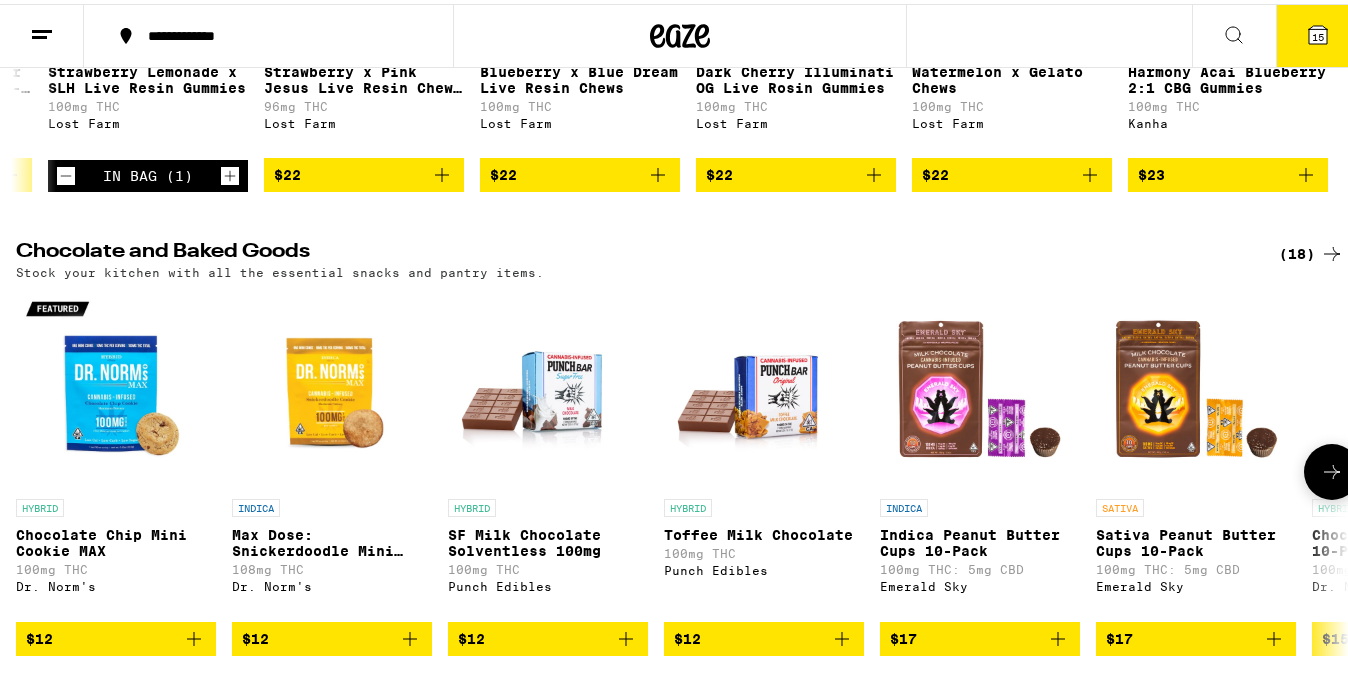 scroll, scrollTop: 540, scrollLeft: 0, axis: vertical 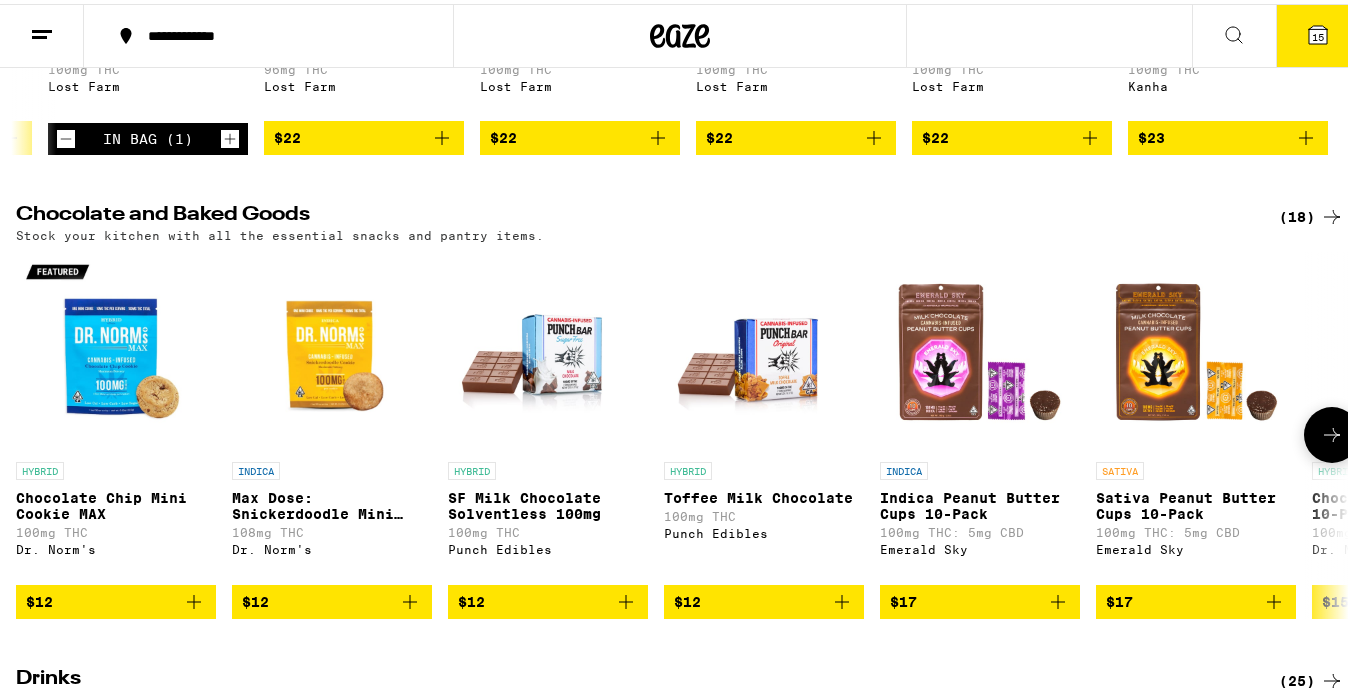 click 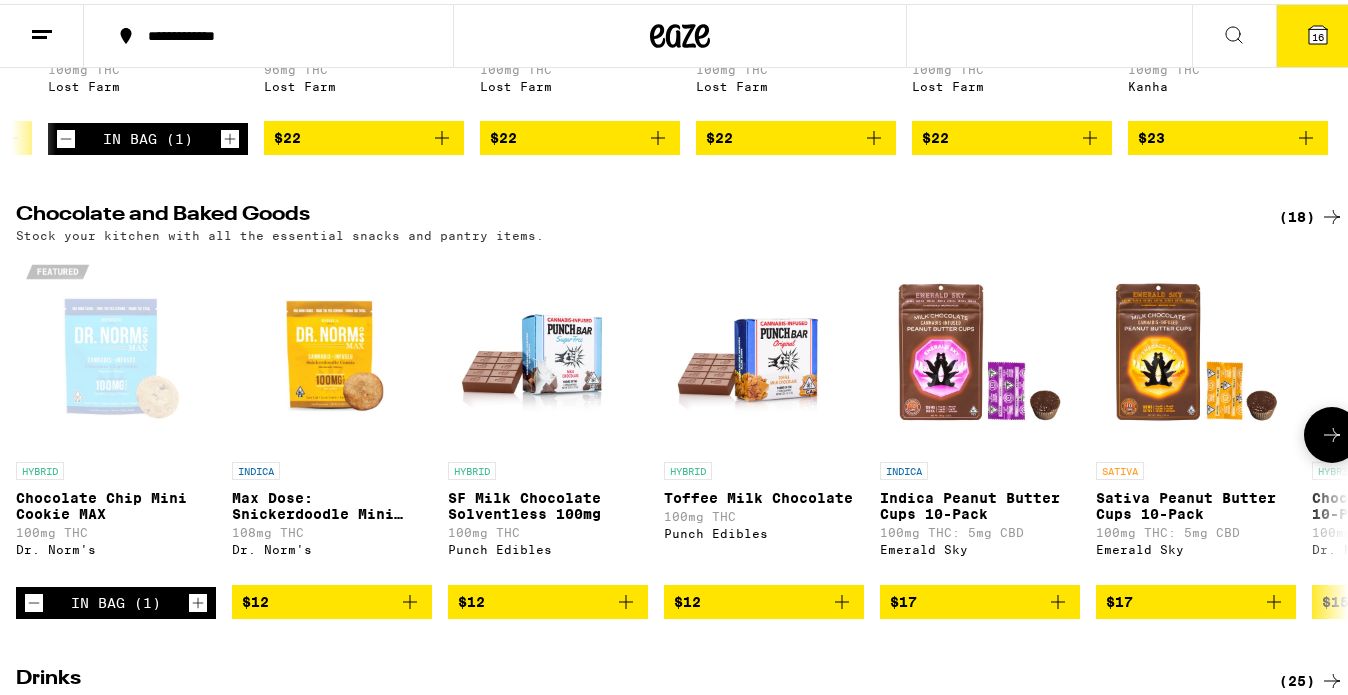 click 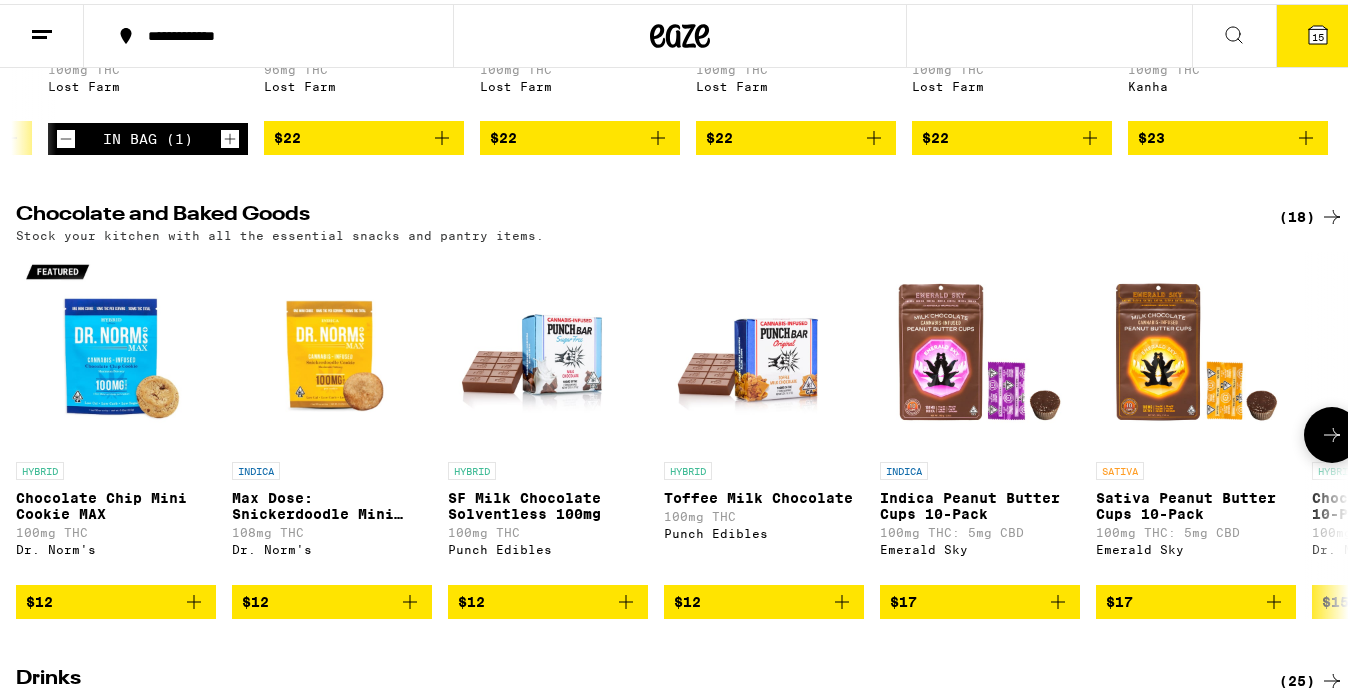 click 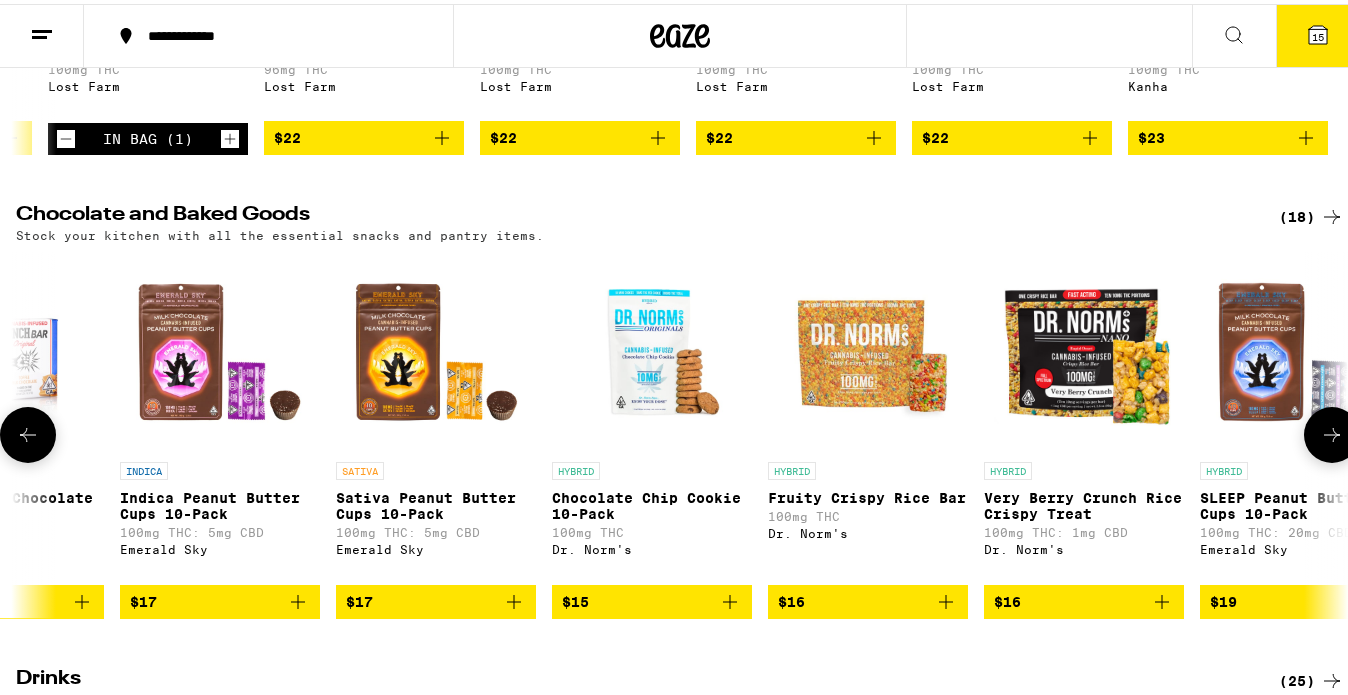 scroll, scrollTop: 0, scrollLeft: 879, axis: horizontal 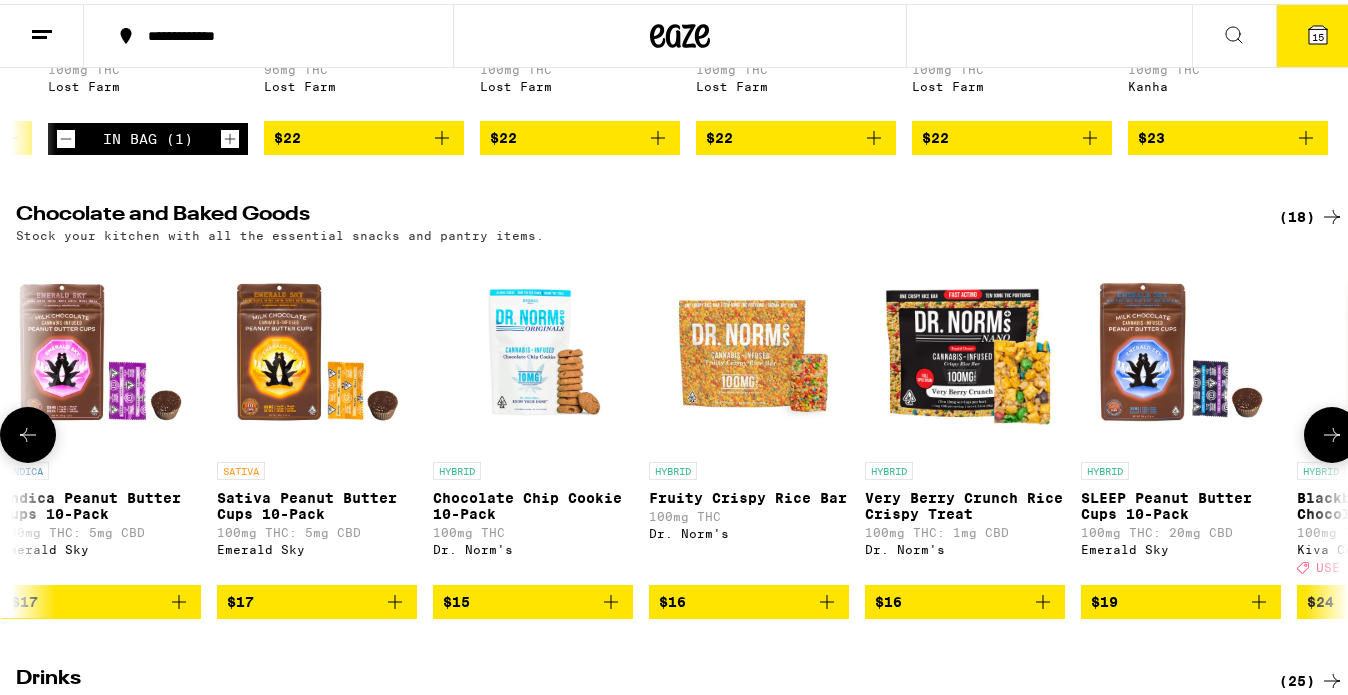click 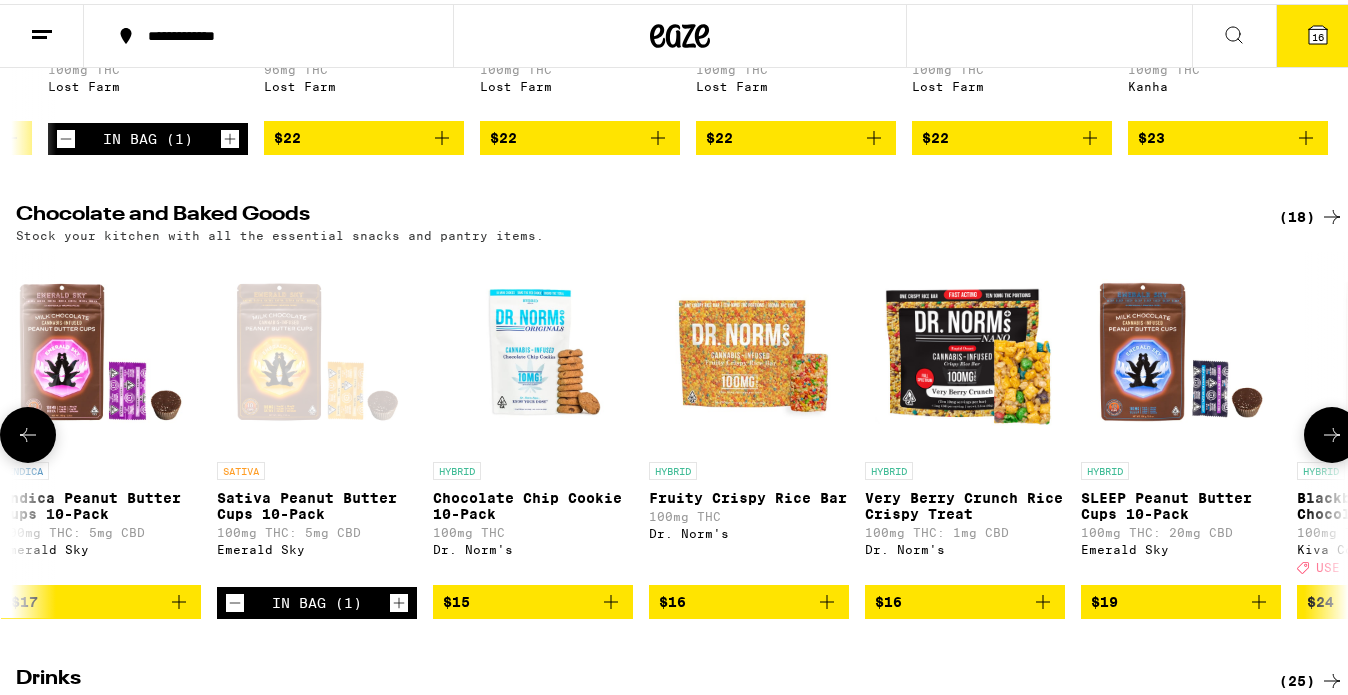 click 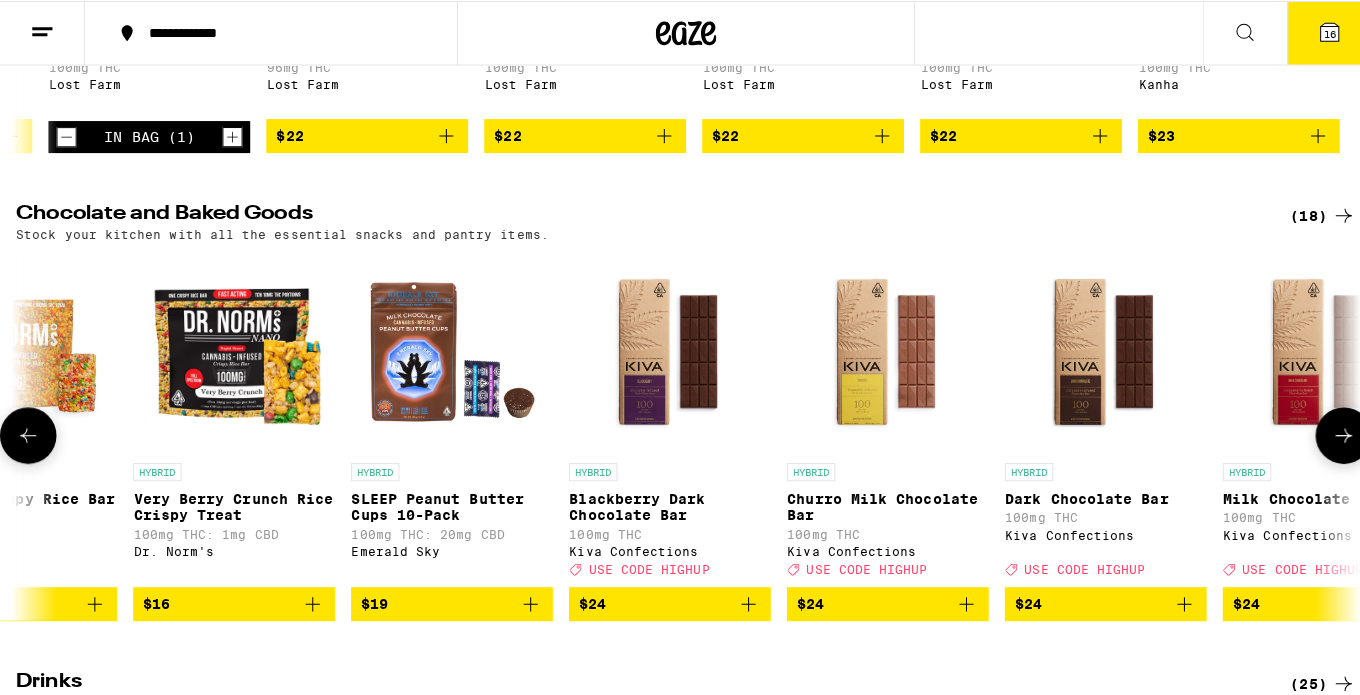 scroll, scrollTop: 0, scrollLeft: 1757, axis: horizontal 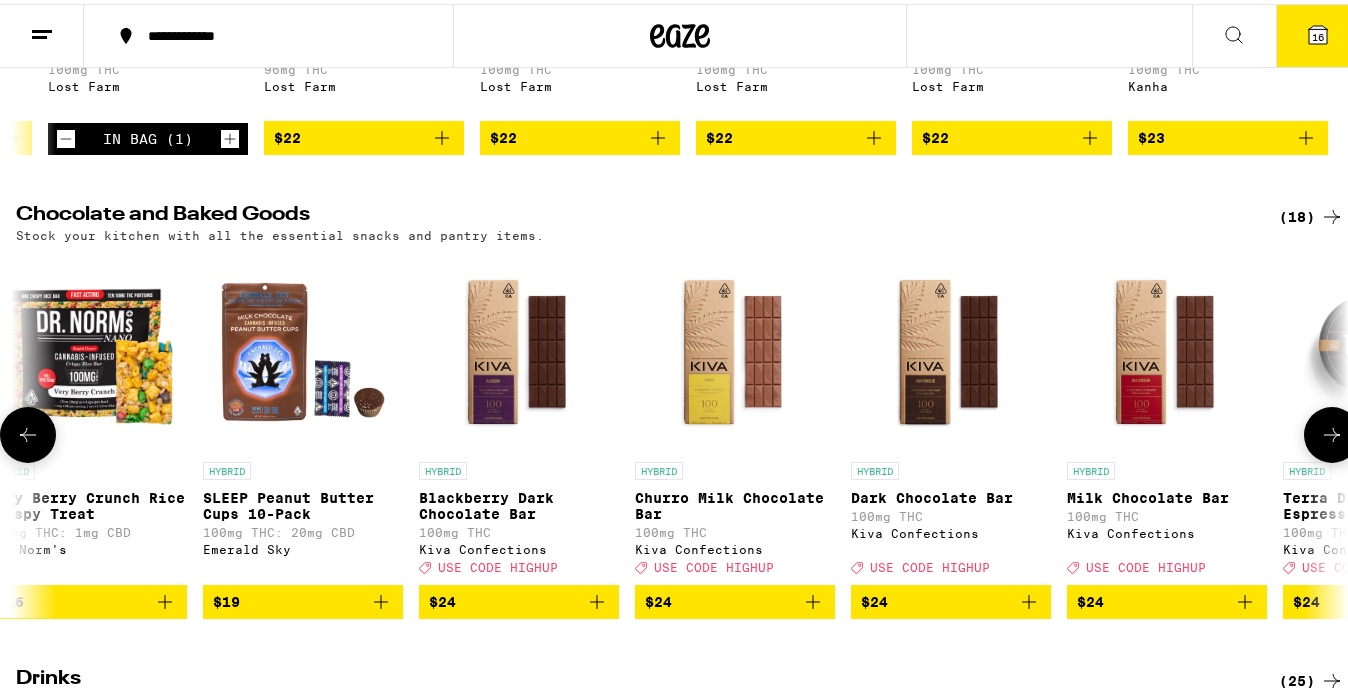 click on "USE CODE HIGHUP" at bounding box center [498, 564] 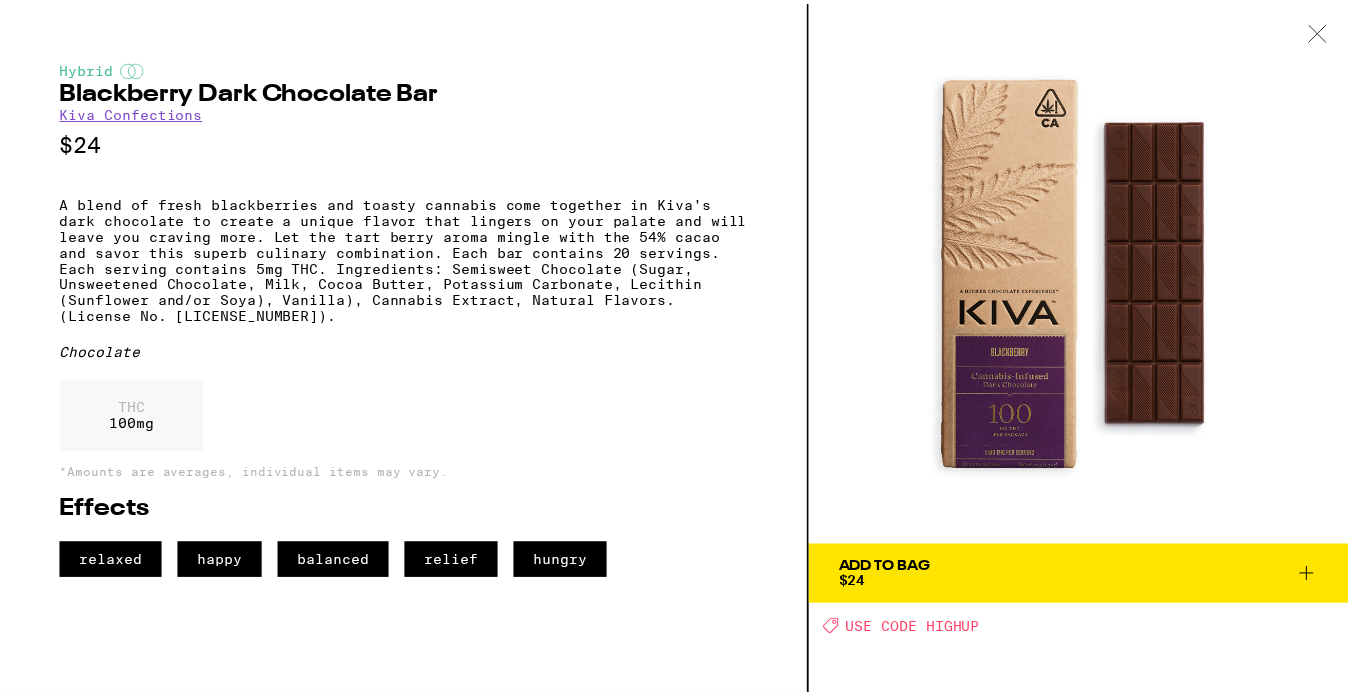 scroll, scrollTop: 0, scrollLeft: 20272, axis: horizontal 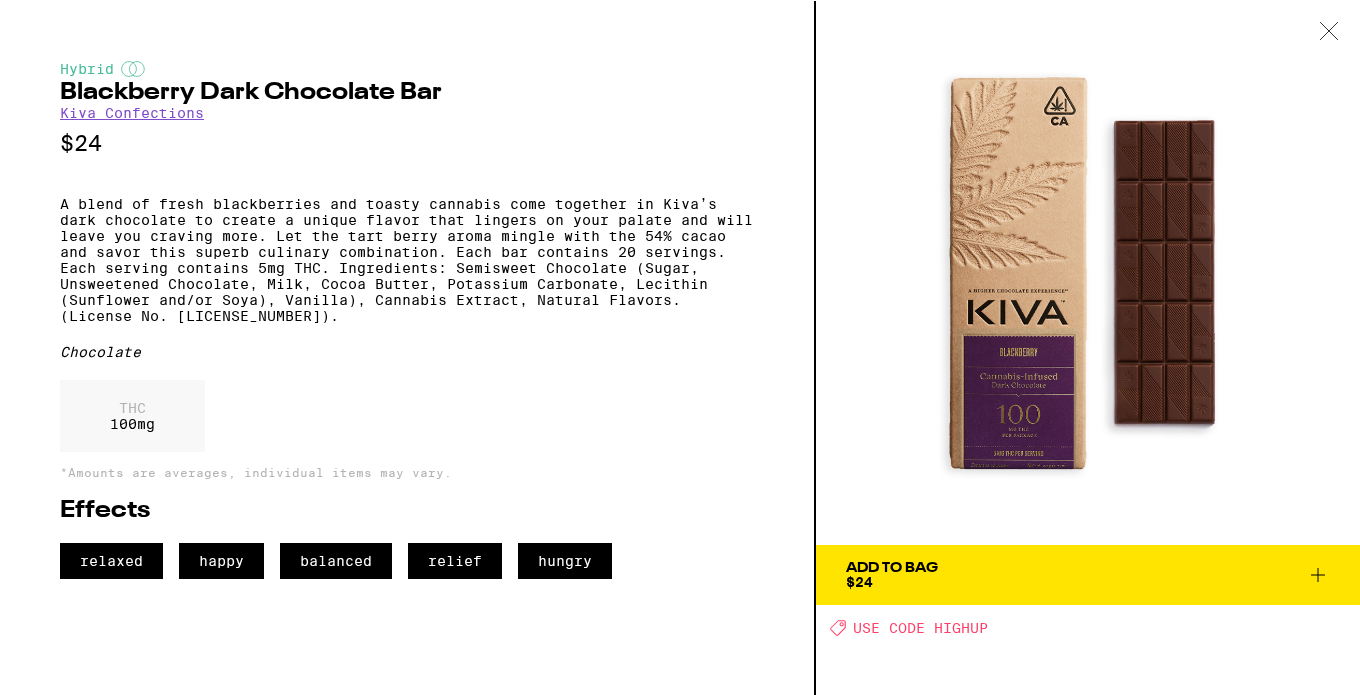 click 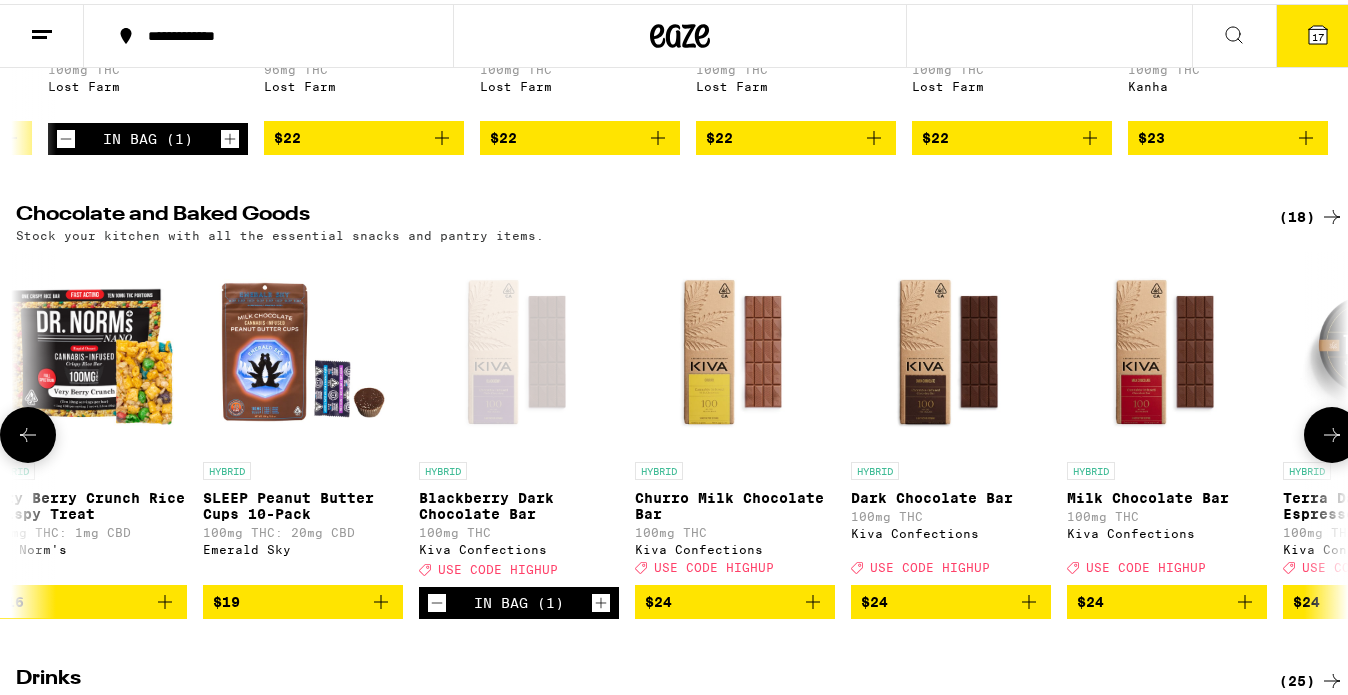 click 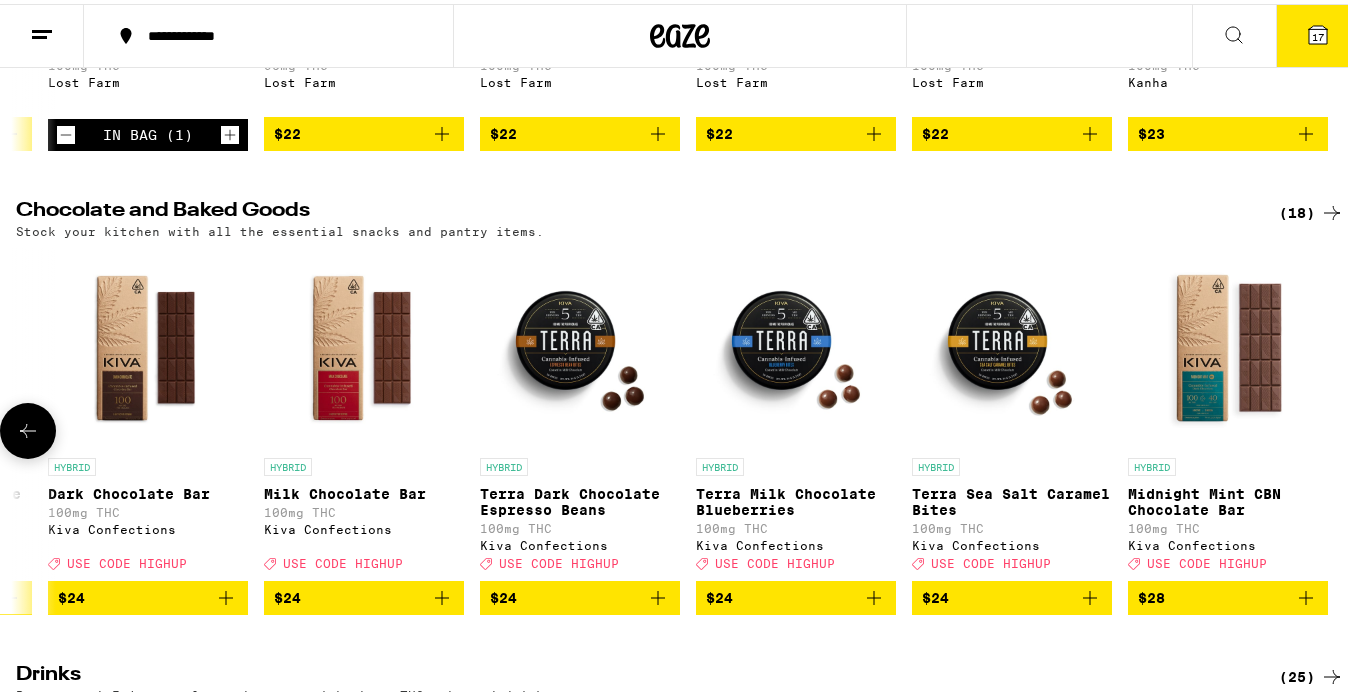 scroll, scrollTop: 540, scrollLeft: 0, axis: vertical 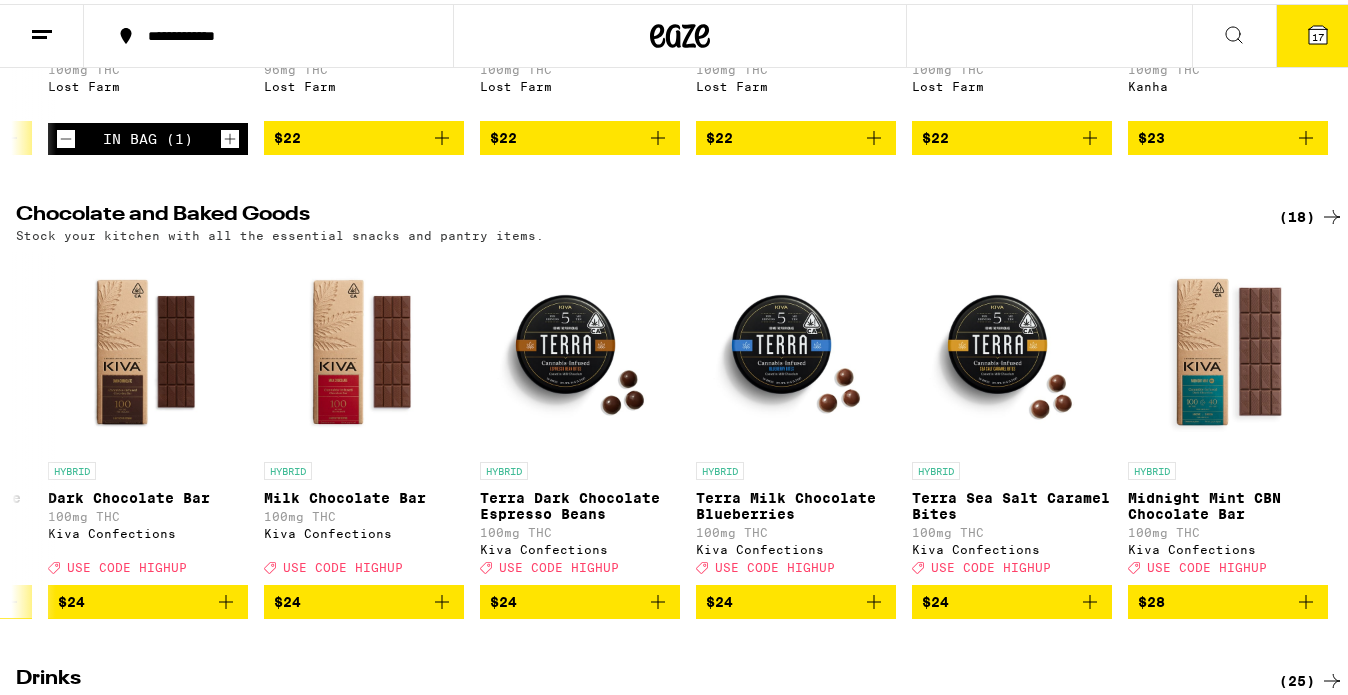 click 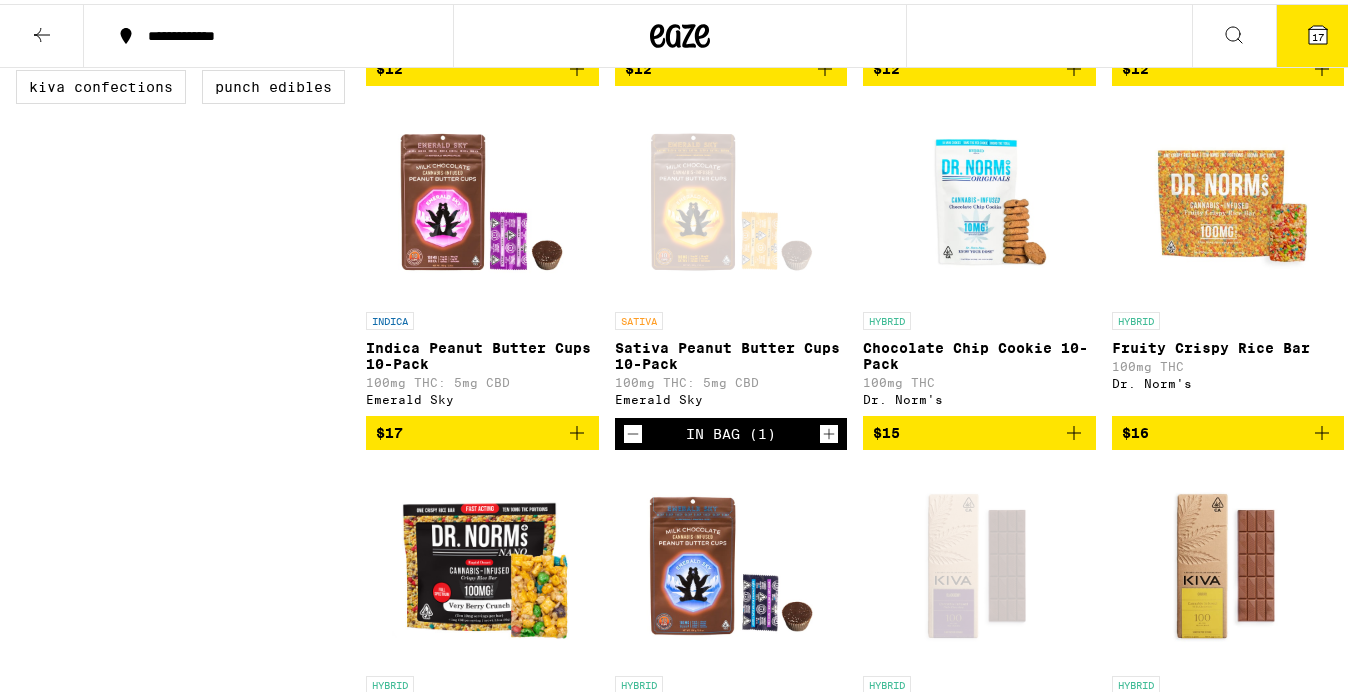 scroll, scrollTop: 0, scrollLeft: 0, axis: both 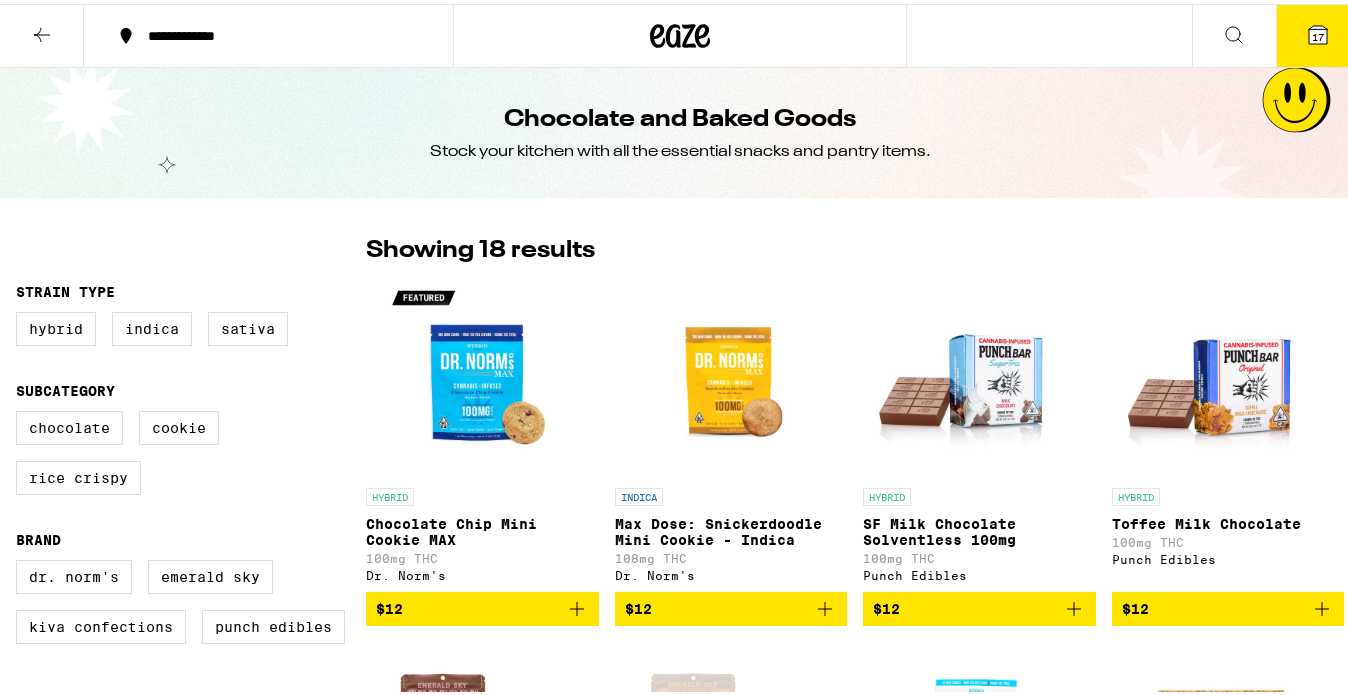 click 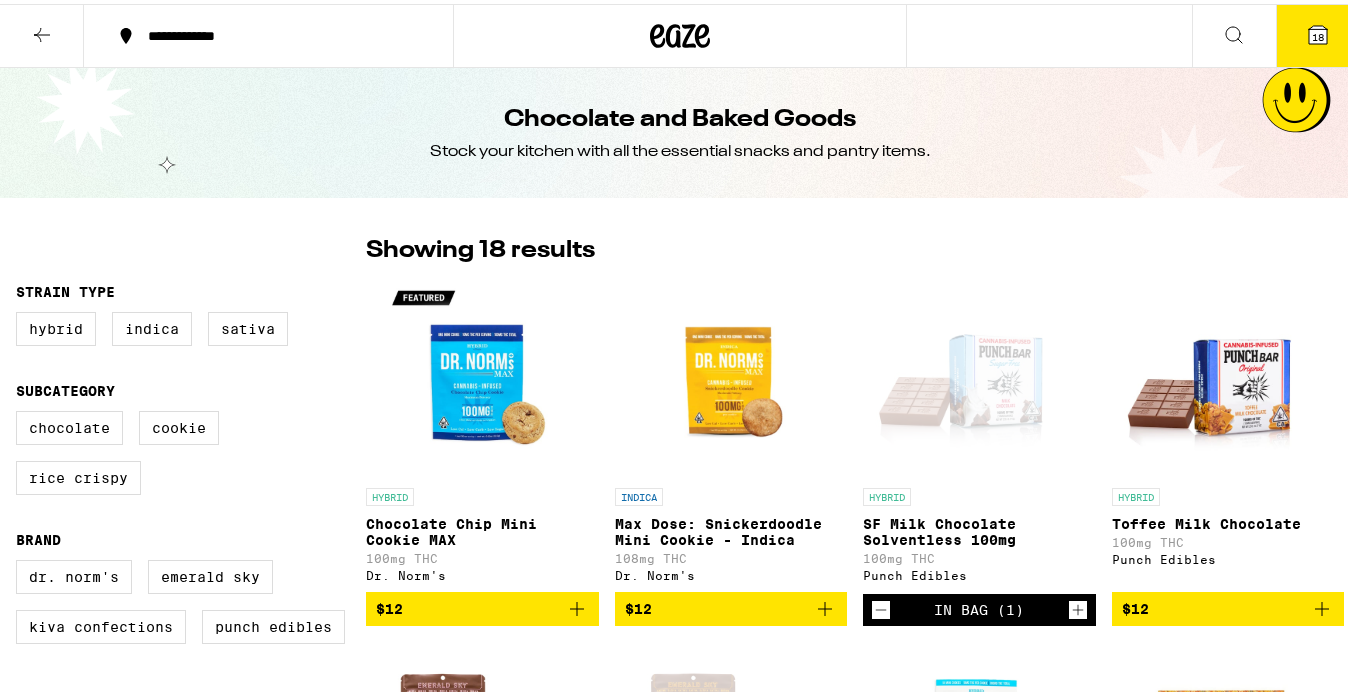 click 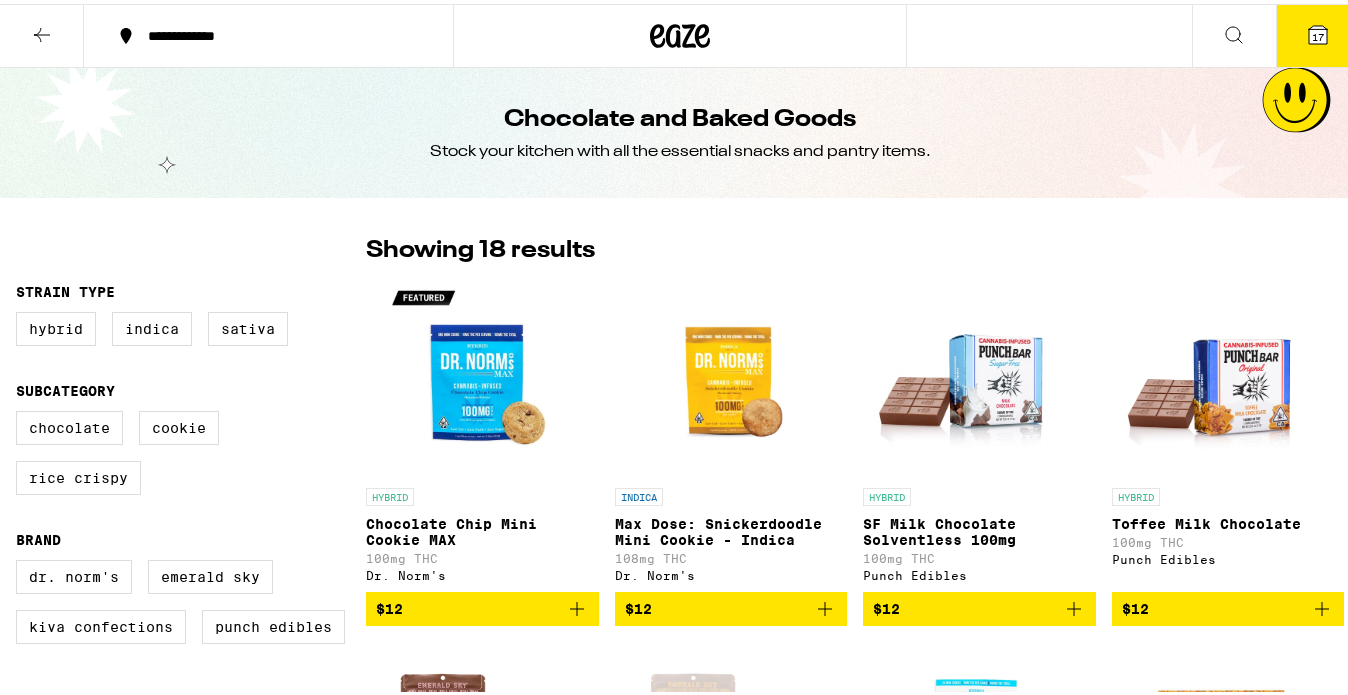 click 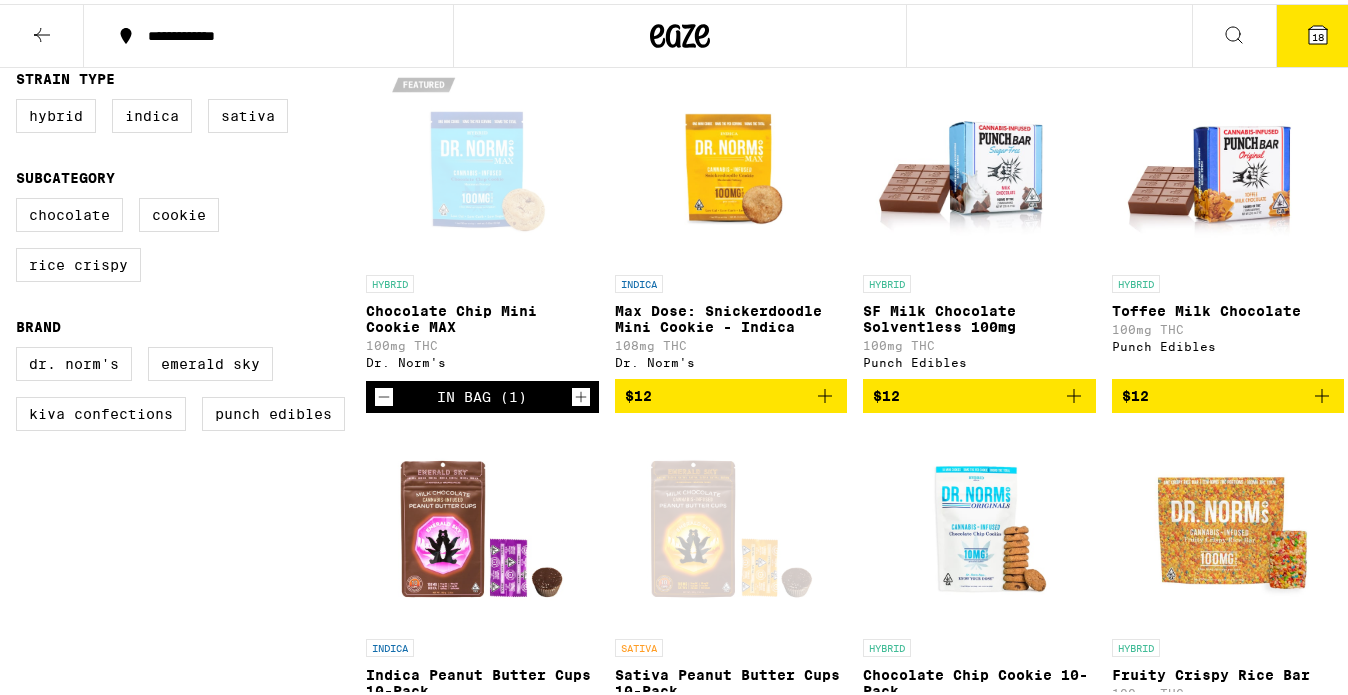 scroll, scrollTop: 0, scrollLeft: 0, axis: both 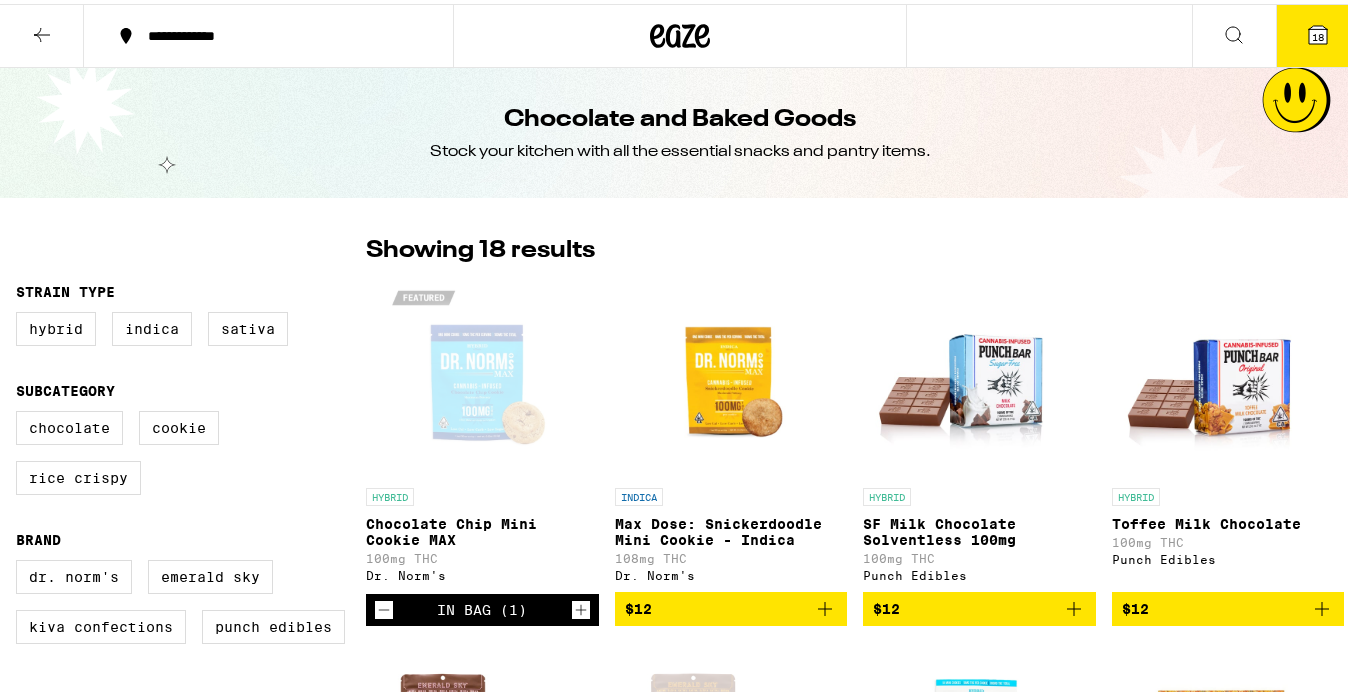 click 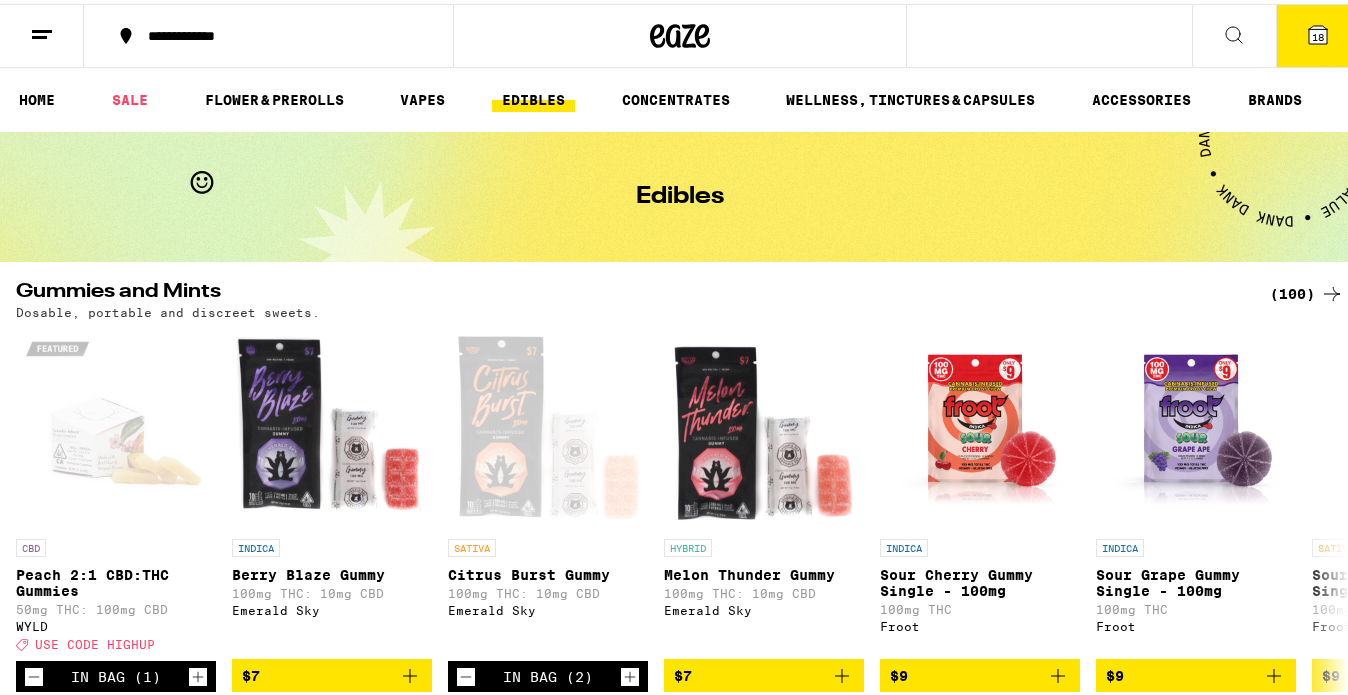 scroll, scrollTop: 0, scrollLeft: 0, axis: both 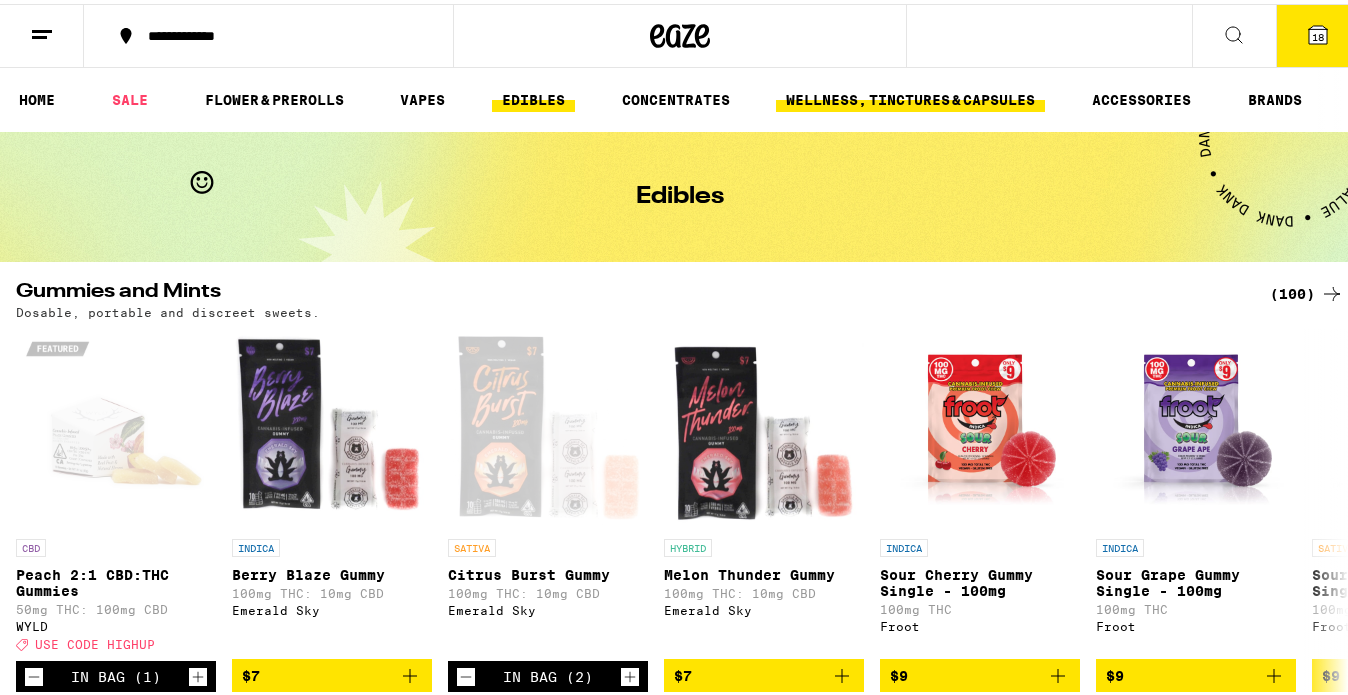 click on "WELLNESS, TINCTURES & CAPSULES" at bounding box center [910, 96] 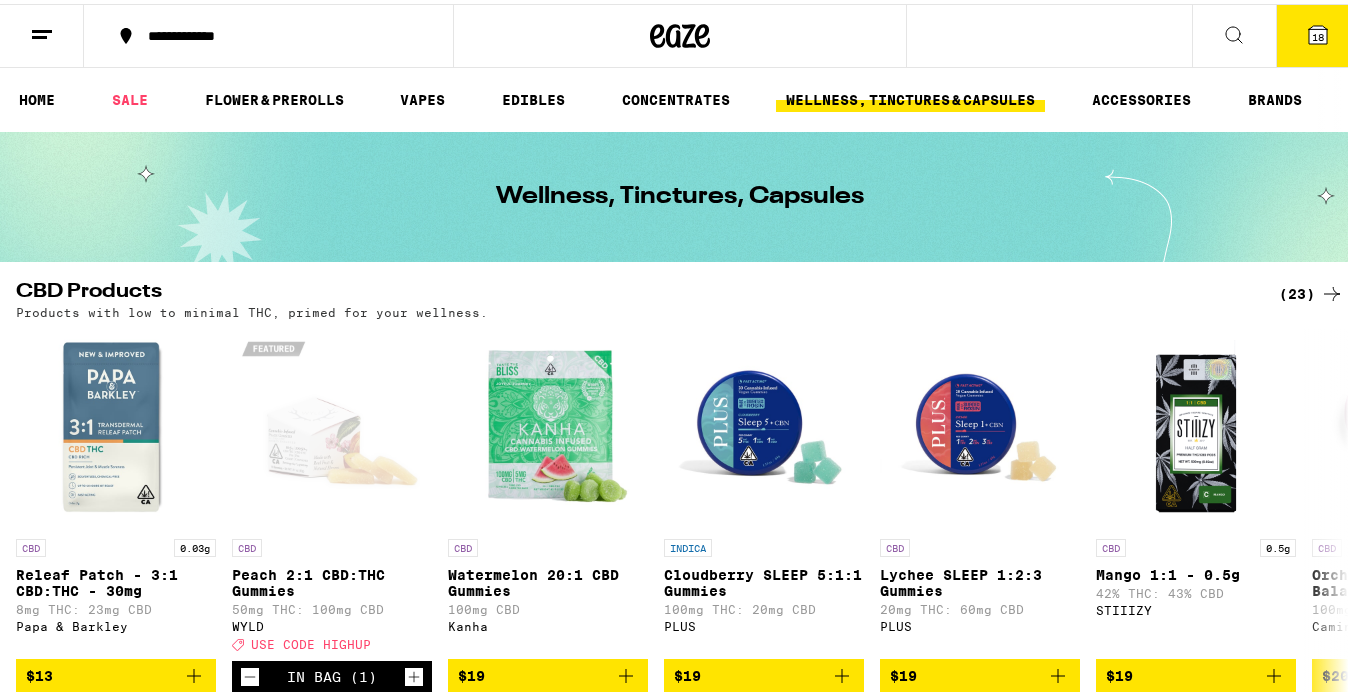 scroll, scrollTop: 0, scrollLeft: 0, axis: both 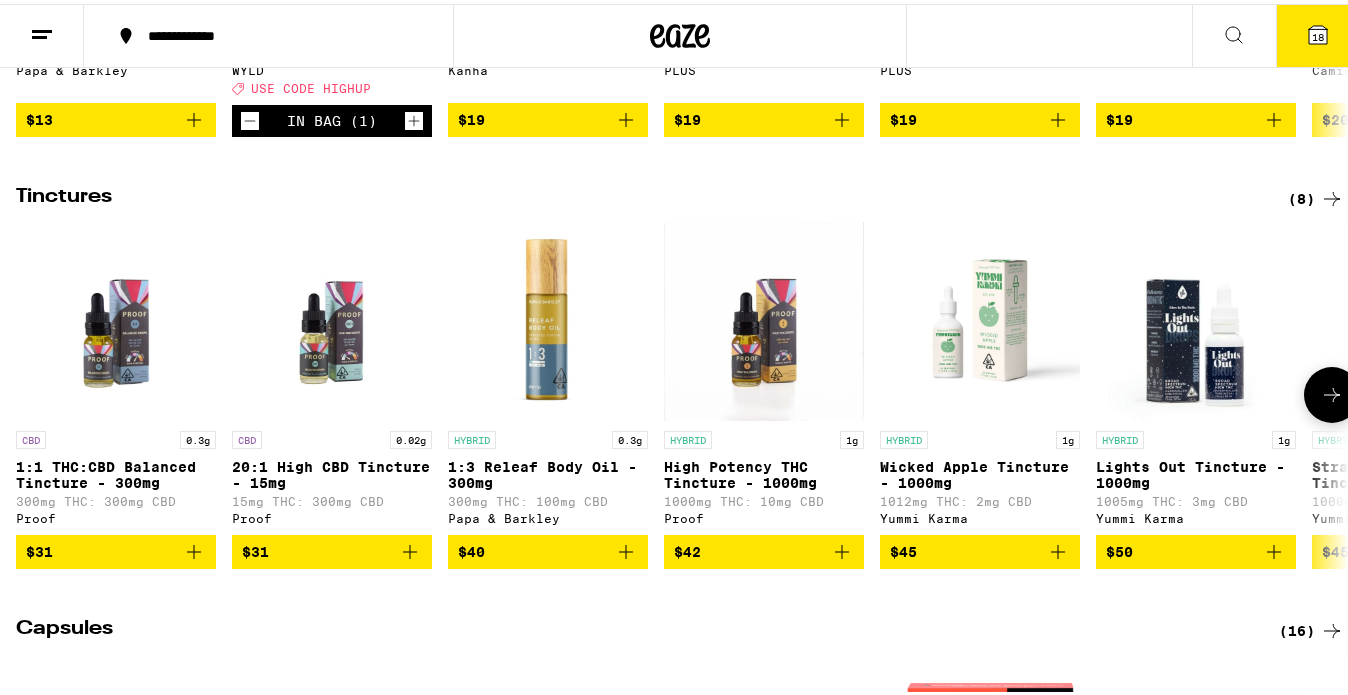 click 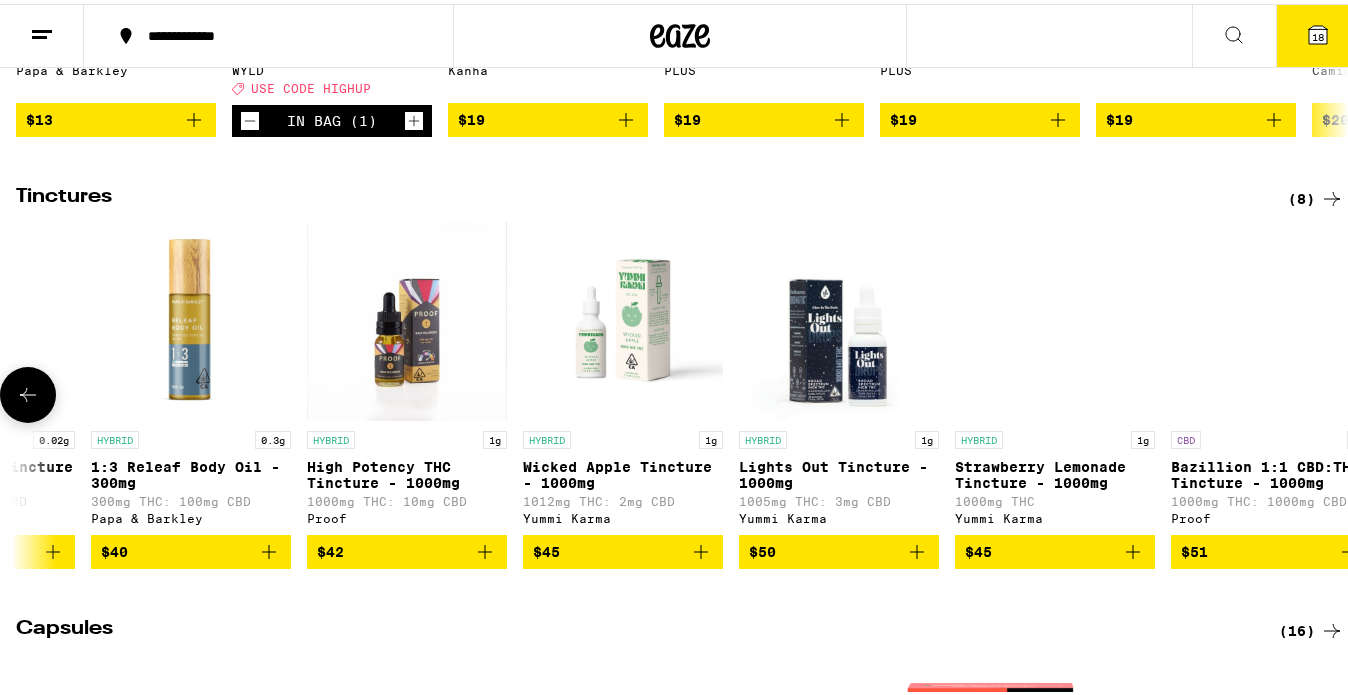 scroll, scrollTop: 0, scrollLeft: 412, axis: horizontal 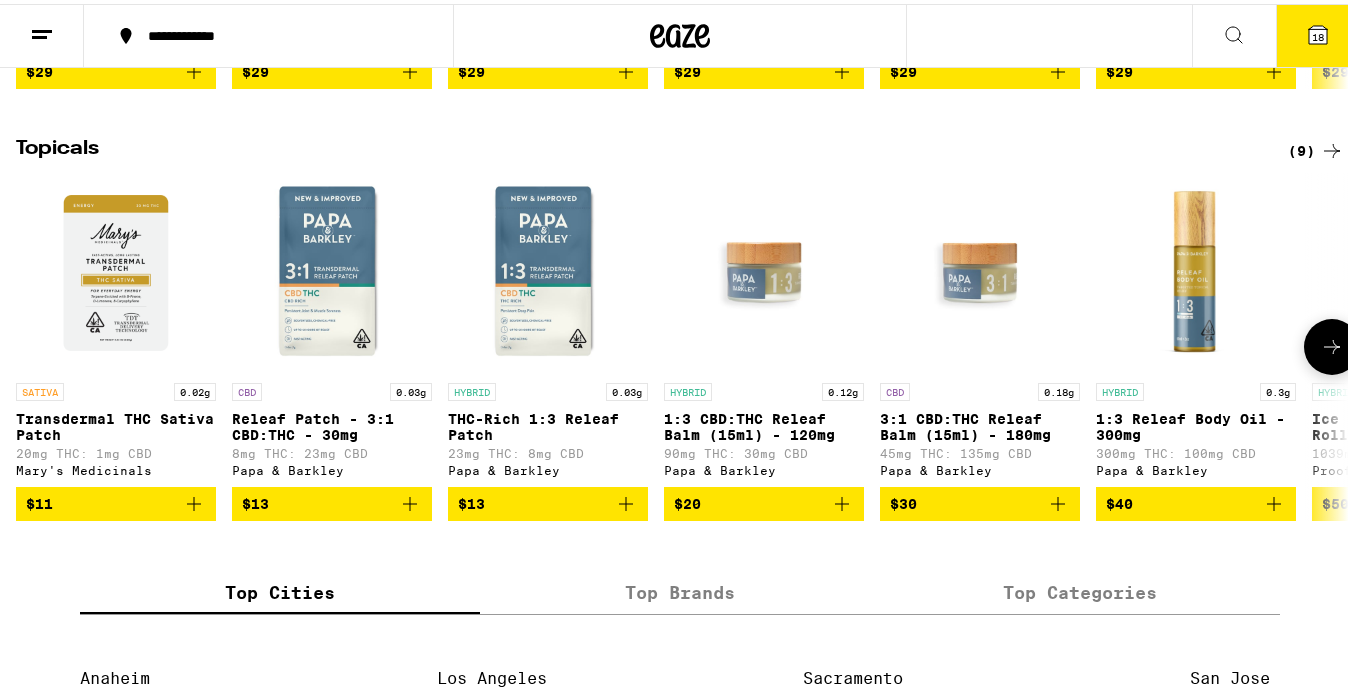 click 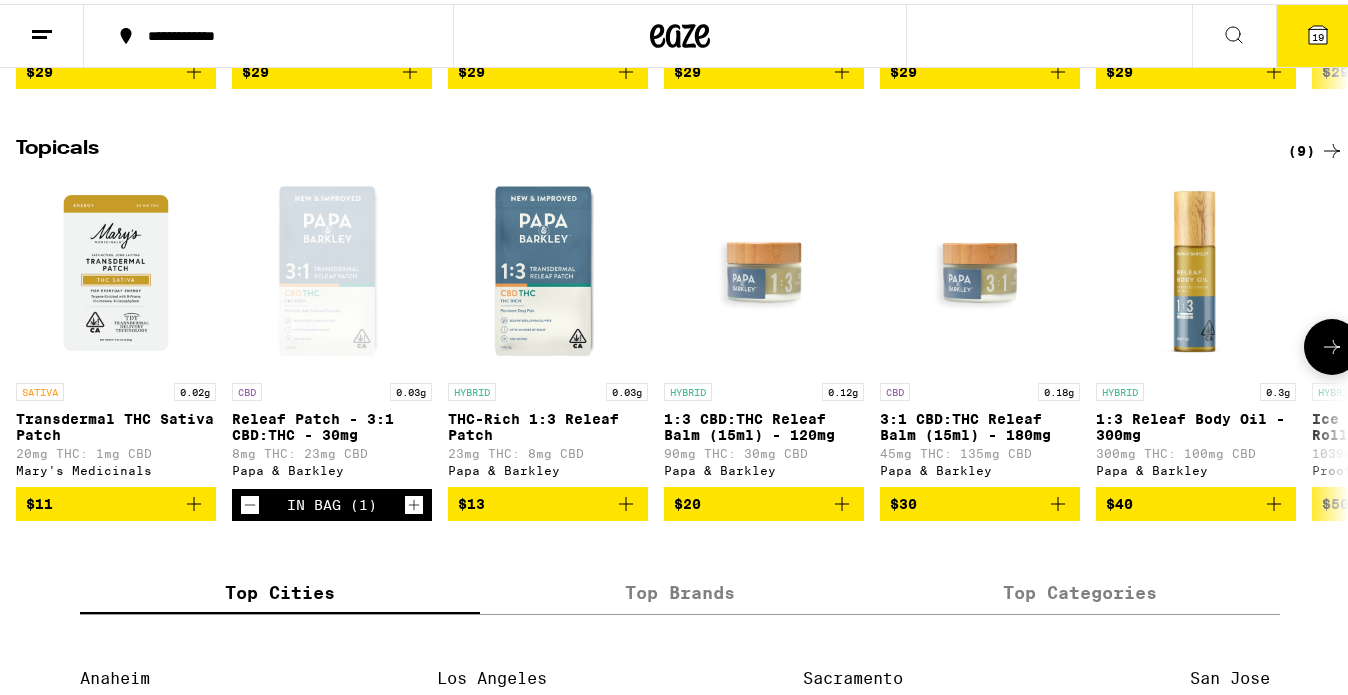 click 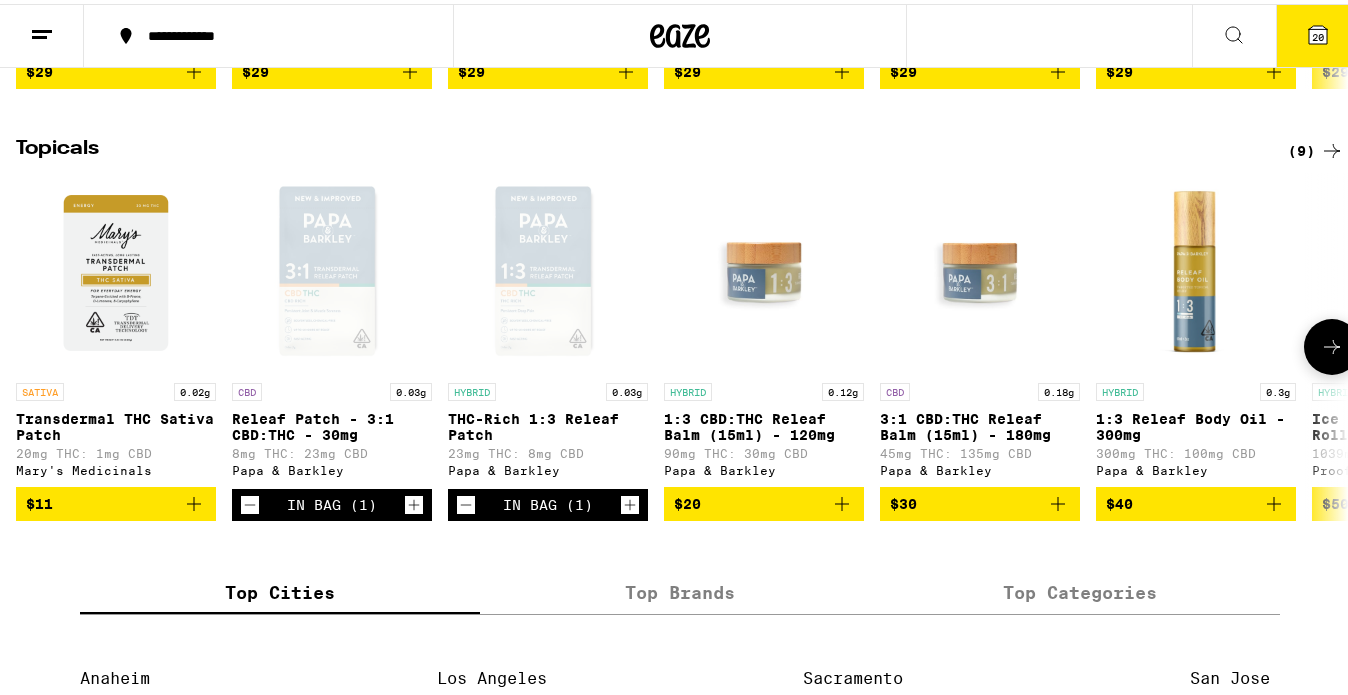 click 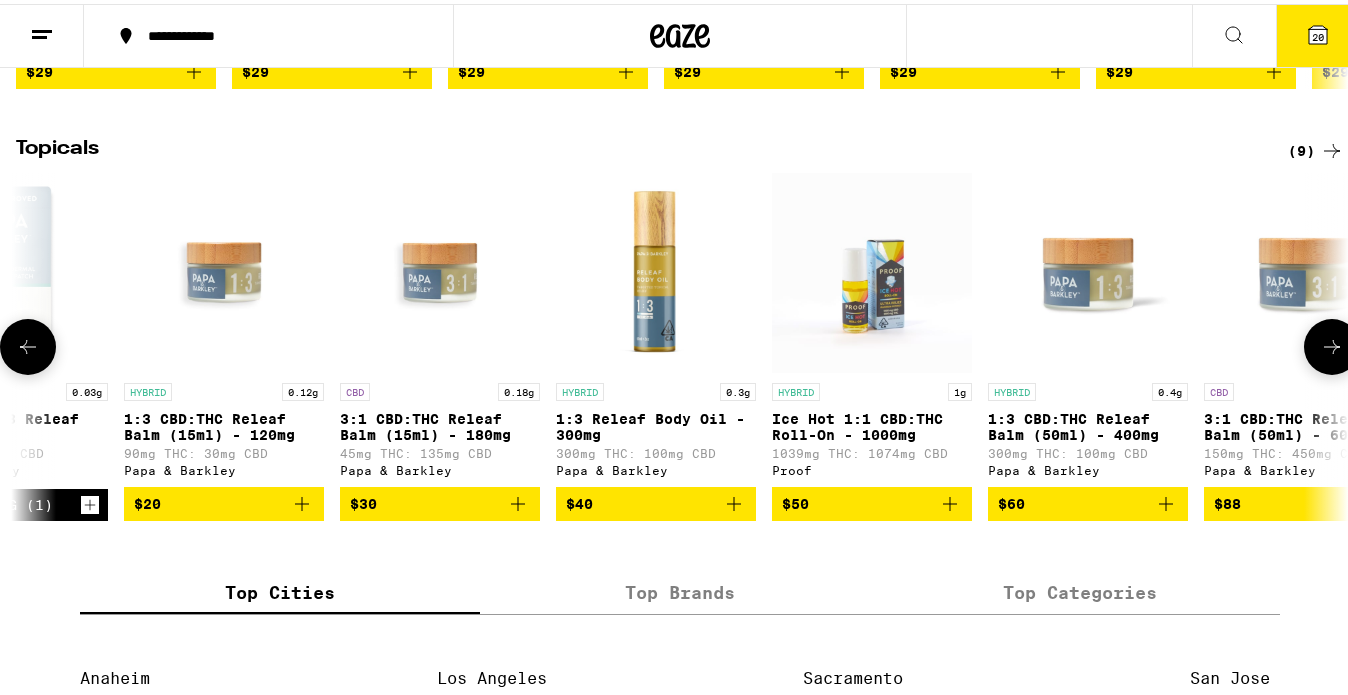 scroll, scrollTop: 0, scrollLeft: 628, axis: horizontal 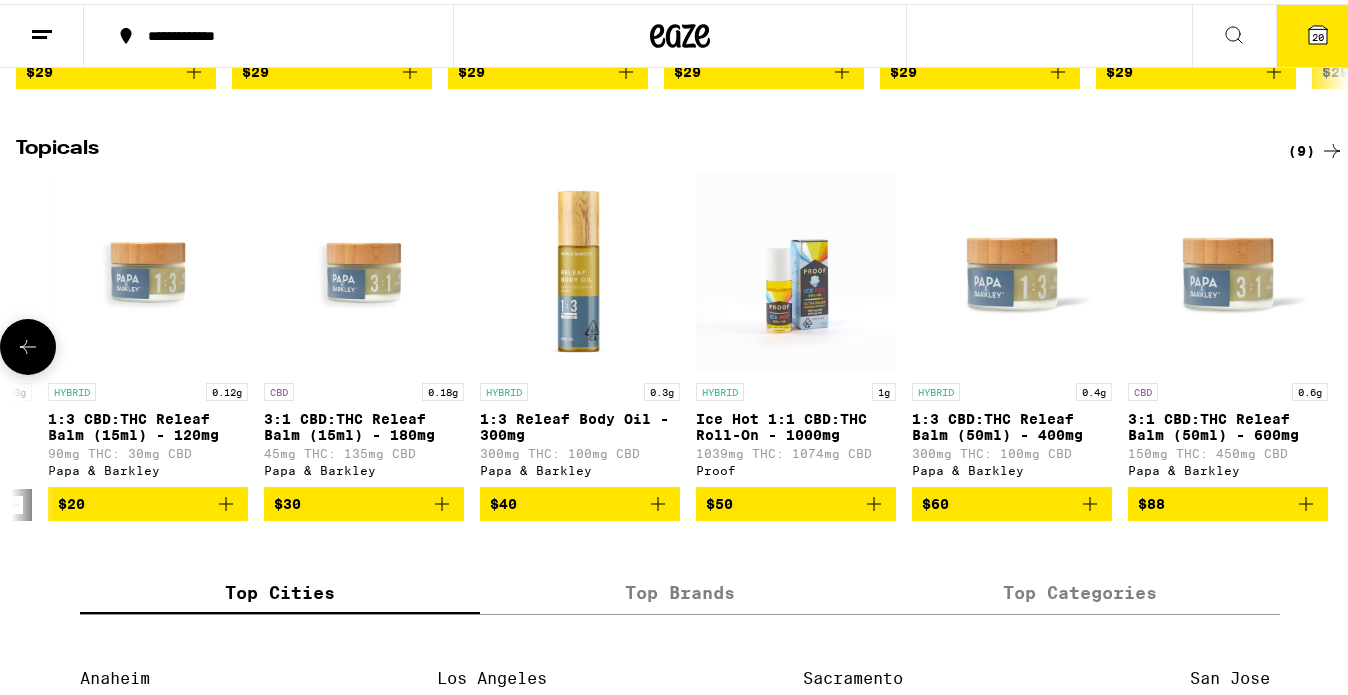 click 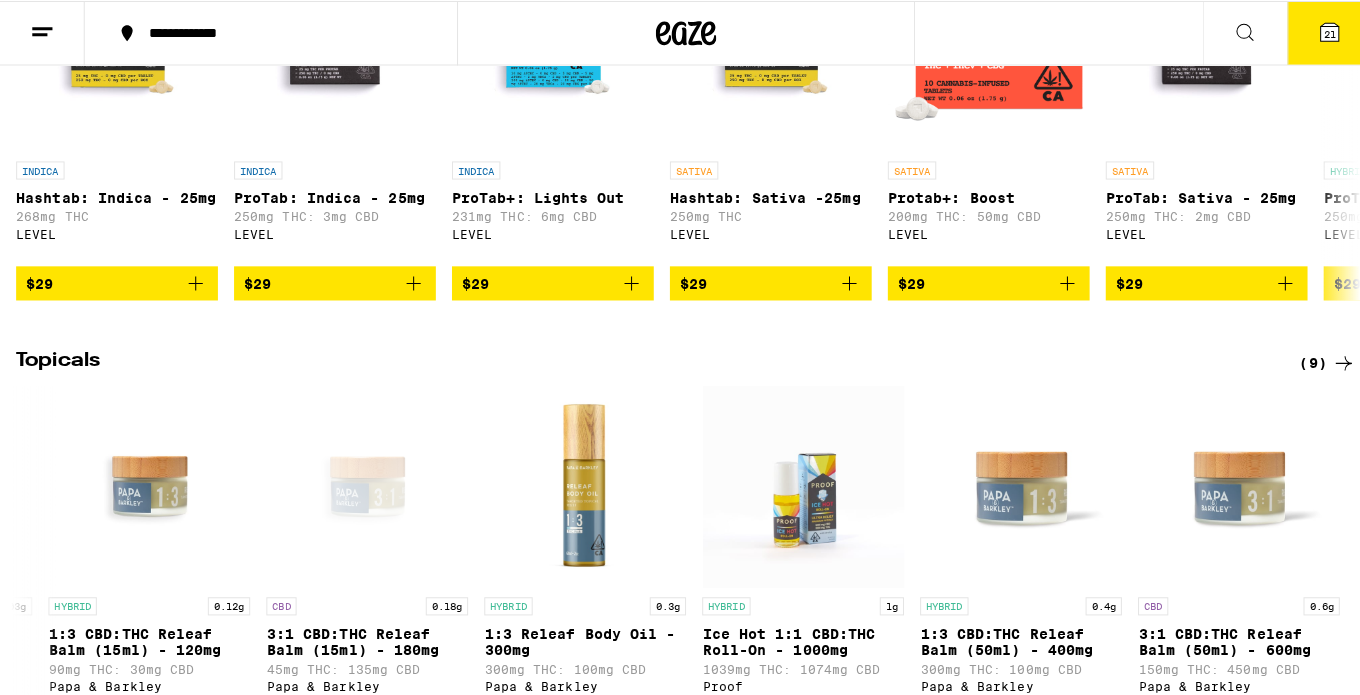 scroll, scrollTop: 1021, scrollLeft: 0, axis: vertical 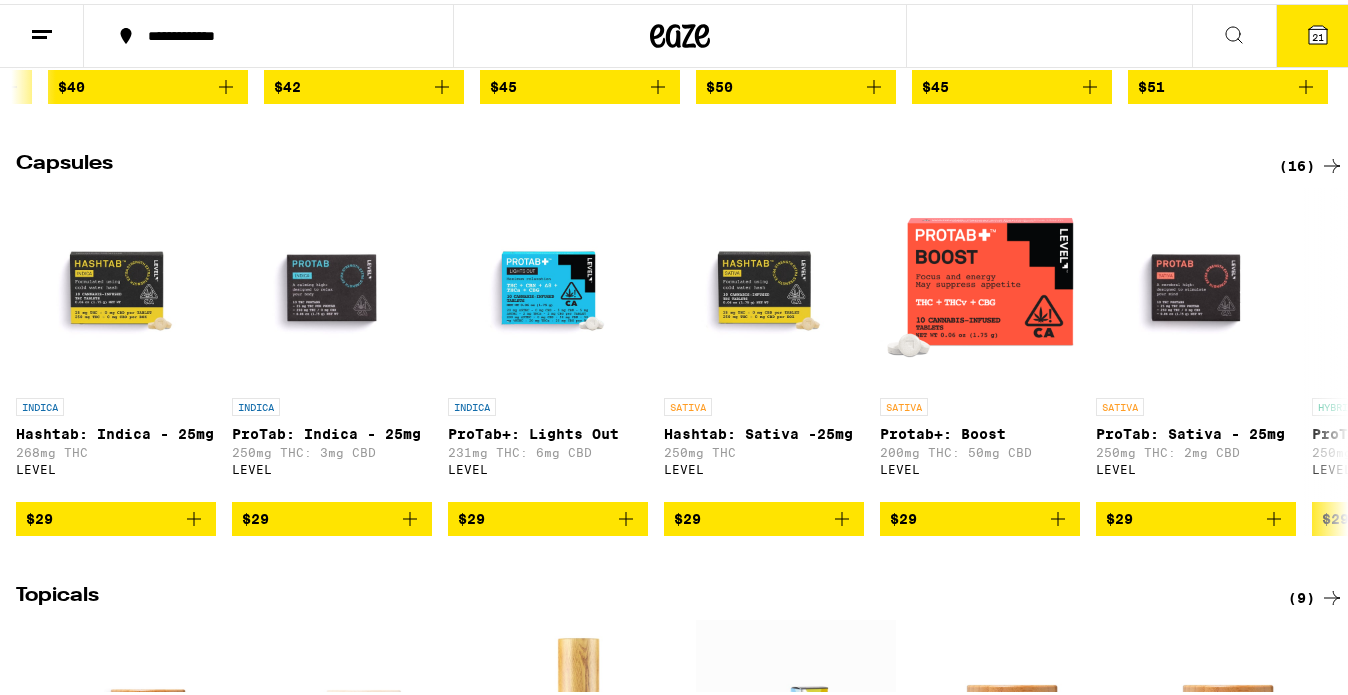 click on "21" at bounding box center (1318, 33) 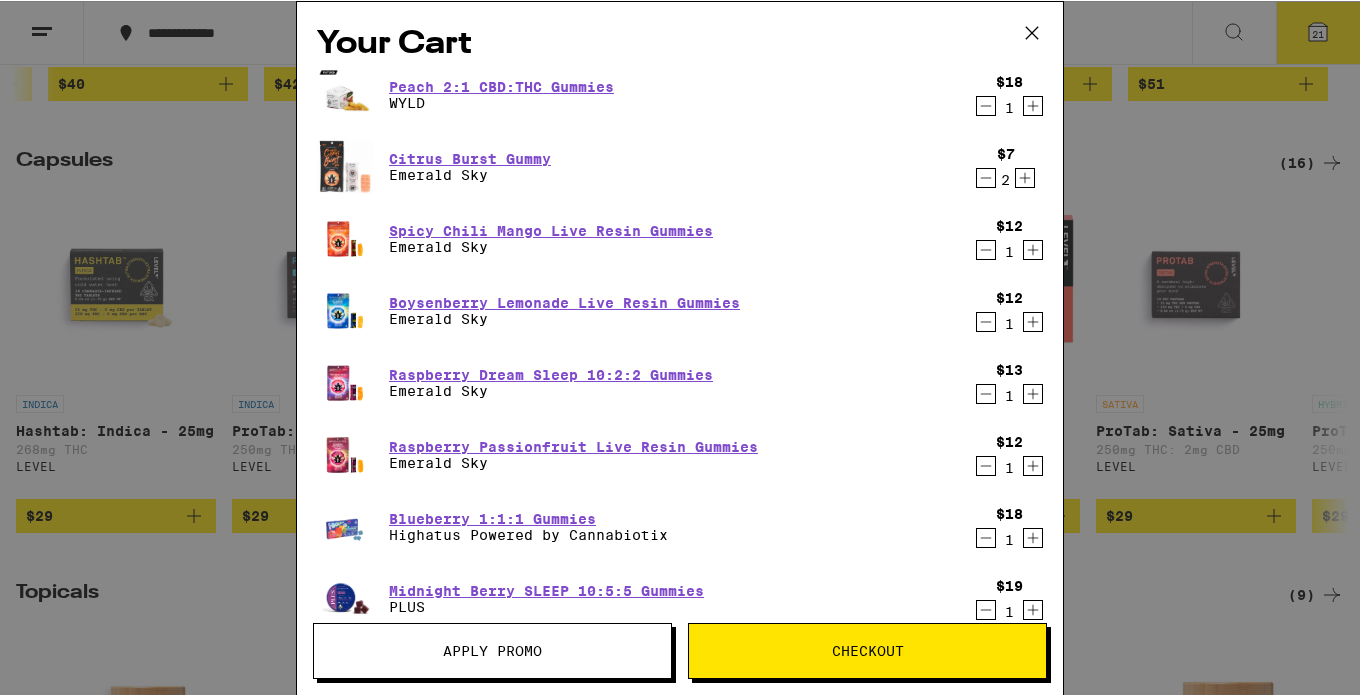 scroll, scrollTop: 0, scrollLeft: 400, axis: horizontal 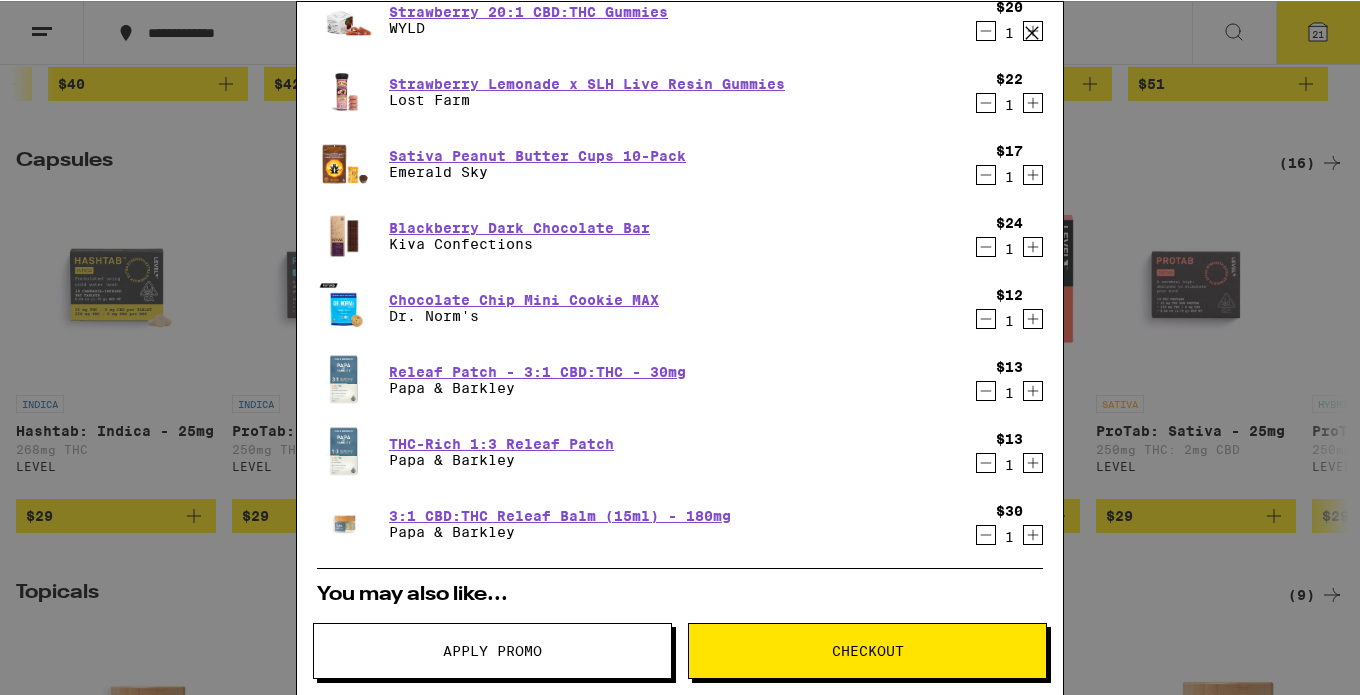 click on "Apply Promo" at bounding box center (492, 650) 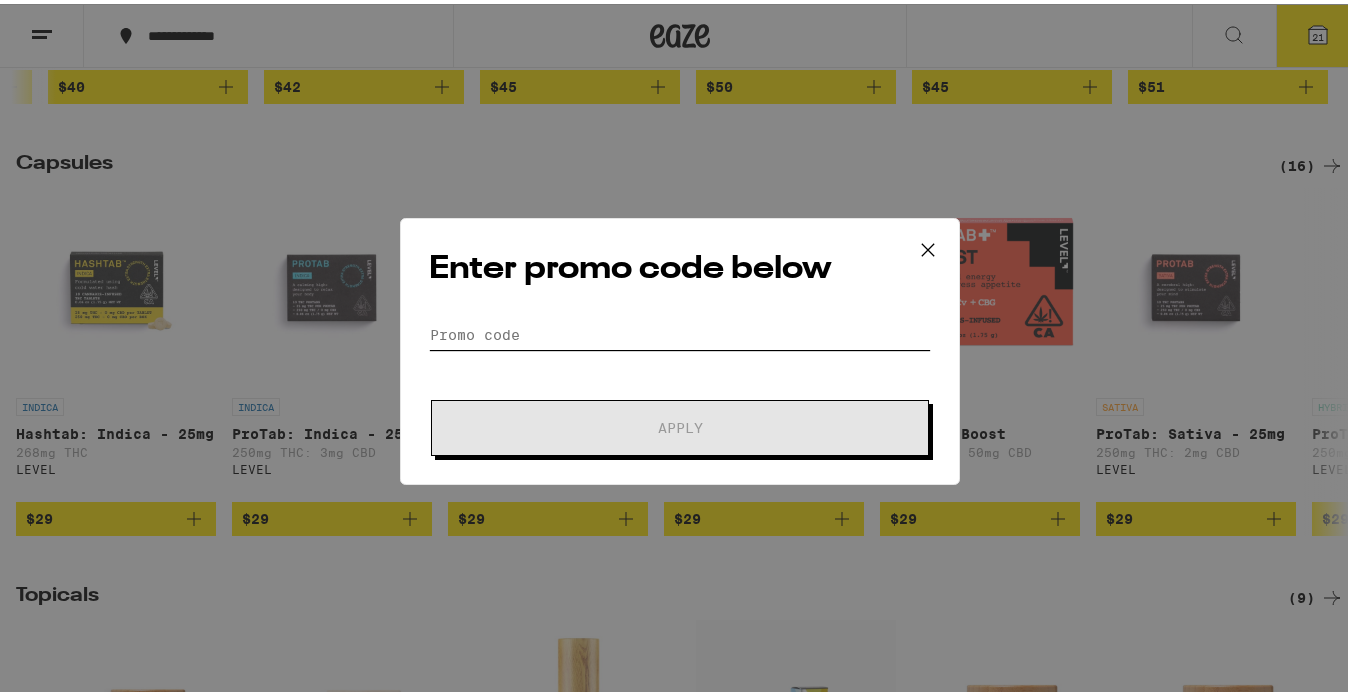 click on "Promo Code" at bounding box center [680, 331] 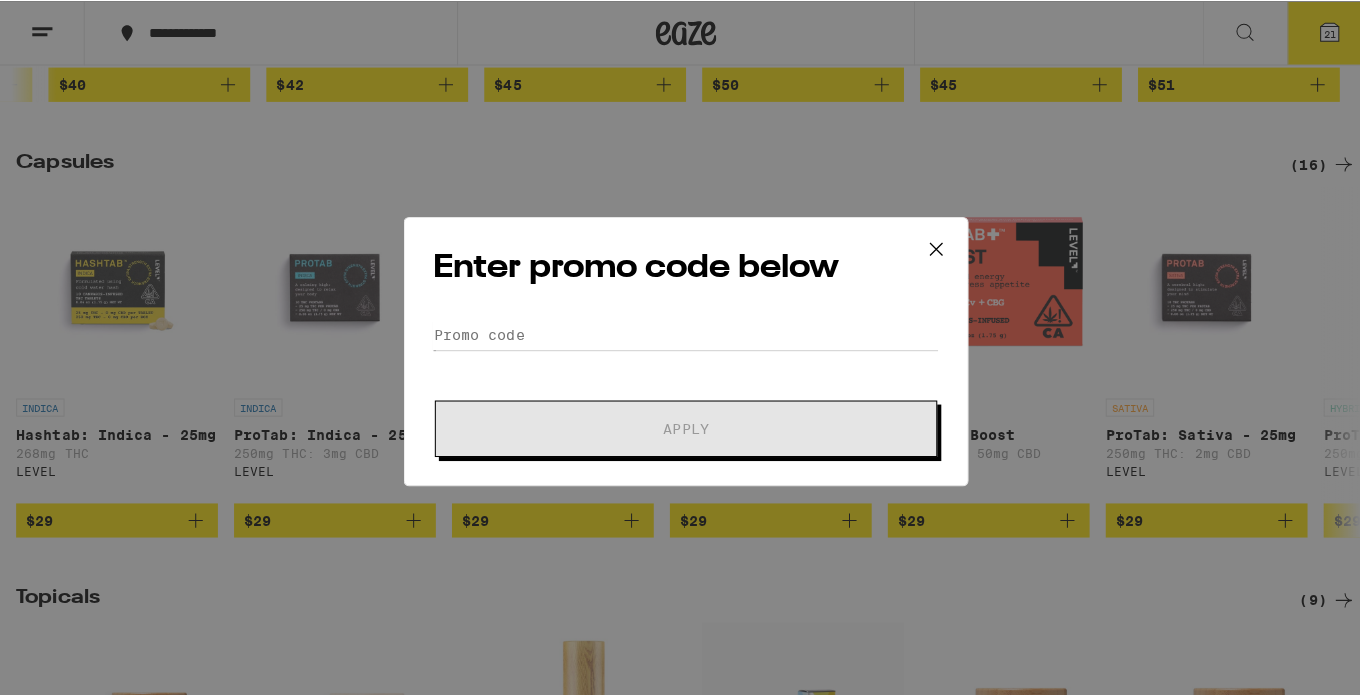 scroll, scrollTop: 0, scrollLeft: 0, axis: both 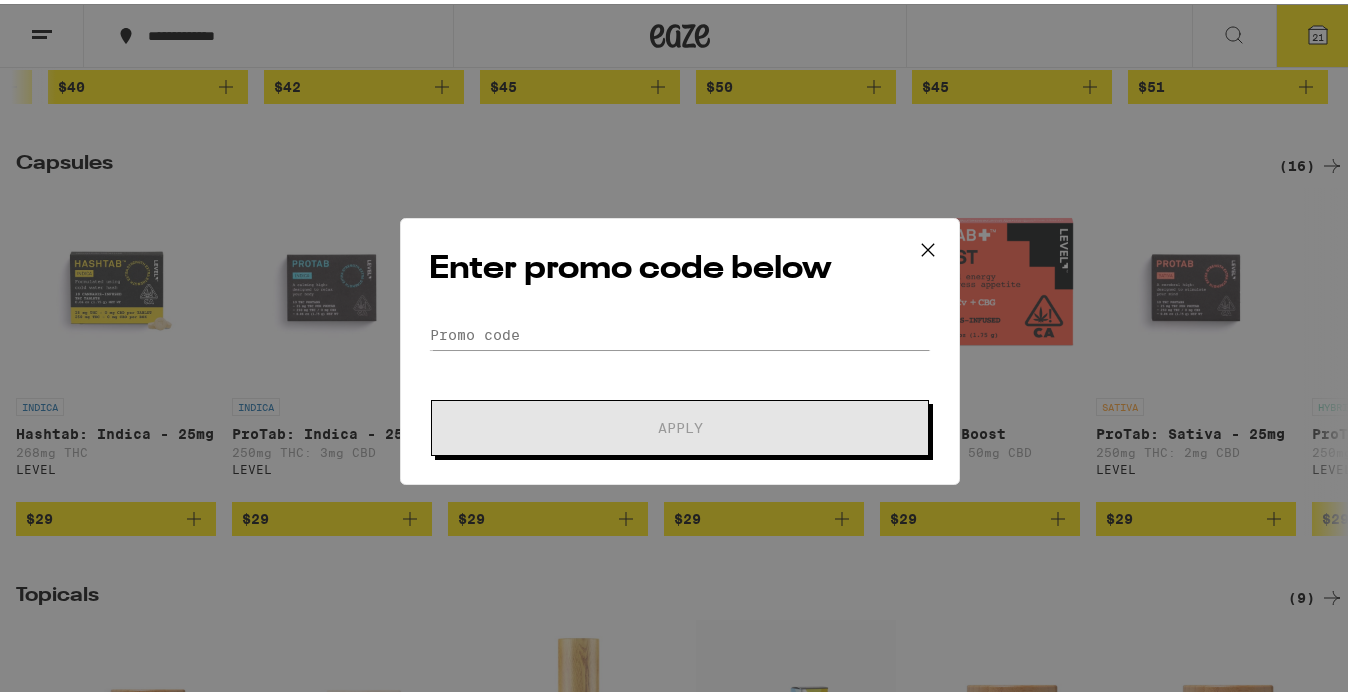 click 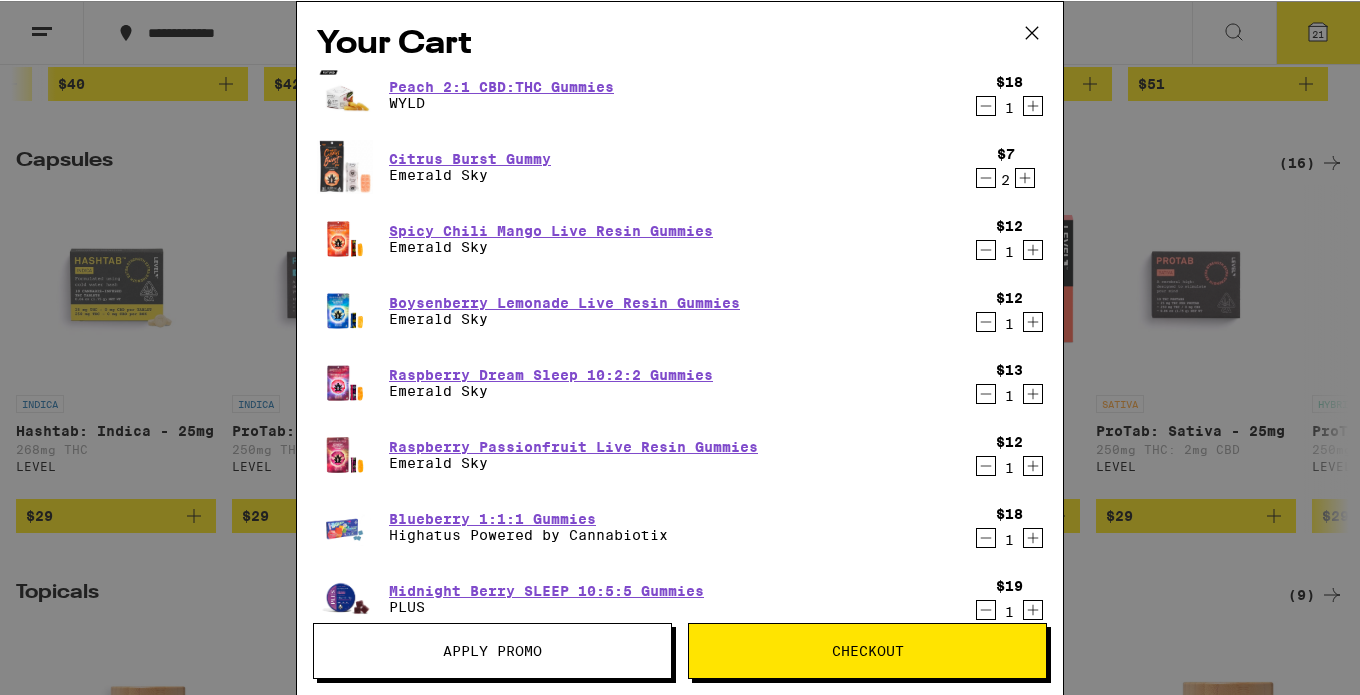 click on "Checkout" at bounding box center [867, 650] 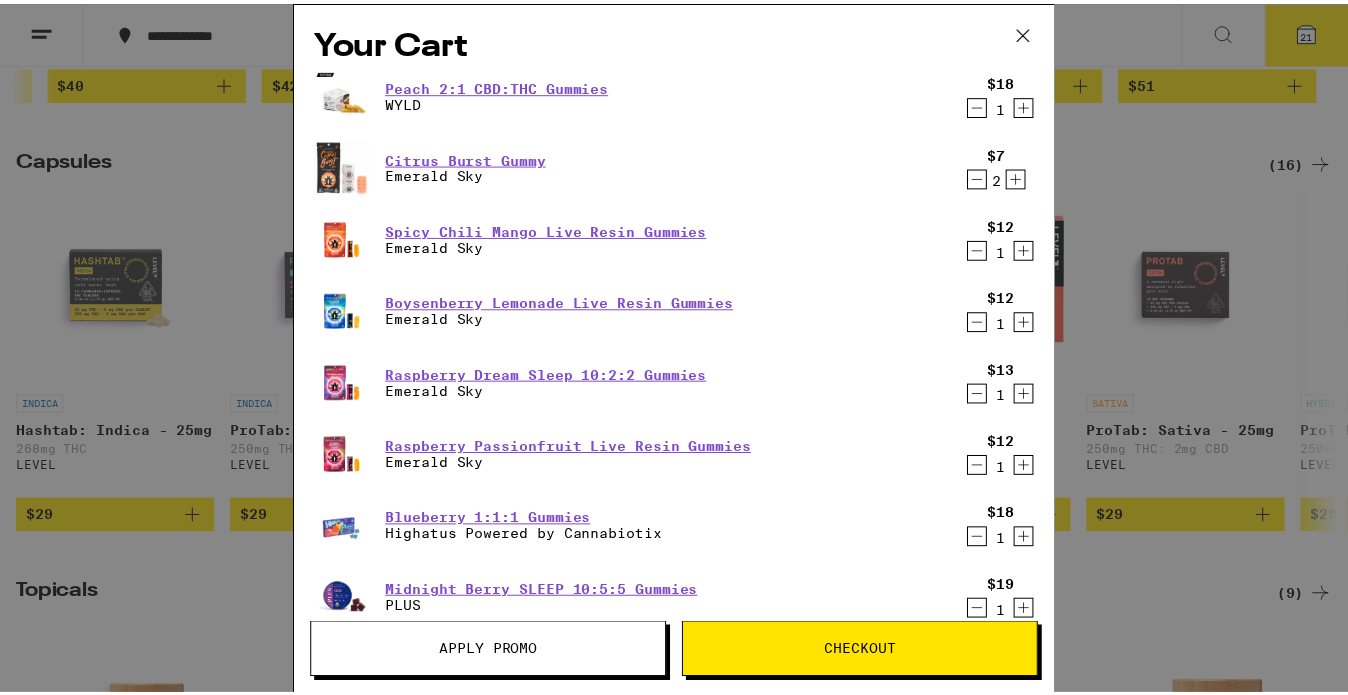 scroll, scrollTop: 0, scrollLeft: 0, axis: both 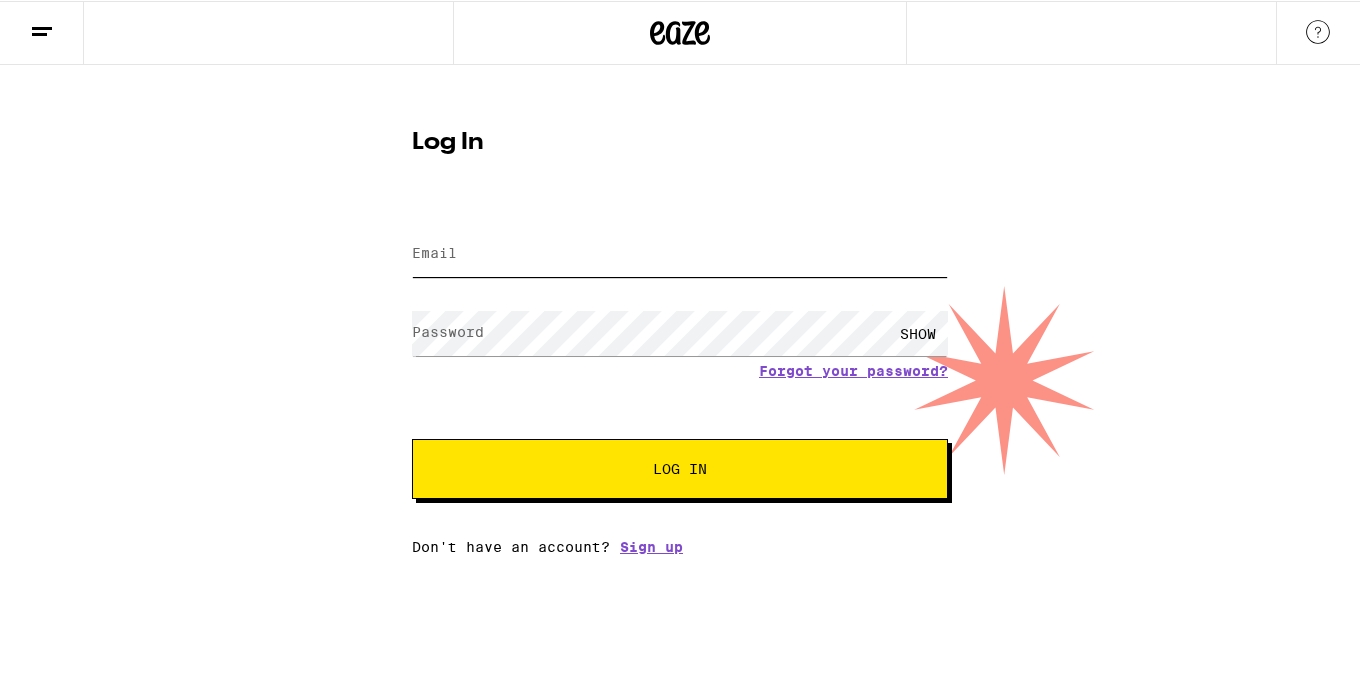 type on "[EMAIL]" 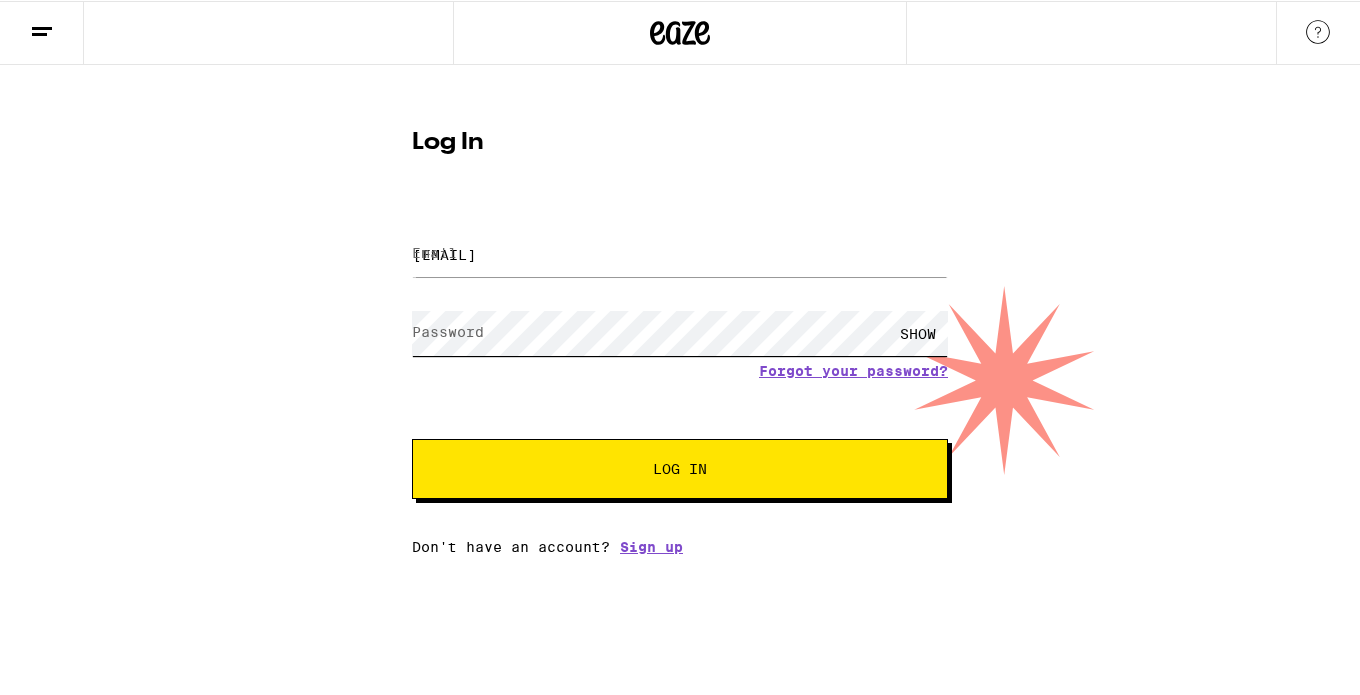 click on "Log In" at bounding box center [680, 468] 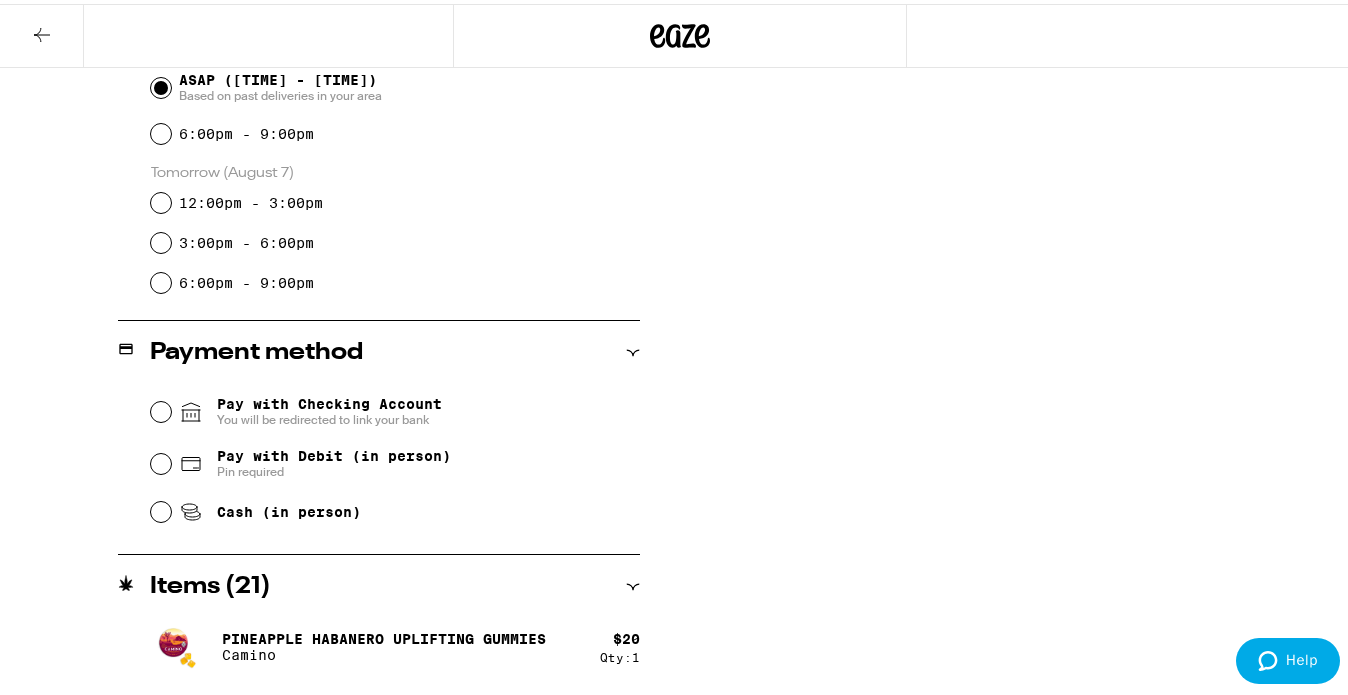 scroll, scrollTop: 734, scrollLeft: 0, axis: vertical 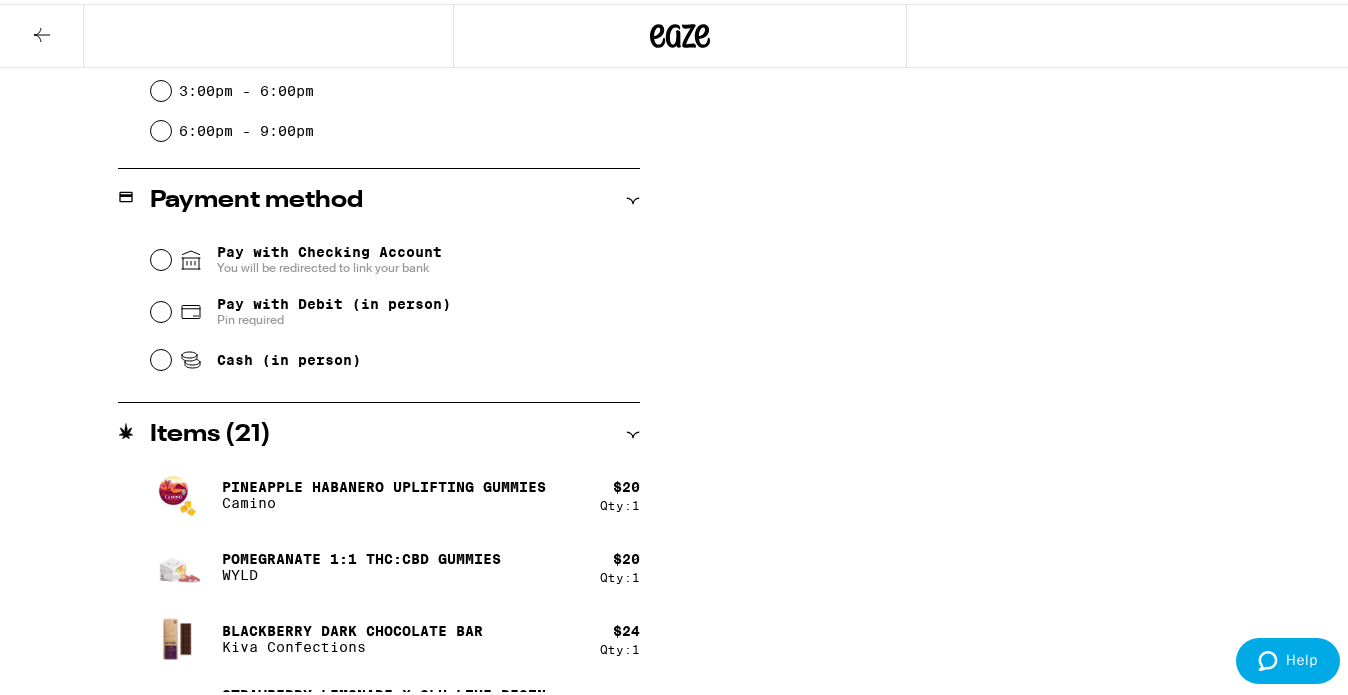 click 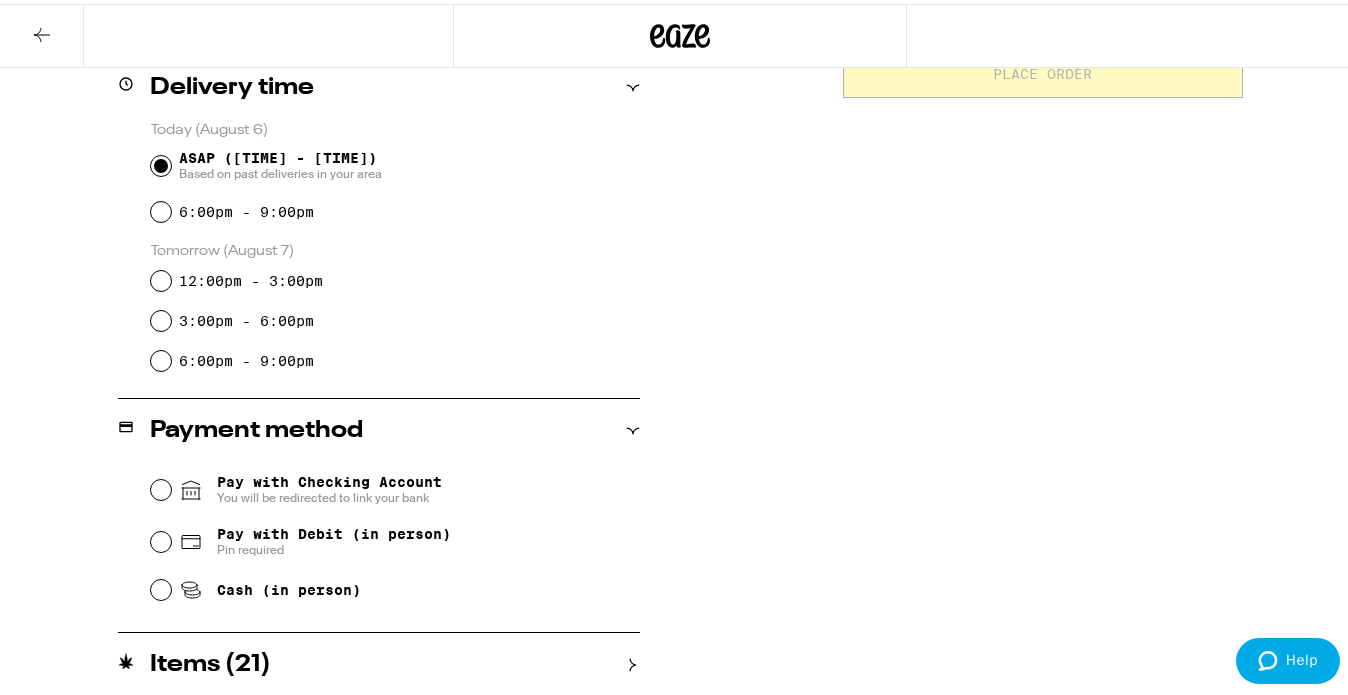 scroll, scrollTop: 503, scrollLeft: 0, axis: vertical 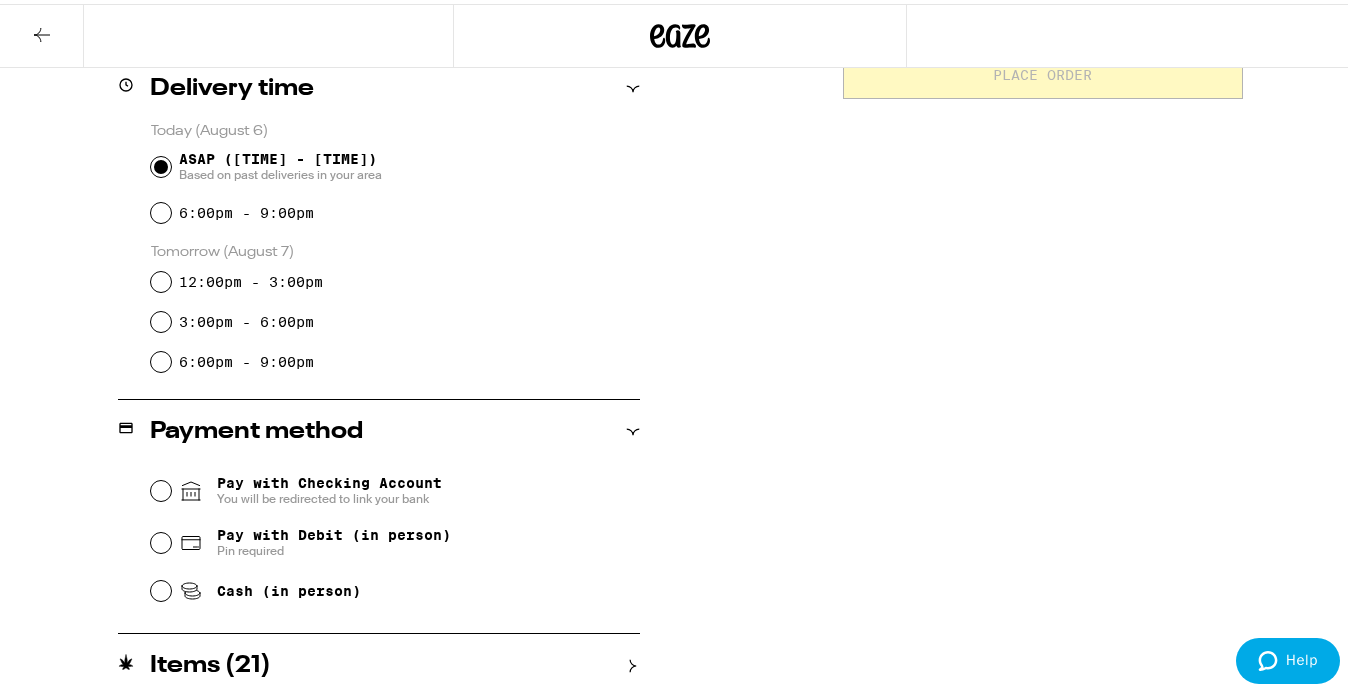 click 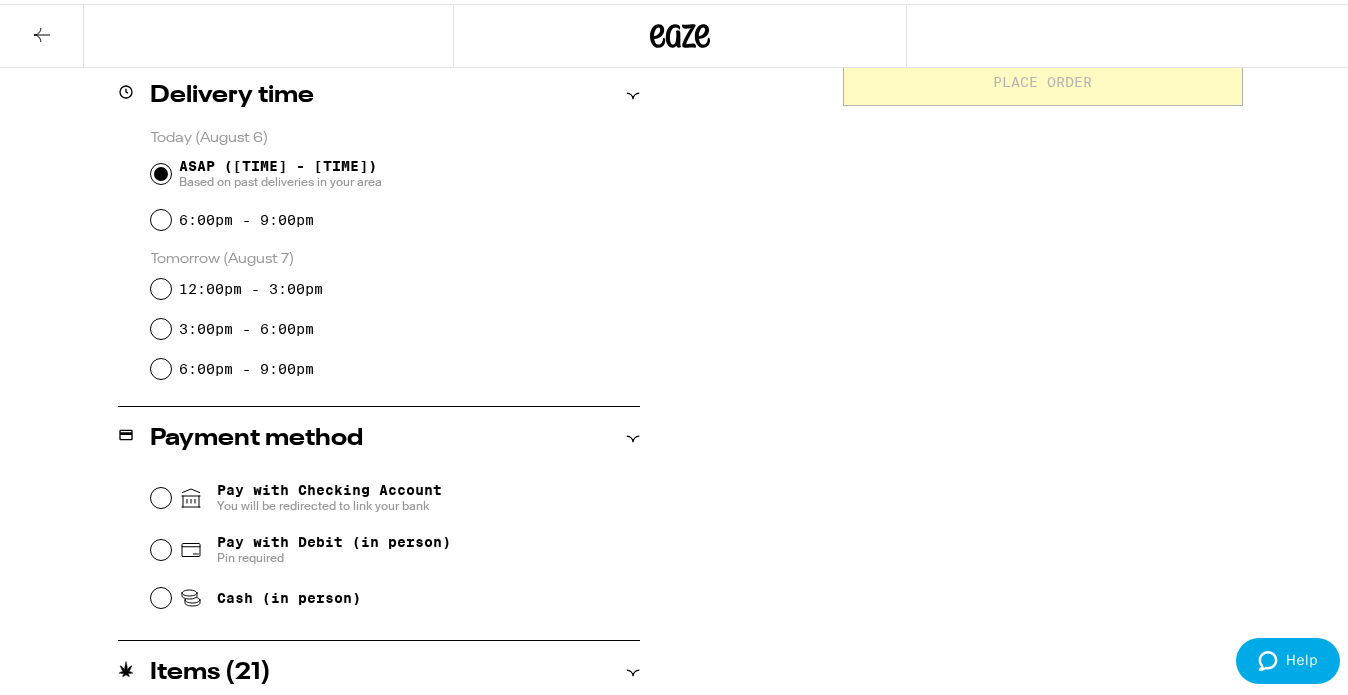scroll, scrollTop: 500, scrollLeft: 0, axis: vertical 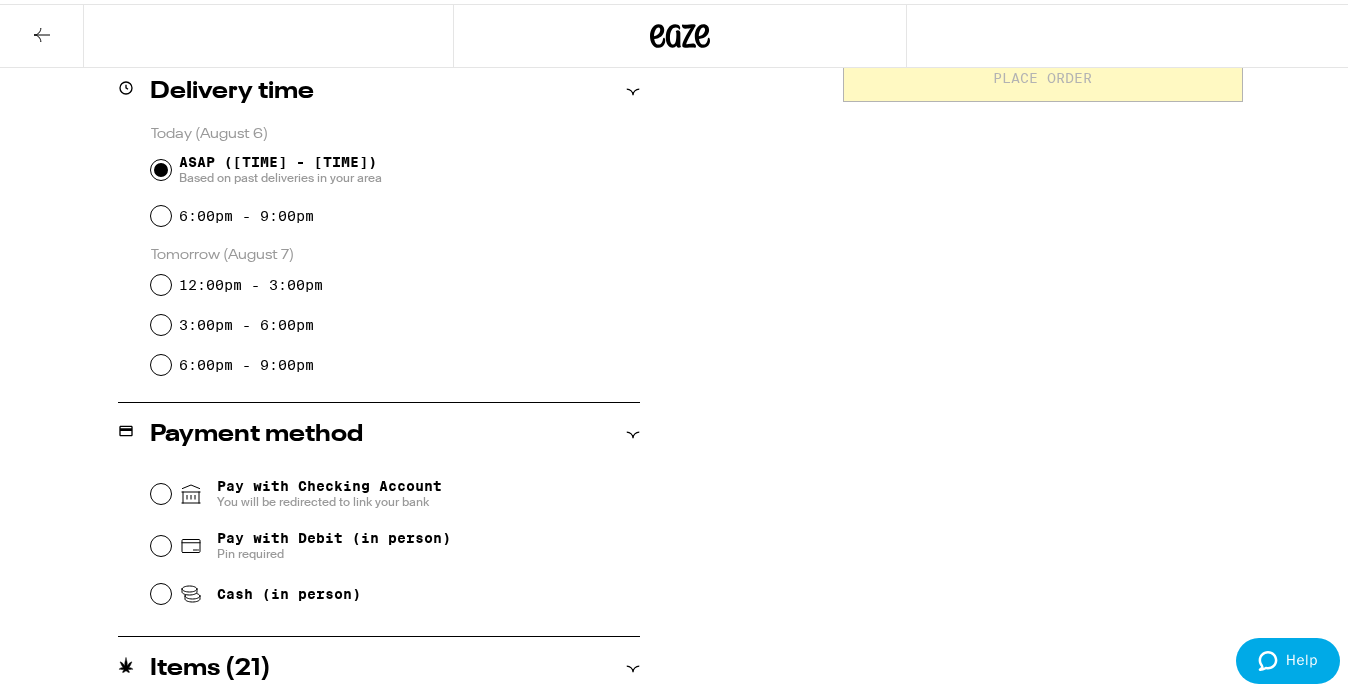 click 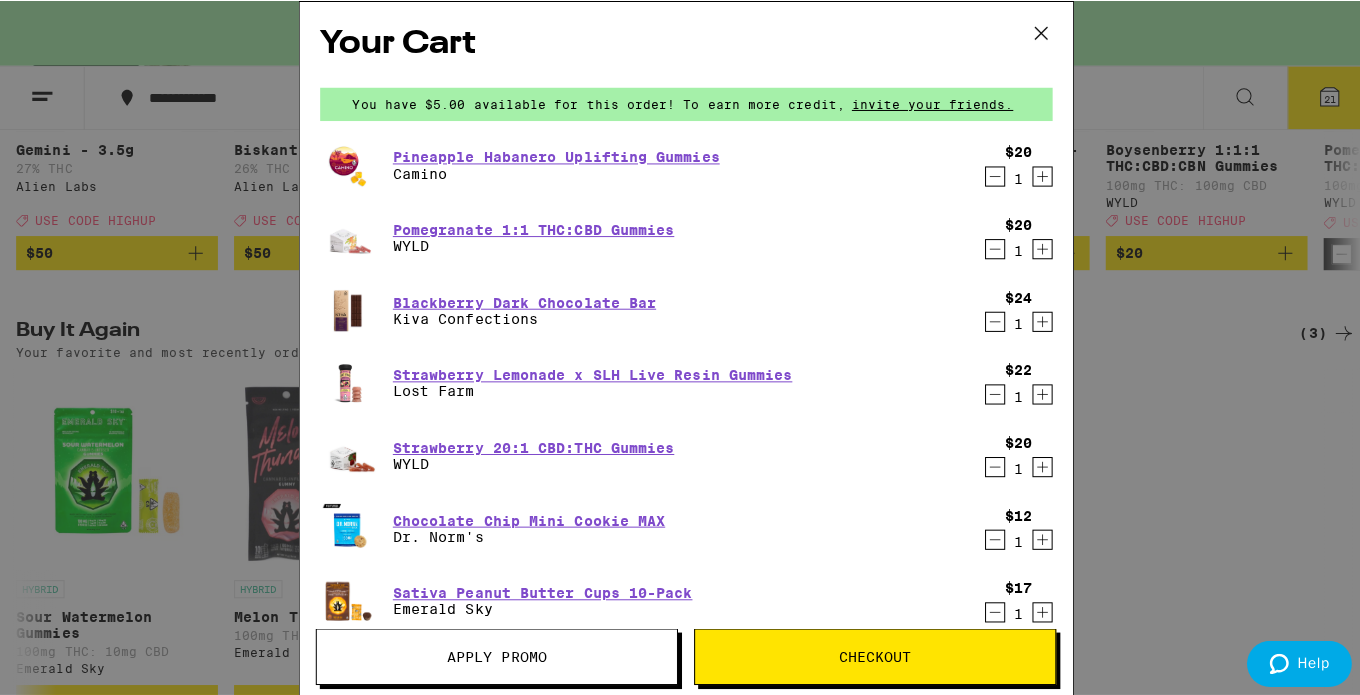 scroll, scrollTop: 0, scrollLeft: 0, axis: both 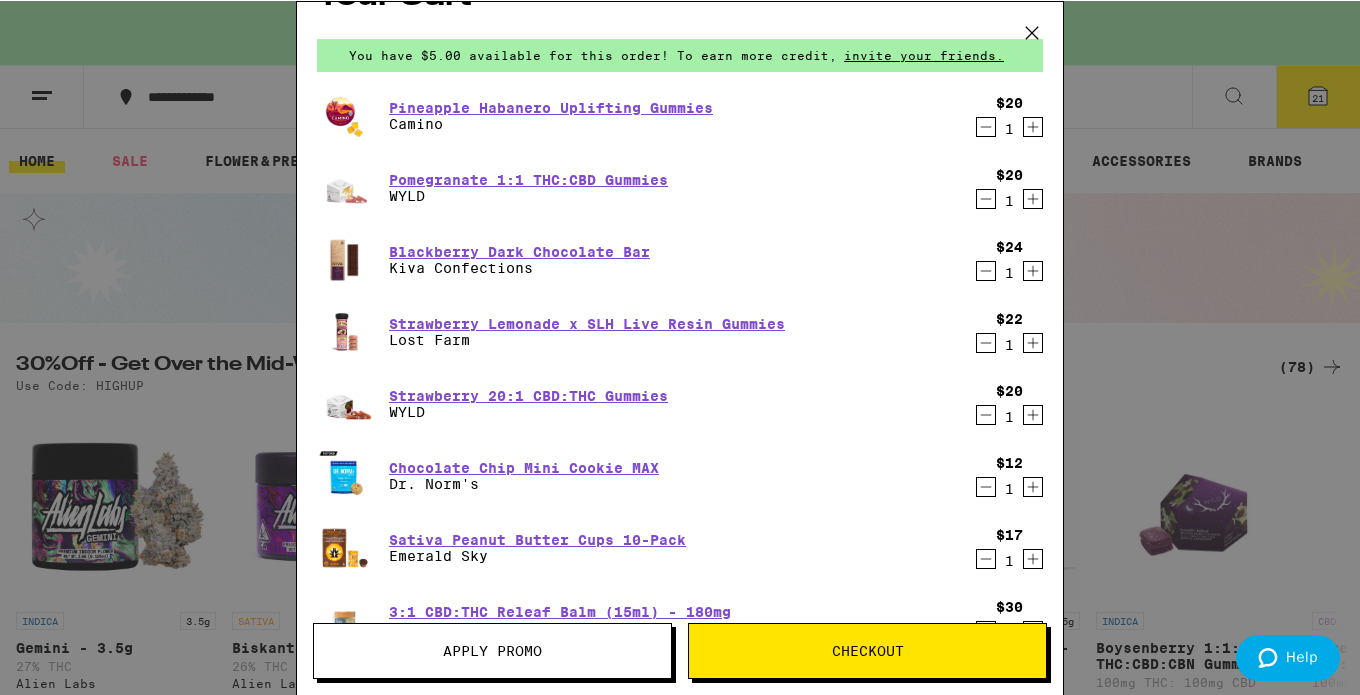 click 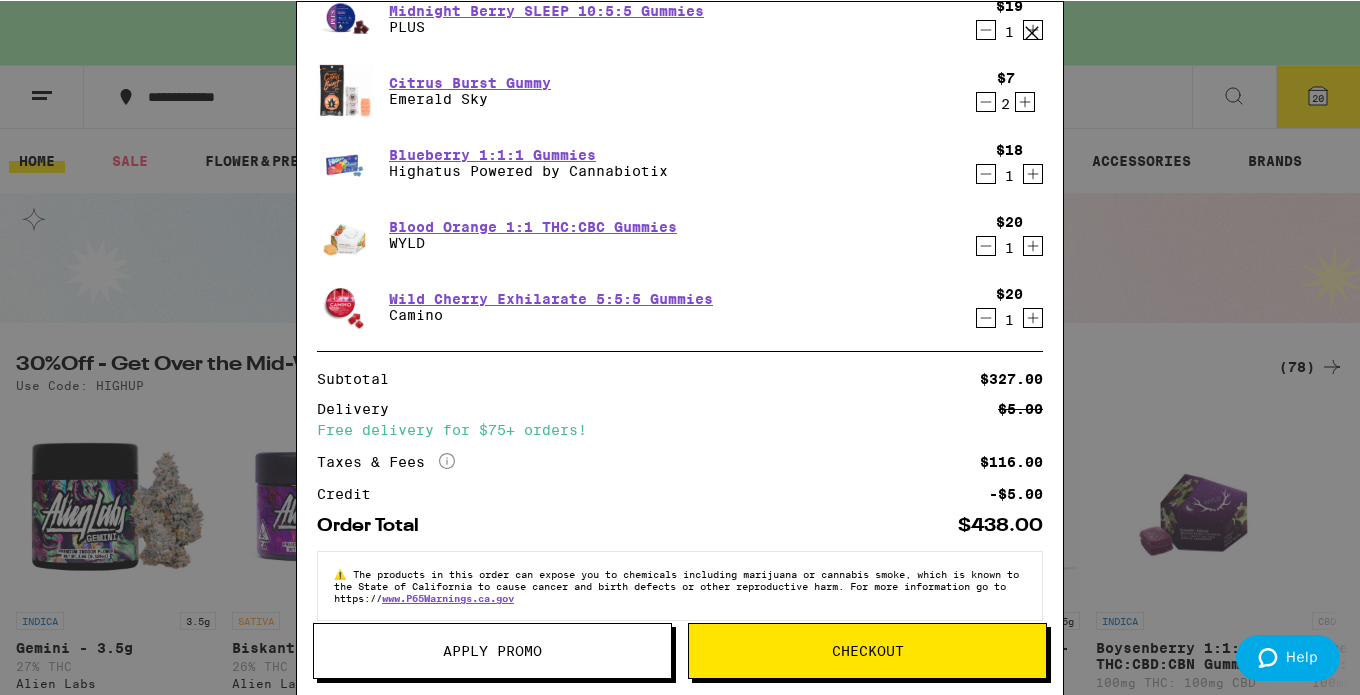 scroll, scrollTop: 1009, scrollLeft: 0, axis: vertical 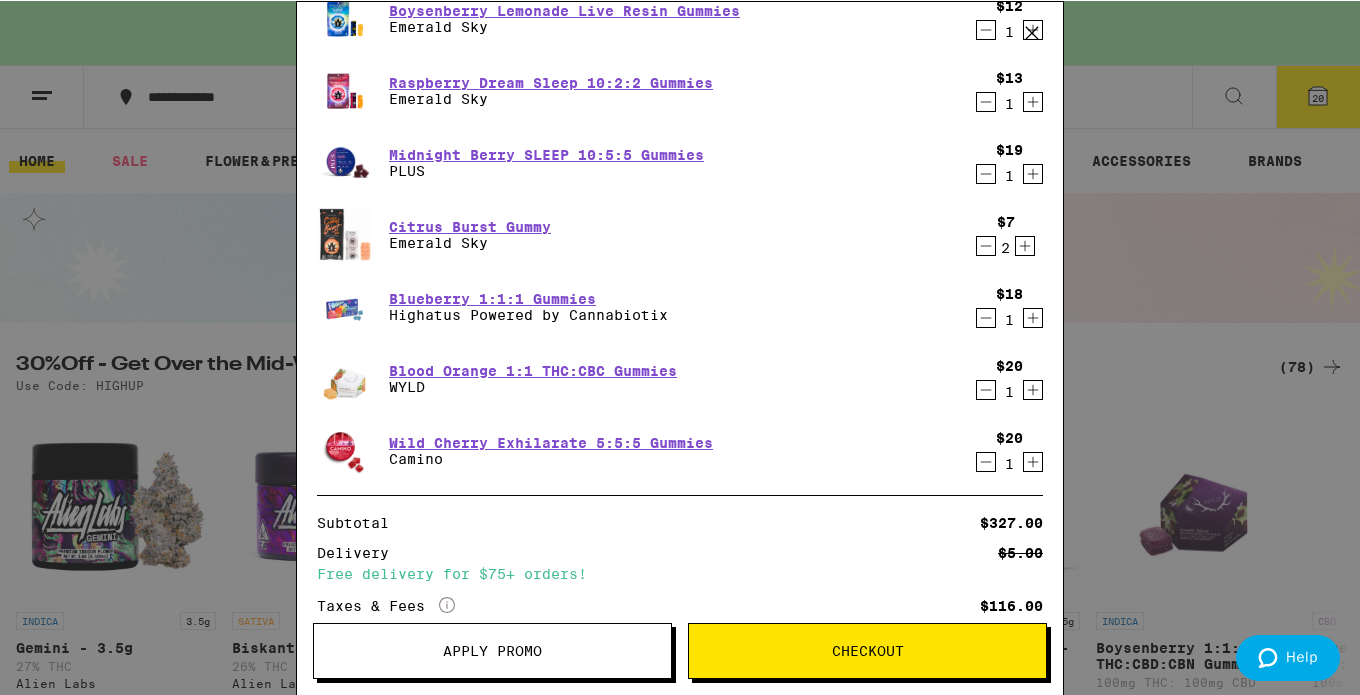 click 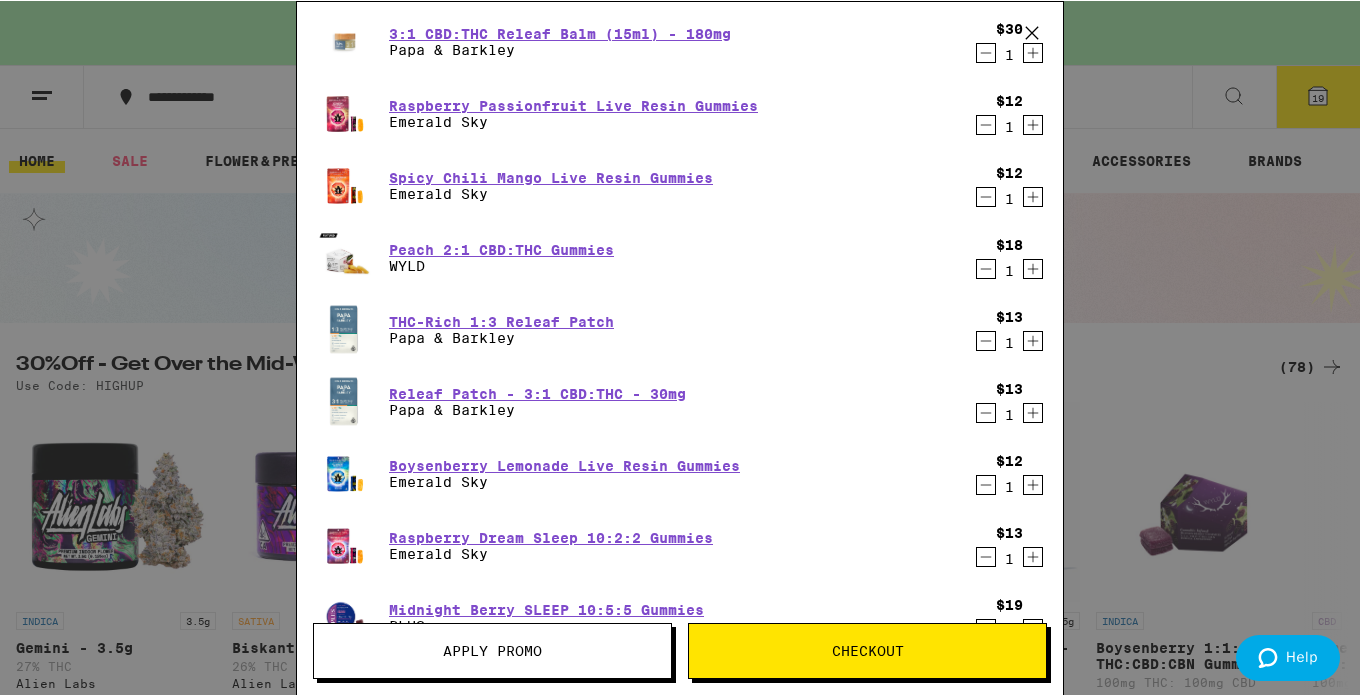 scroll, scrollTop: 0, scrollLeft: 0, axis: both 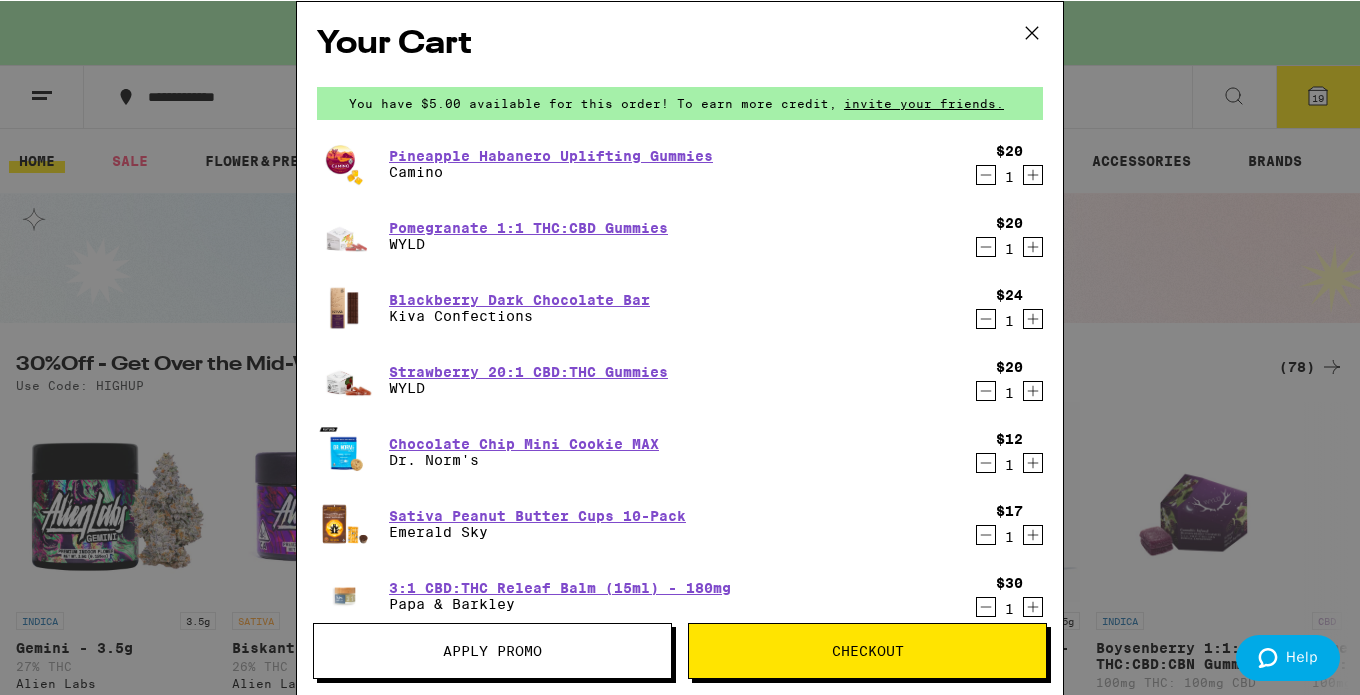 click 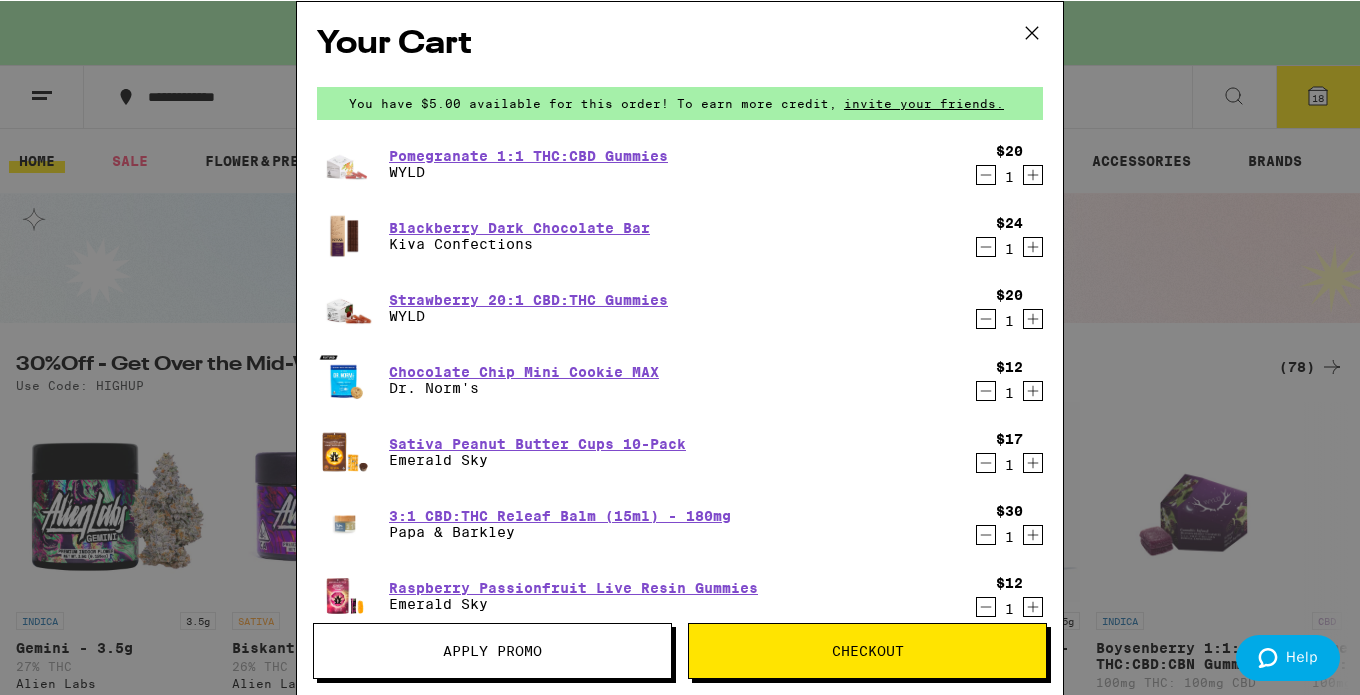 click 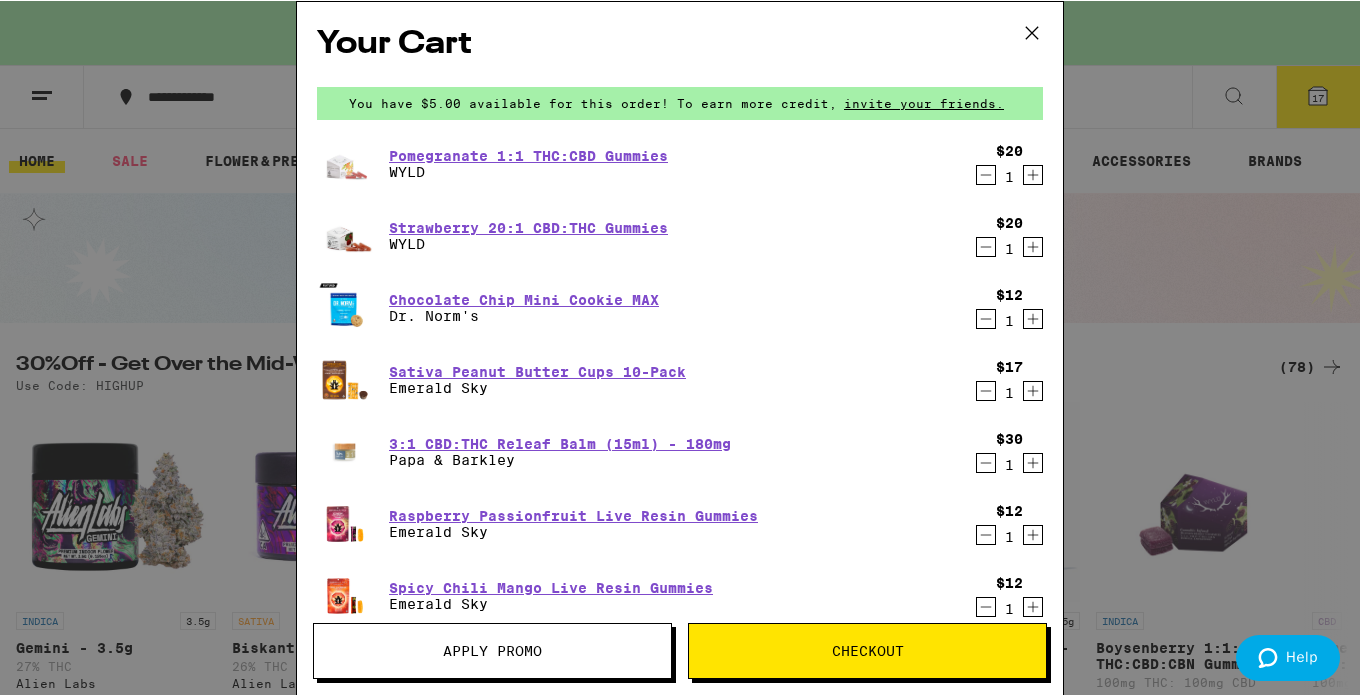 click 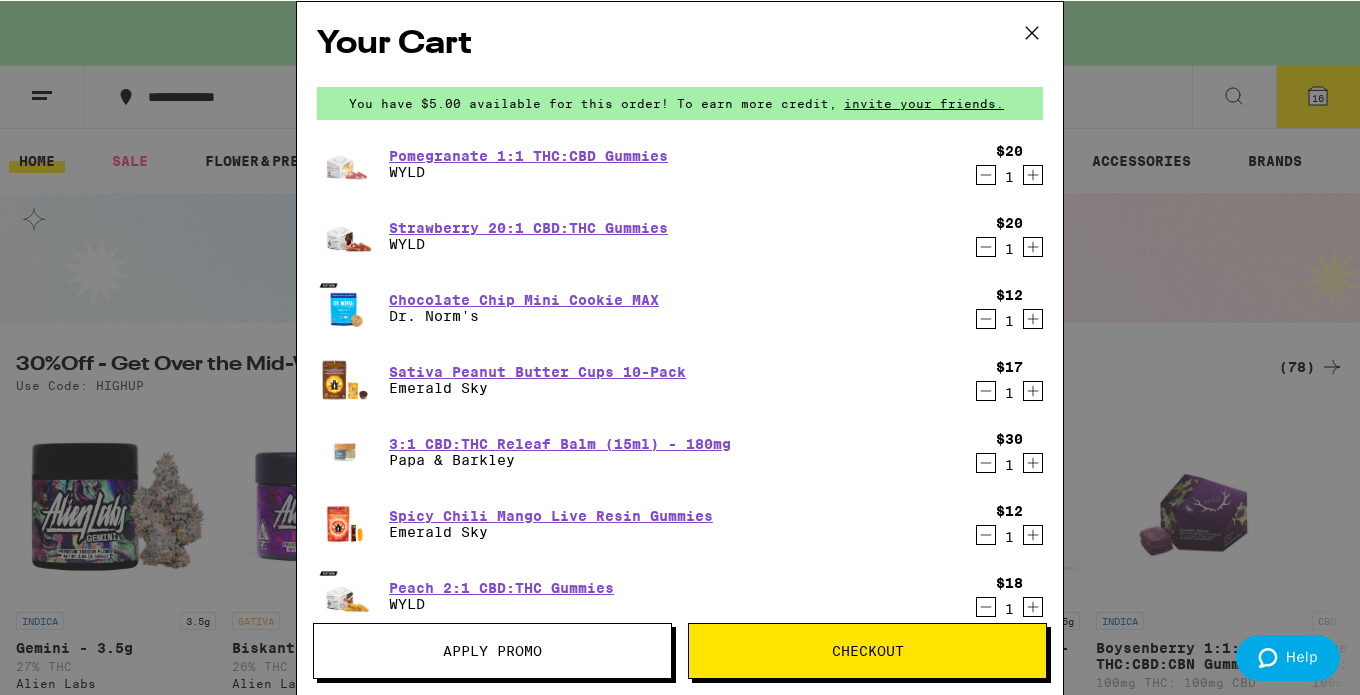 click 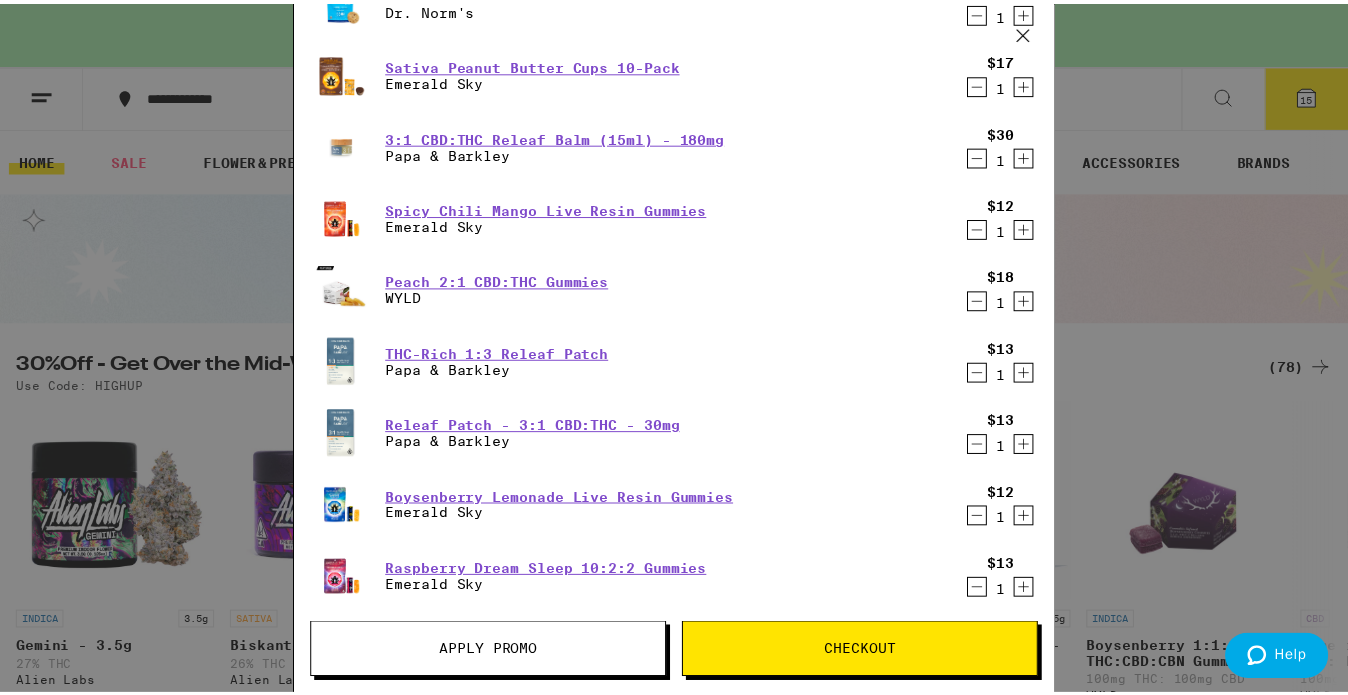 scroll, scrollTop: 777, scrollLeft: 0, axis: vertical 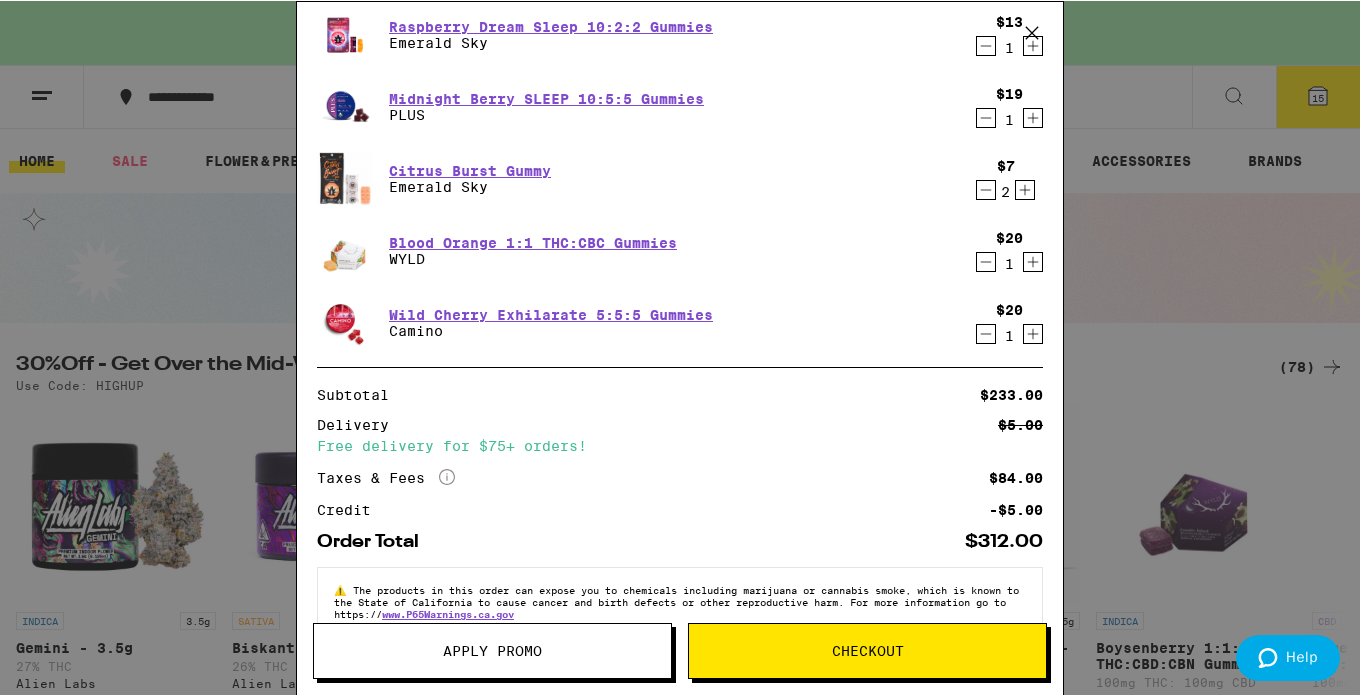 click on "Apply Promo" at bounding box center [492, 650] 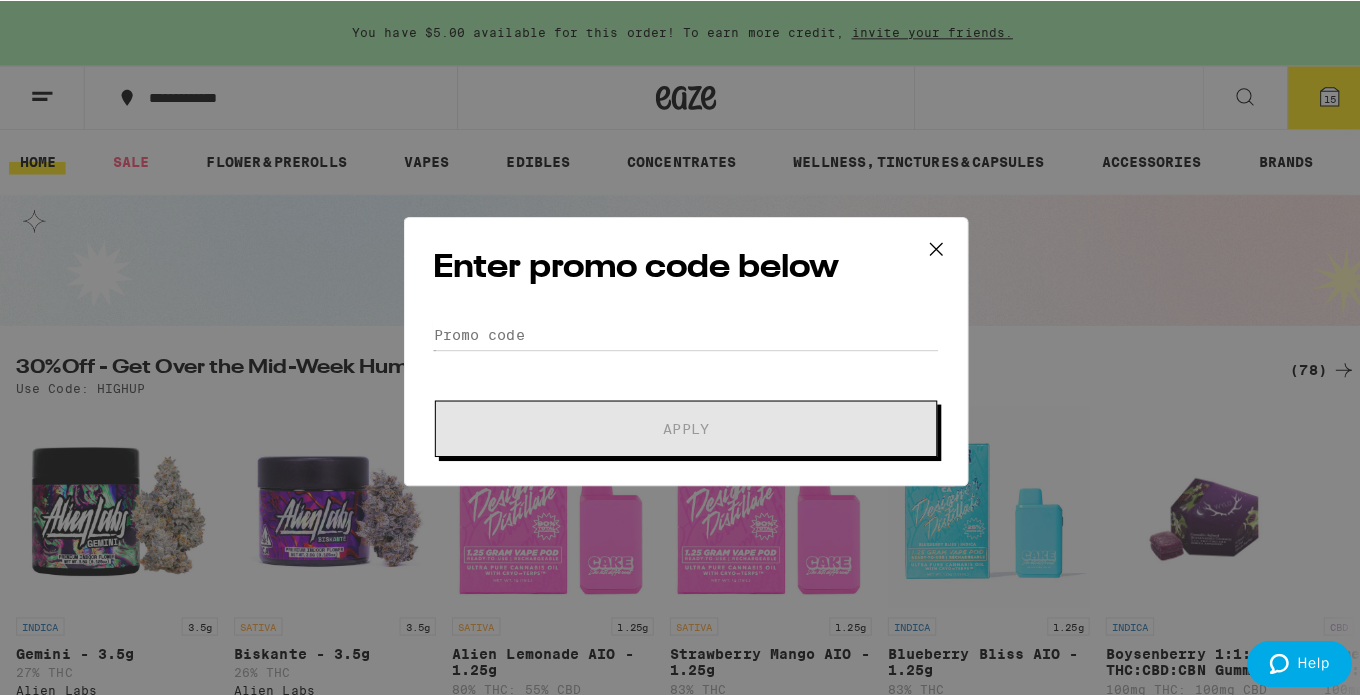 scroll, scrollTop: 0, scrollLeft: 0, axis: both 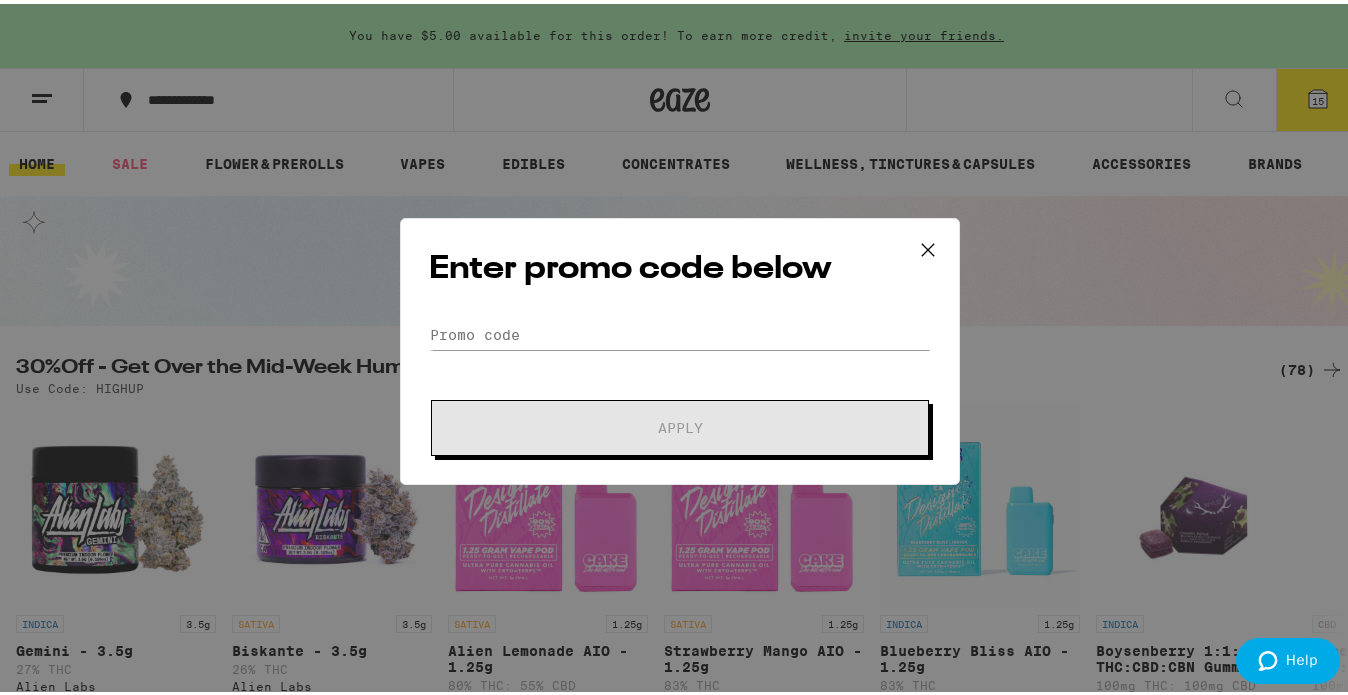 click 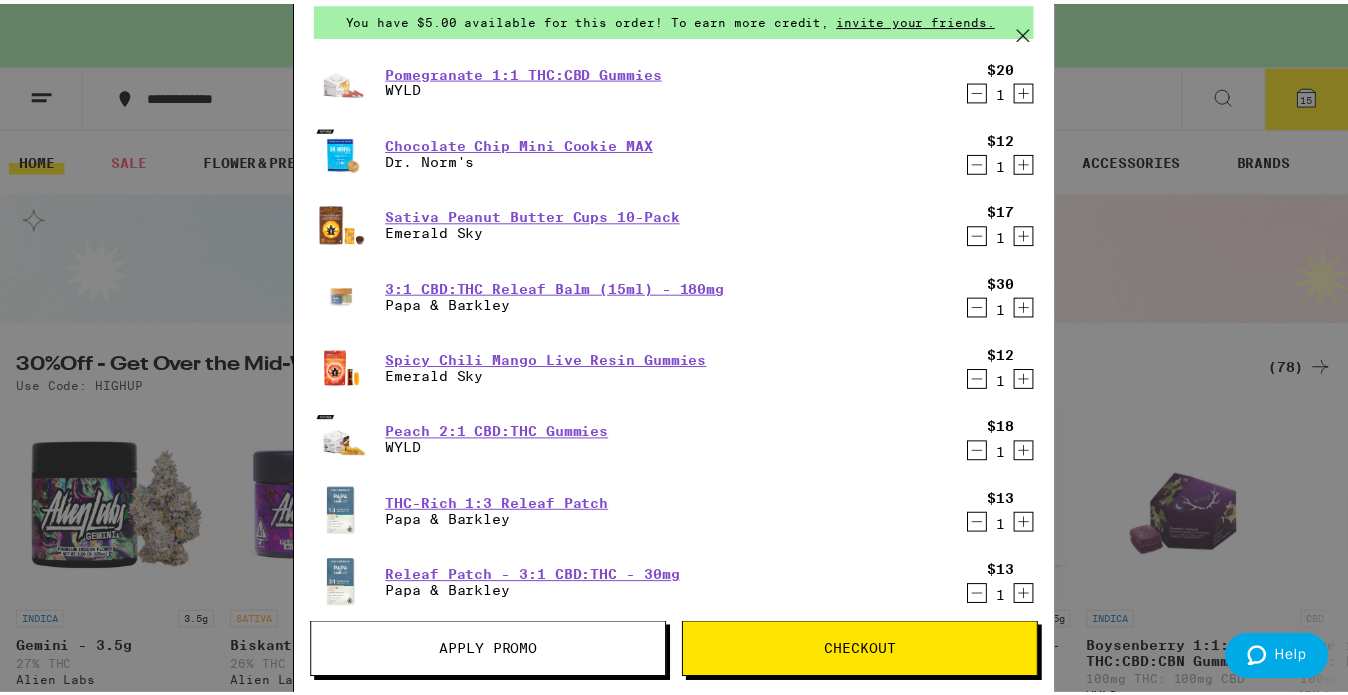 scroll, scrollTop: 176, scrollLeft: 0, axis: vertical 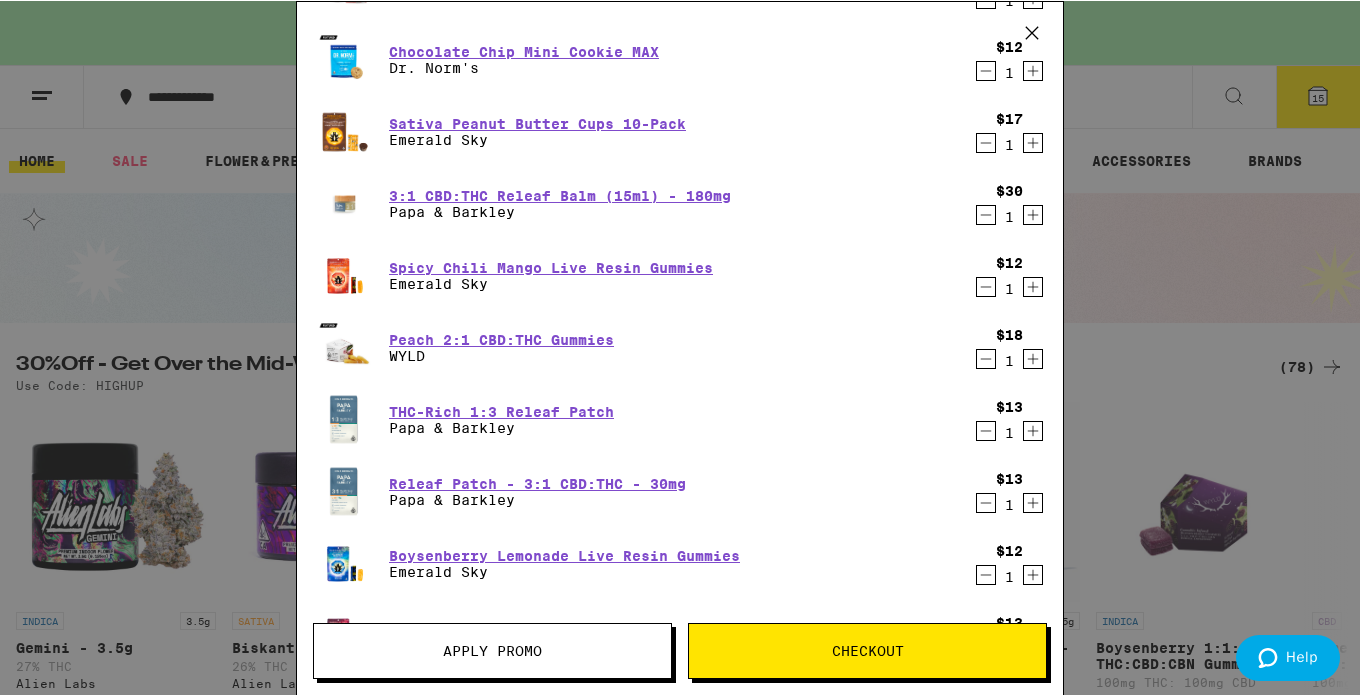 click on "Checkout" at bounding box center [868, 650] 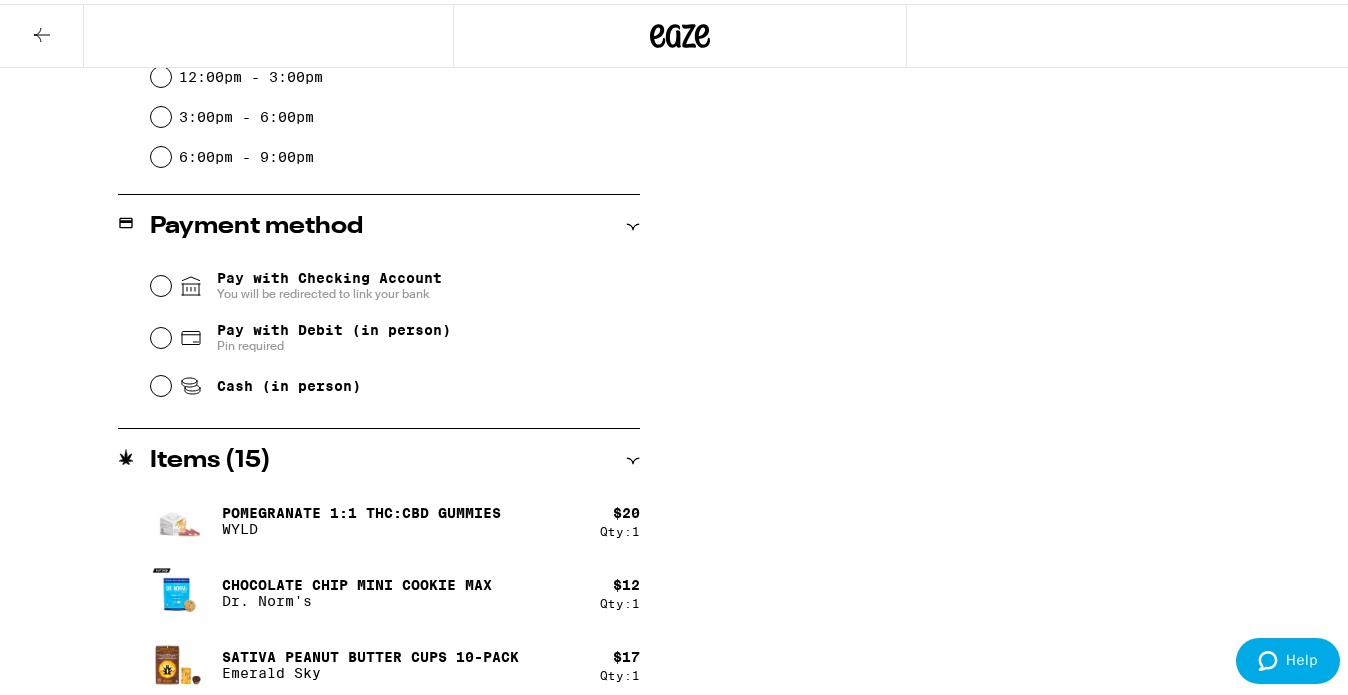 scroll, scrollTop: 754, scrollLeft: 0, axis: vertical 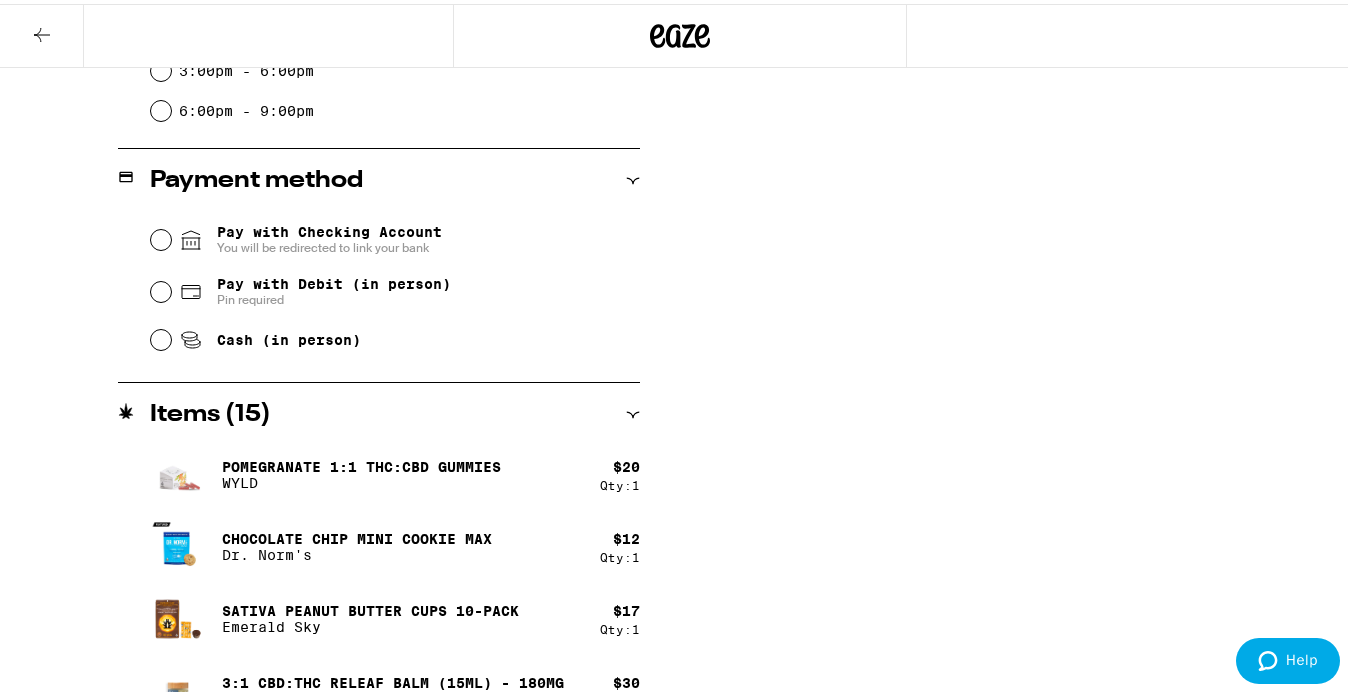 click on "Pay with Debit (in person) Pin required" at bounding box center (161, 288) 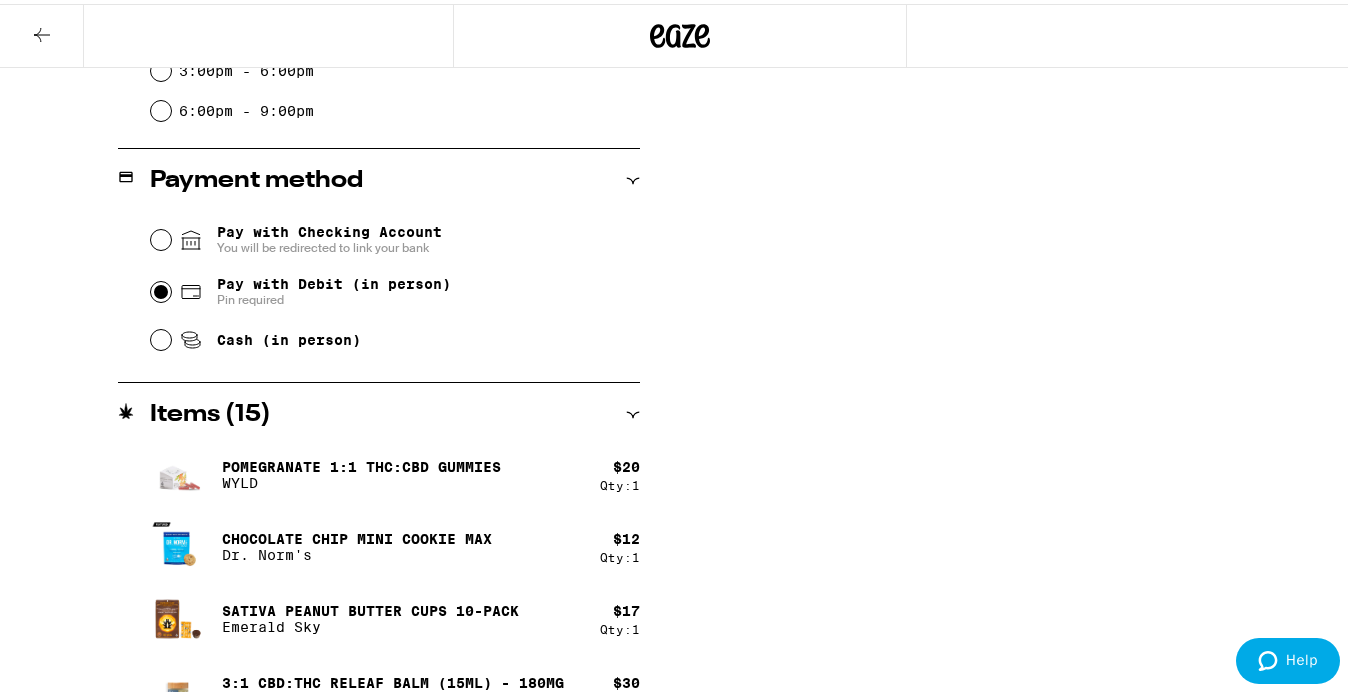 radio on "true" 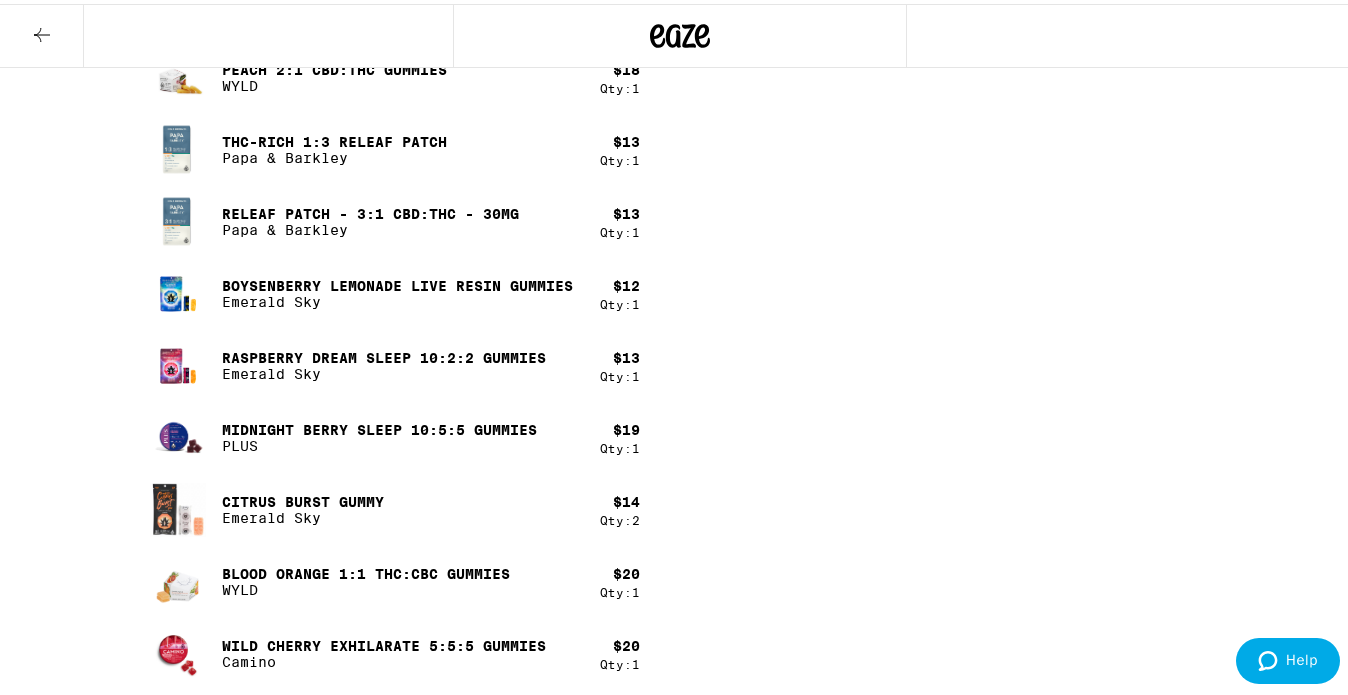 scroll, scrollTop: 529, scrollLeft: 0, axis: vertical 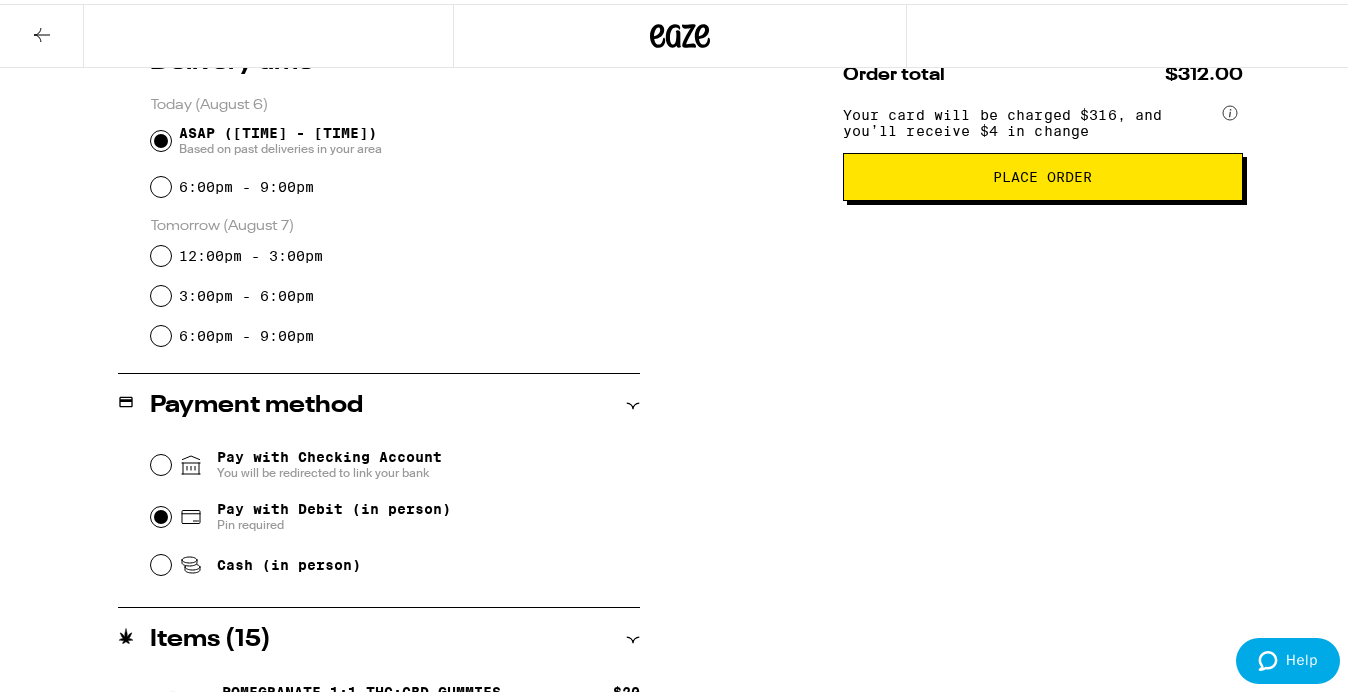 click on "Place Order" at bounding box center [1042, 173] 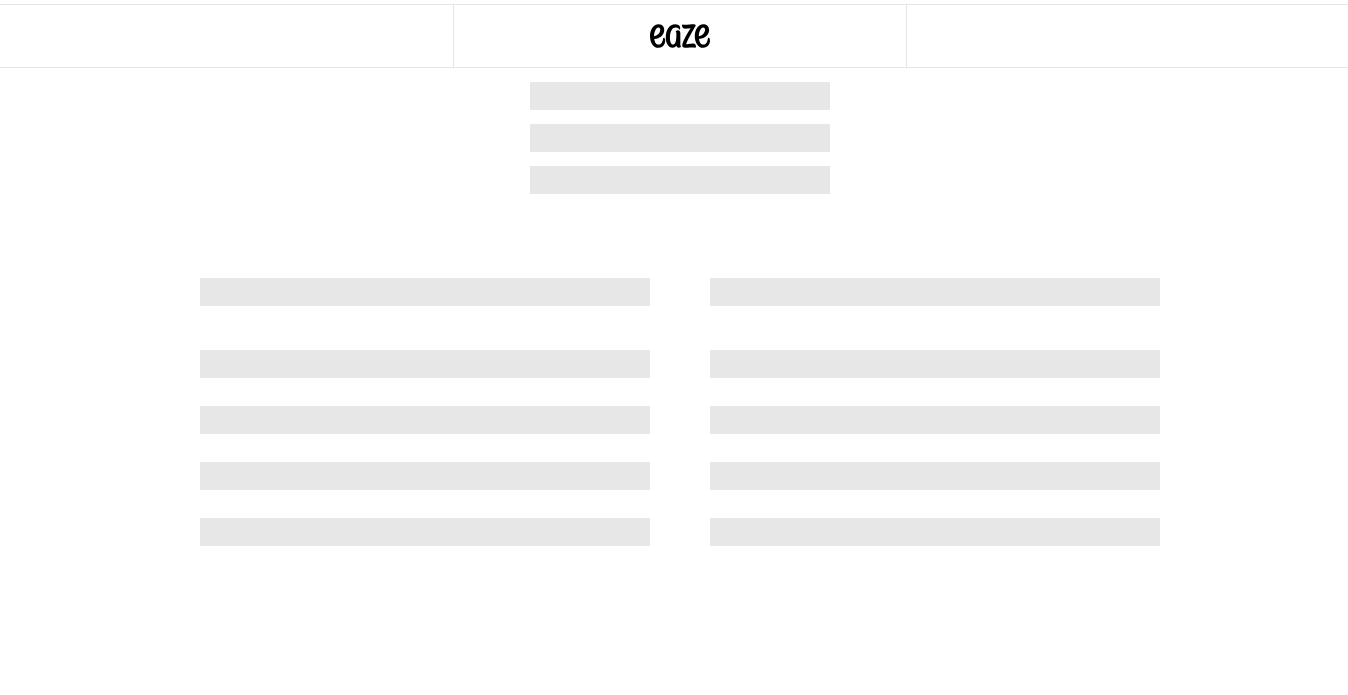 scroll, scrollTop: 0, scrollLeft: 0, axis: both 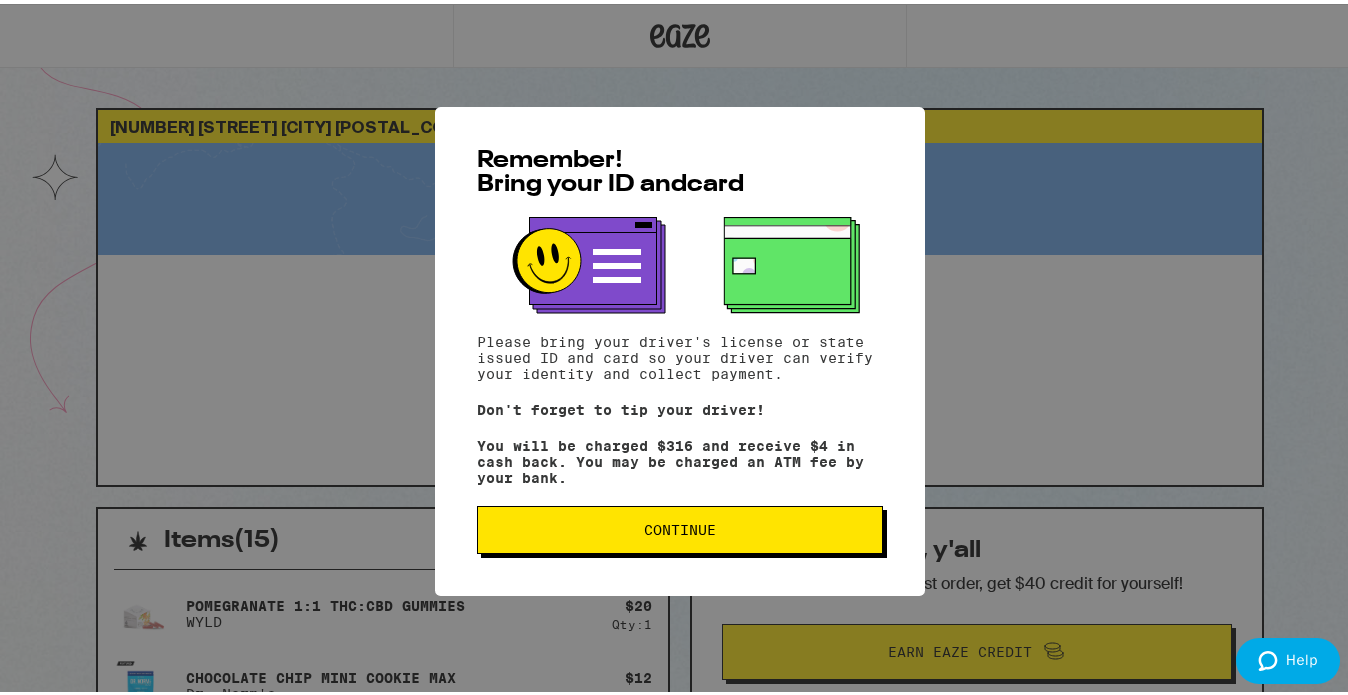 click on "Continue" at bounding box center (680, 526) 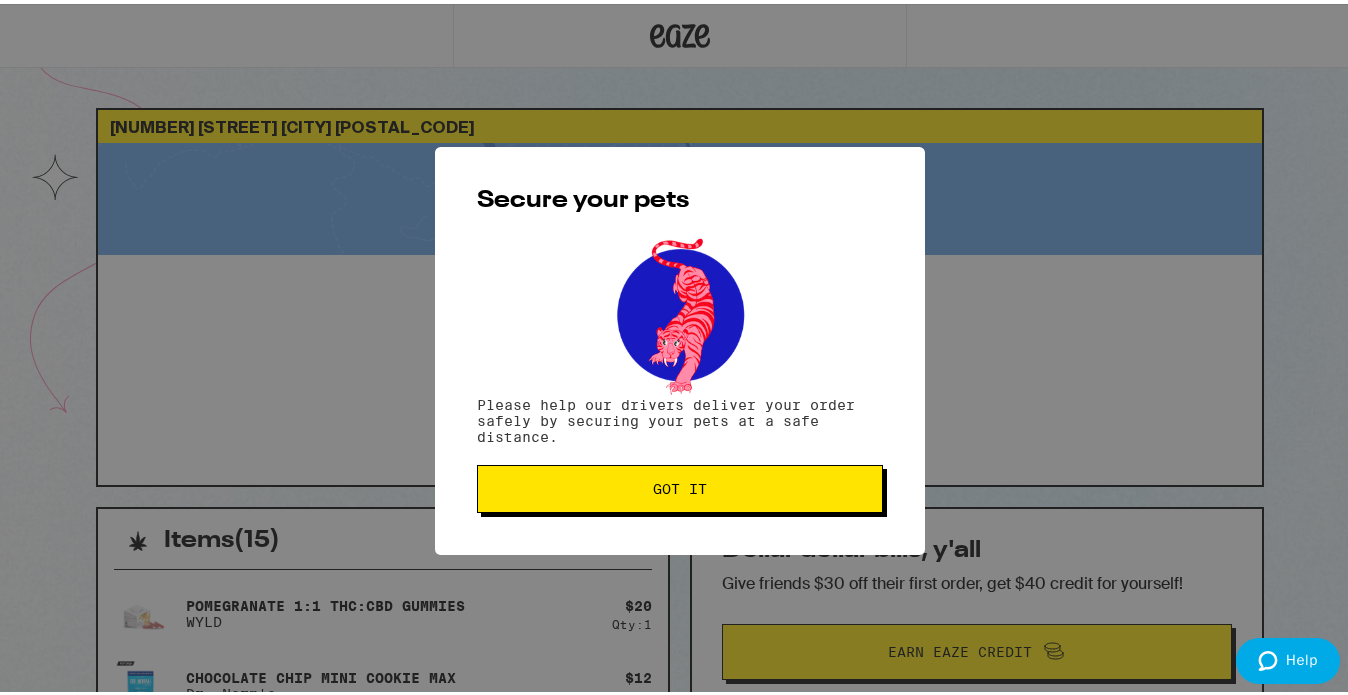 click on "Got it" at bounding box center (680, 485) 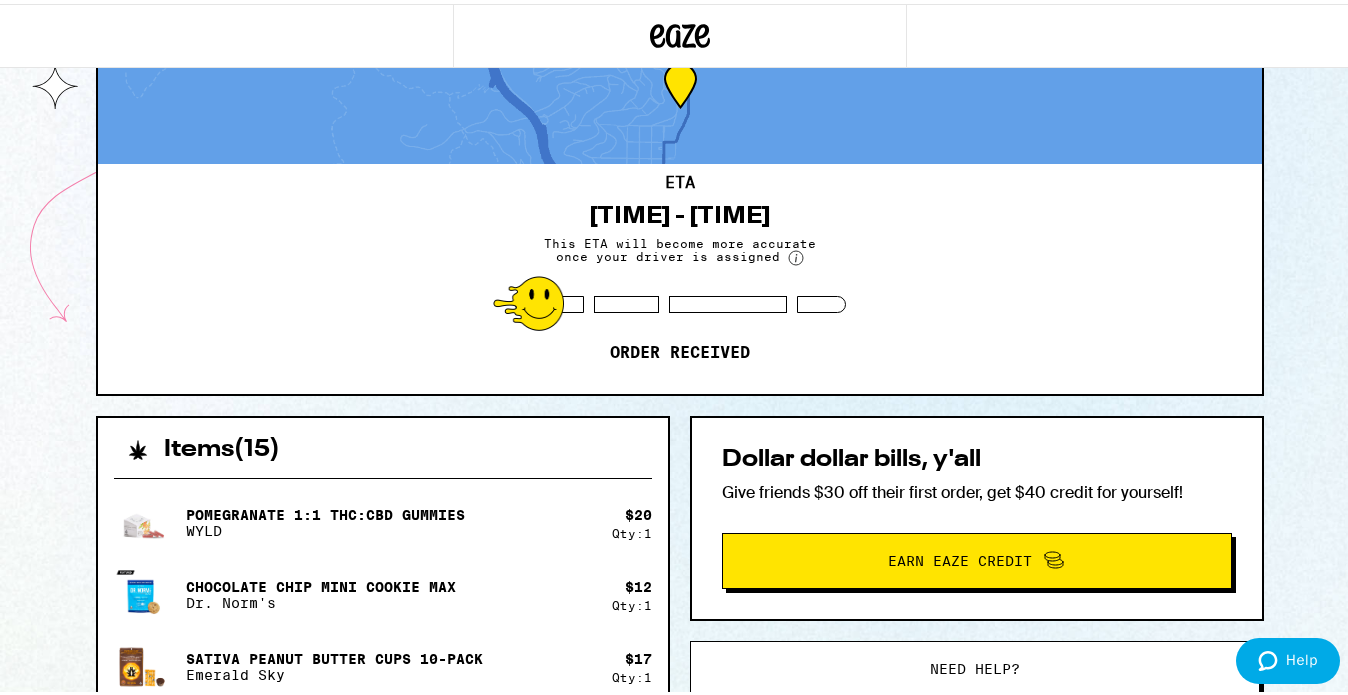 scroll, scrollTop: 0, scrollLeft: 0, axis: both 